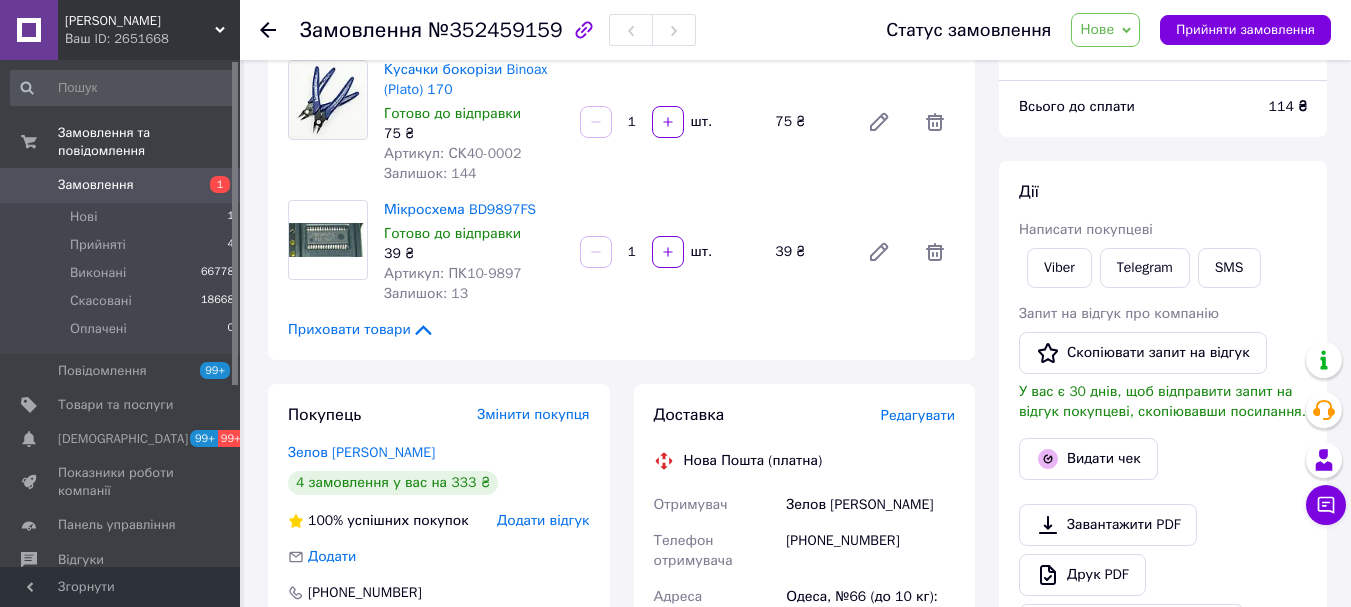 scroll, scrollTop: 0, scrollLeft: 0, axis: both 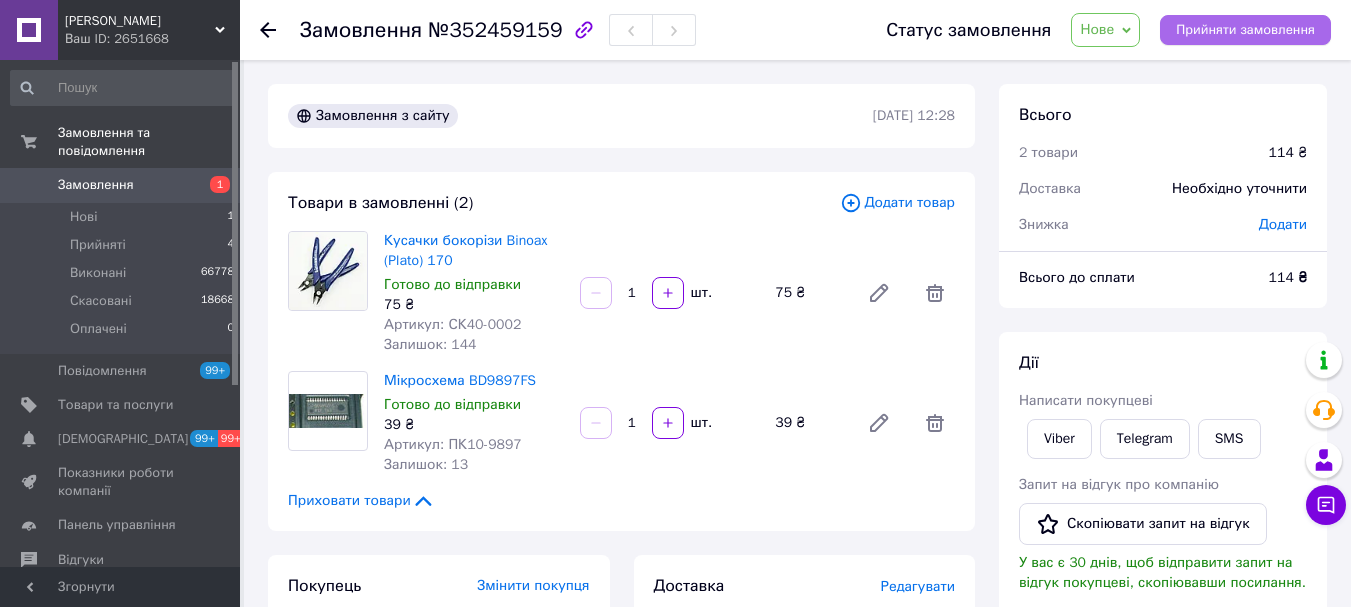 click on "Прийняти замовлення" at bounding box center (1245, 30) 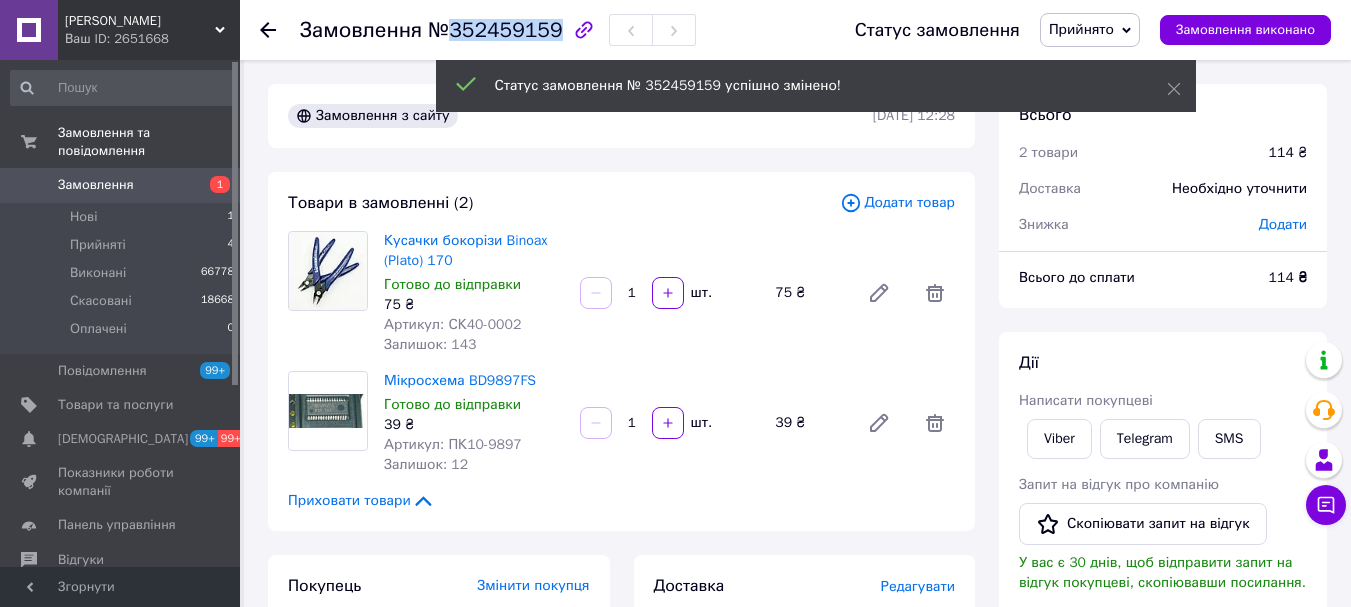 drag, startPoint x: 498, startPoint y: 33, endPoint x: 450, endPoint y: 35, distance: 48.04165 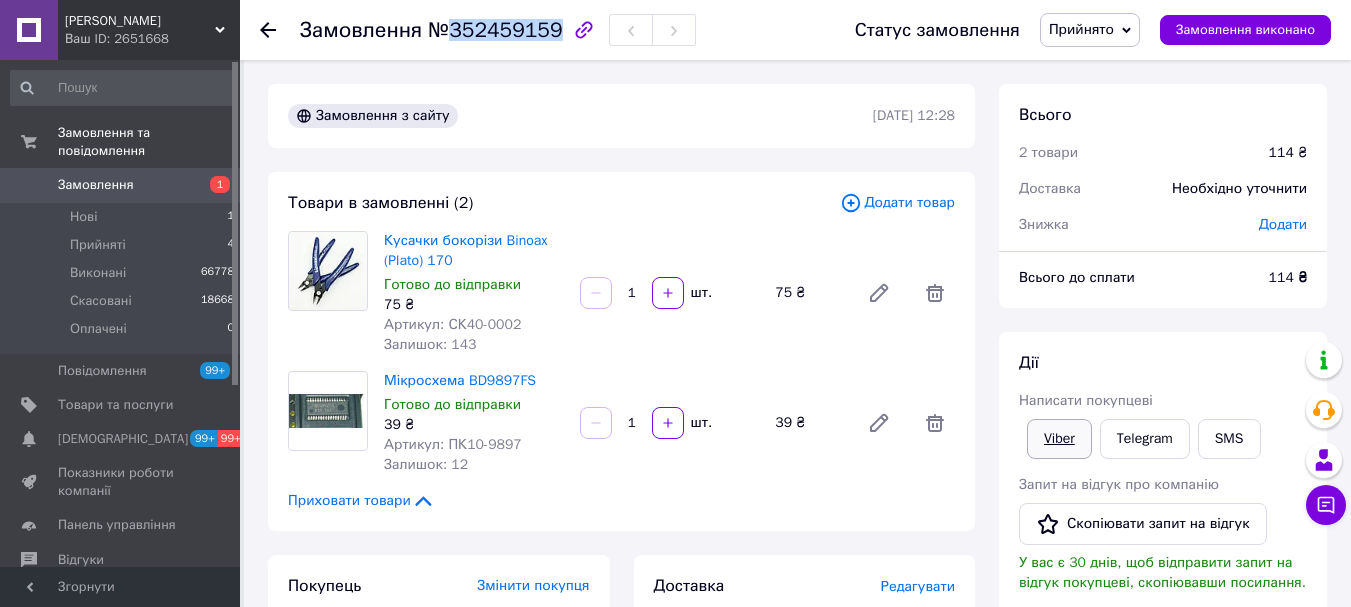 click on "Viber" at bounding box center [1059, 439] 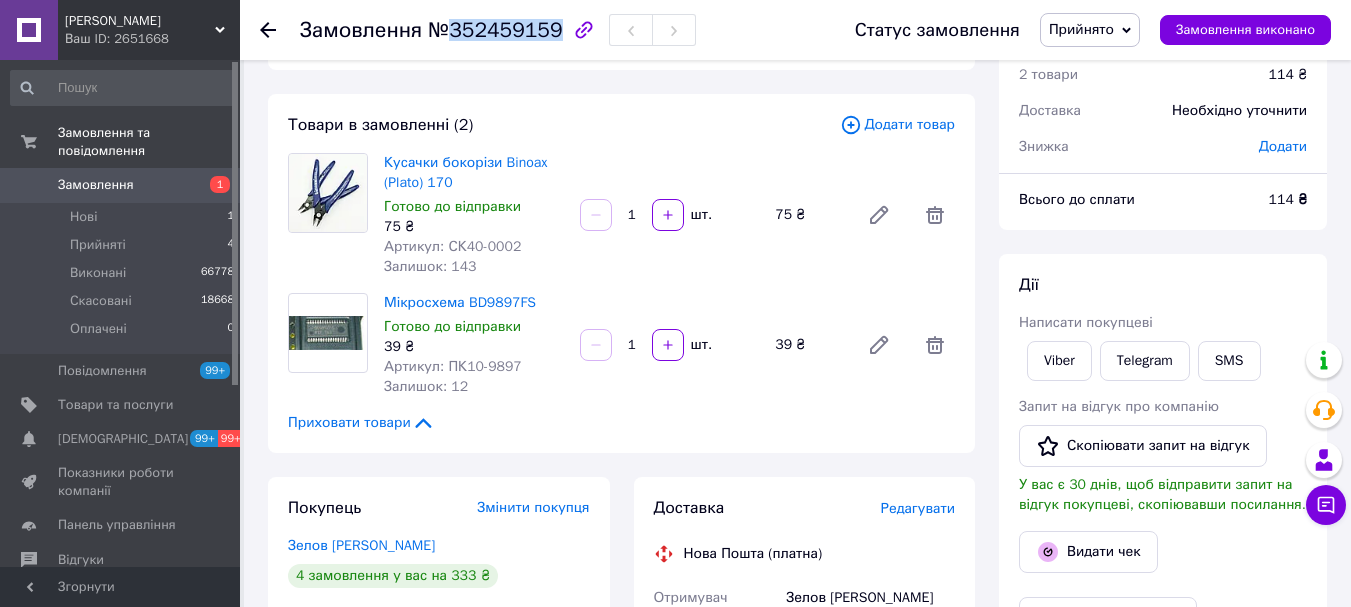 scroll, scrollTop: 100, scrollLeft: 0, axis: vertical 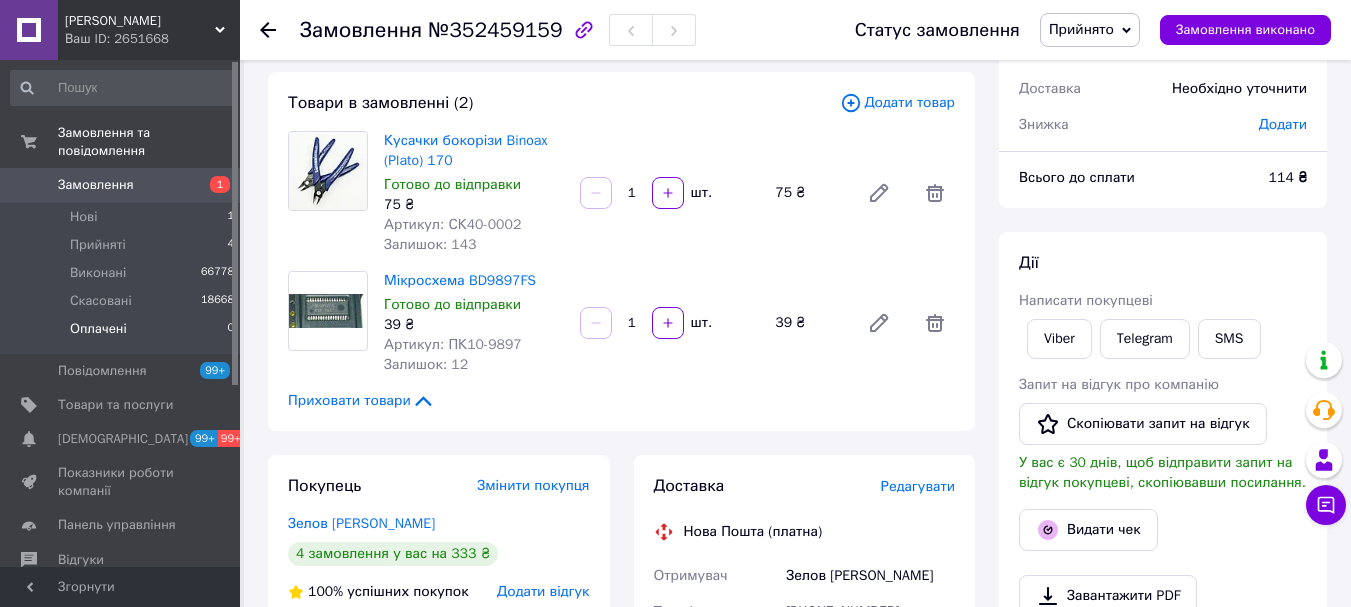 click on "Оплачені" at bounding box center [98, 329] 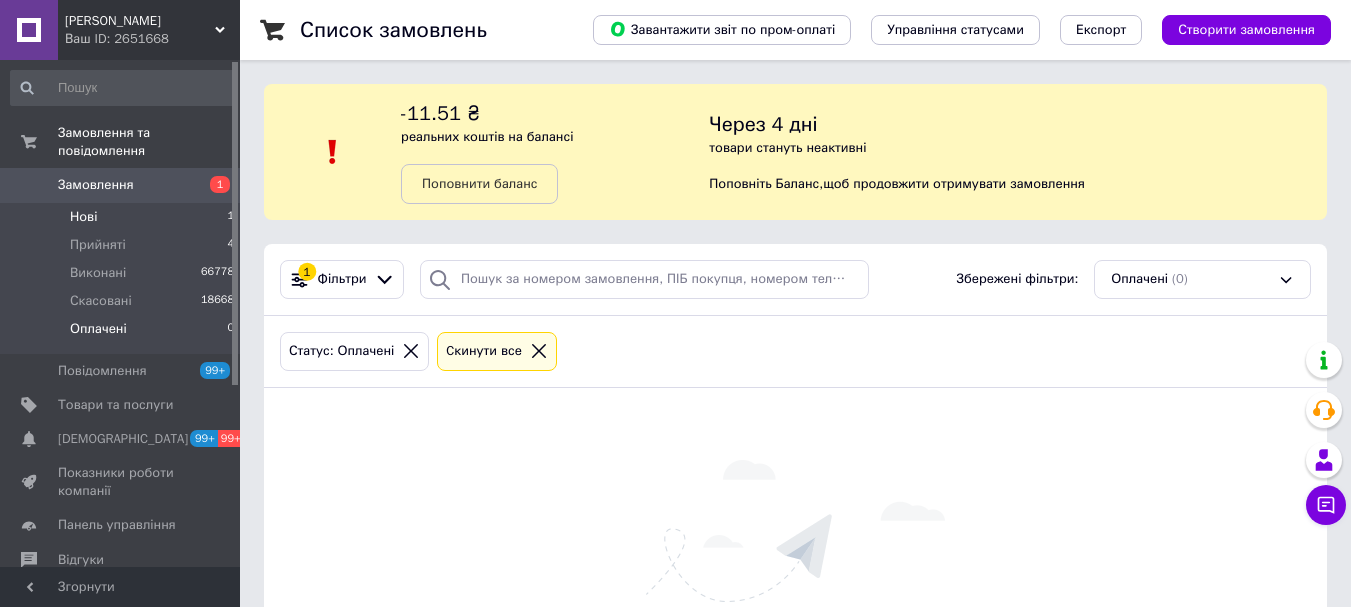 click on "Нові" at bounding box center (83, 217) 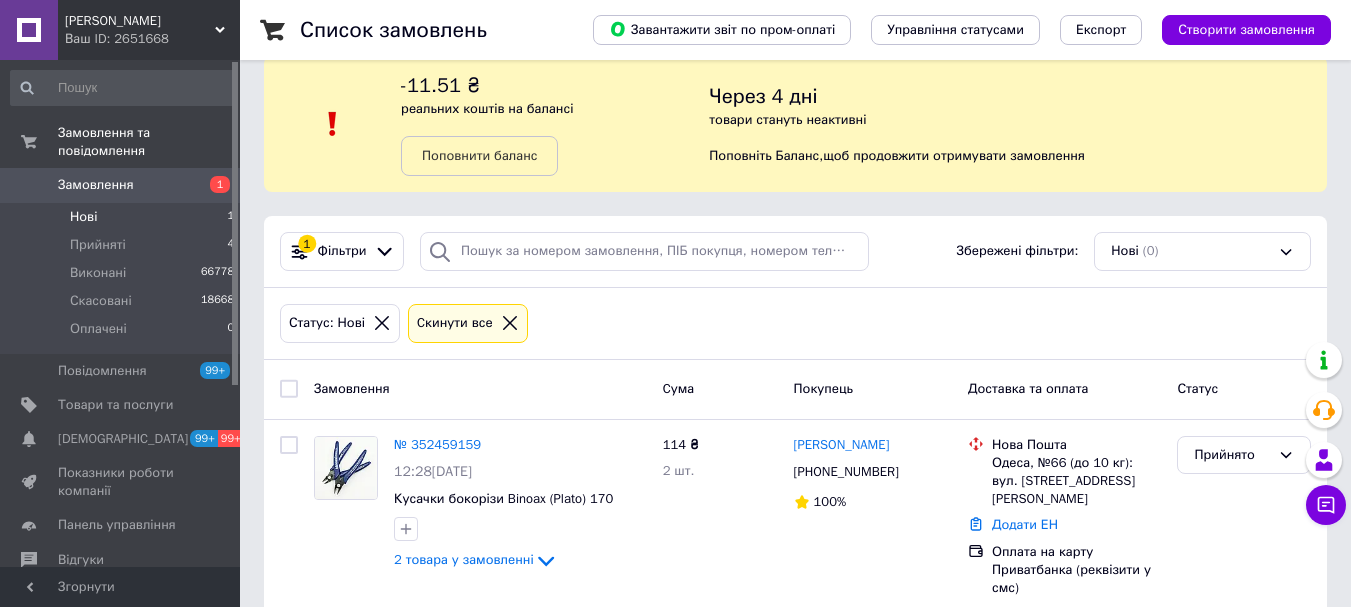 scroll, scrollTop: 40, scrollLeft: 0, axis: vertical 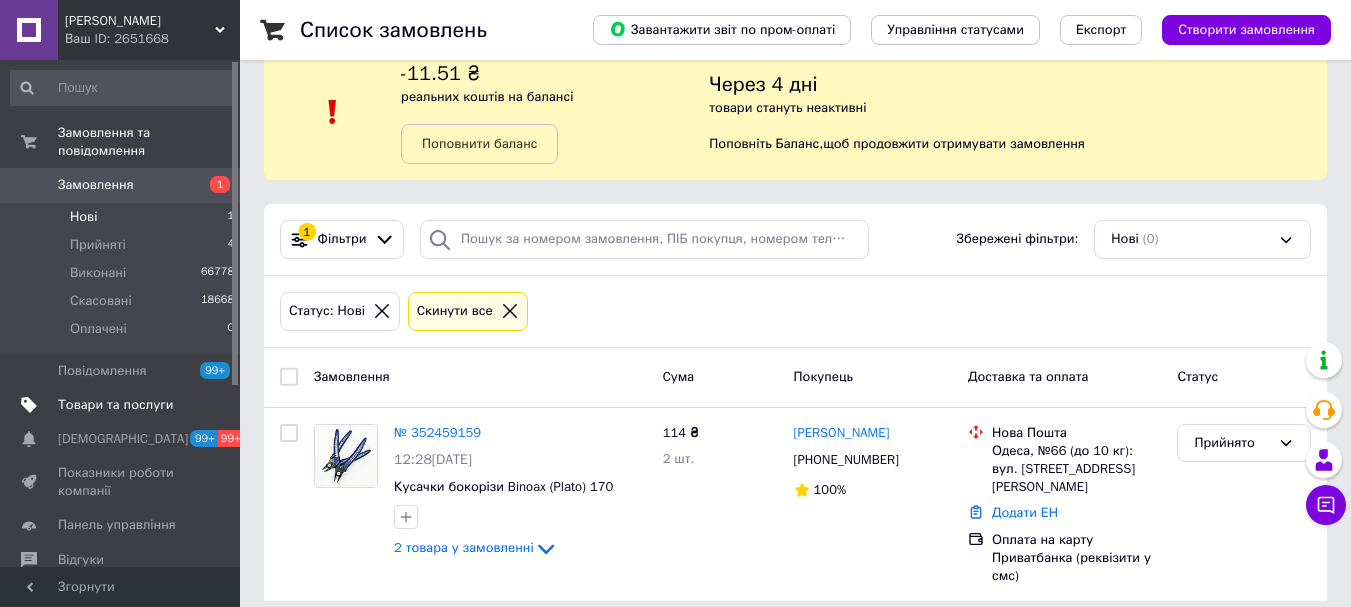 click on "Товари та послуги" at bounding box center [115, 405] 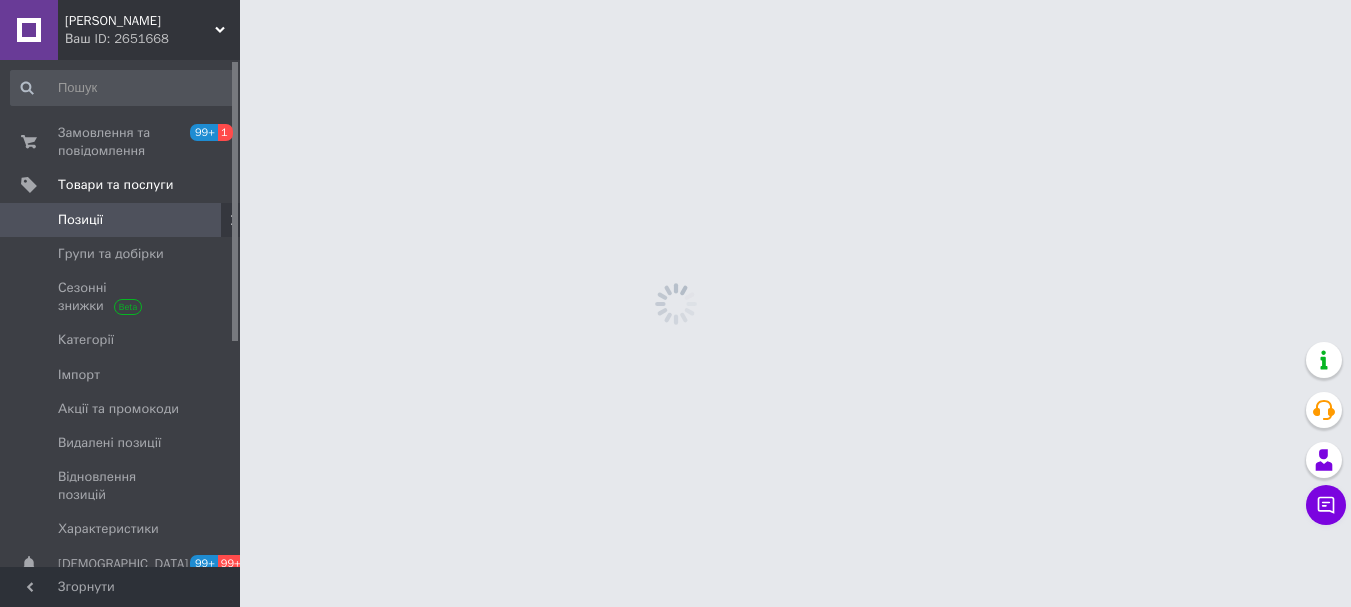 scroll, scrollTop: 0, scrollLeft: 0, axis: both 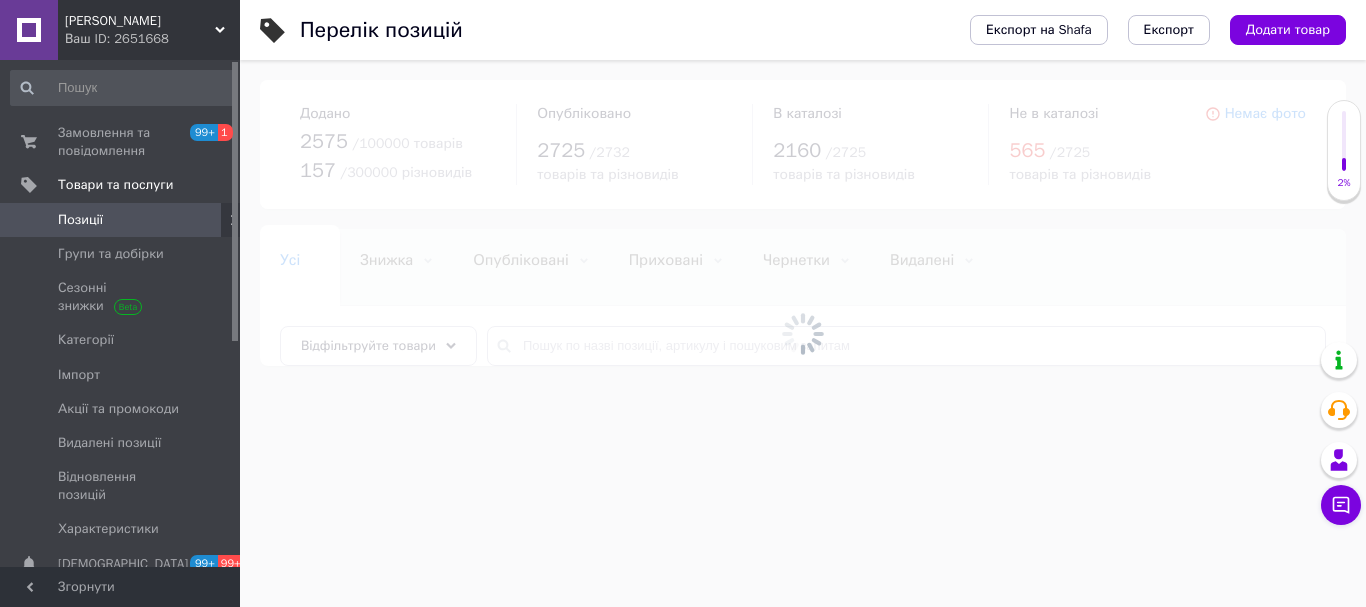 drag, startPoint x: 628, startPoint y: 333, endPoint x: 636, endPoint y: 346, distance: 15.264338 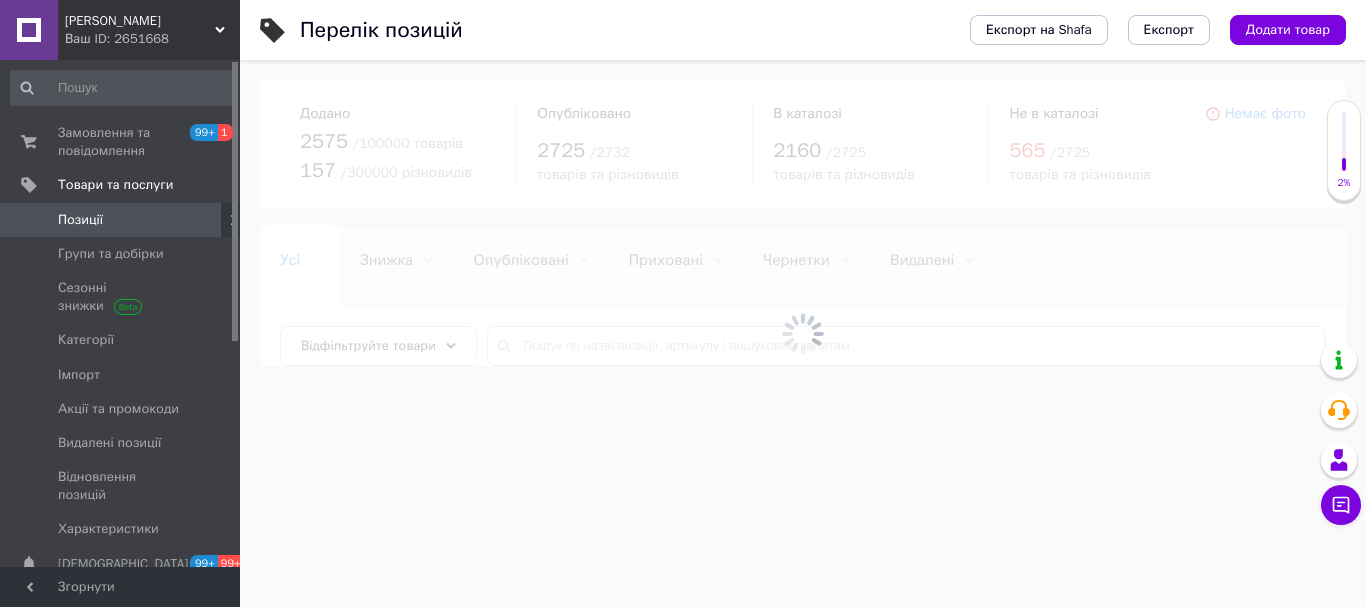 click at bounding box center [803, 333] 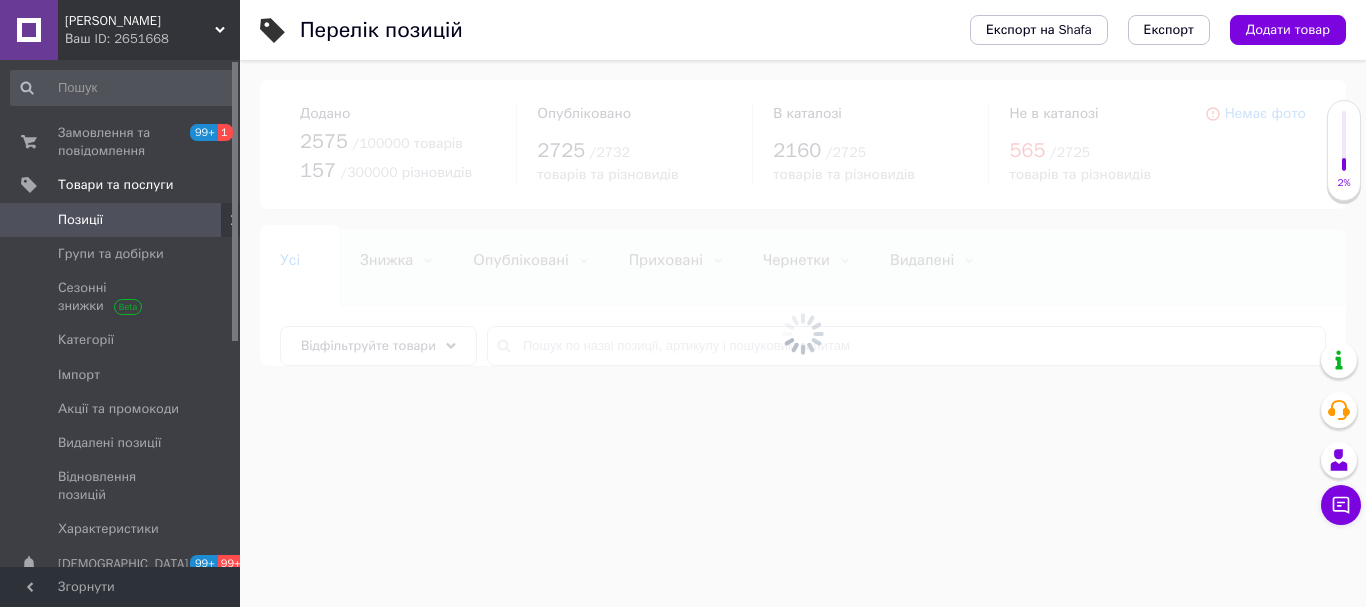 click at bounding box center [803, 333] 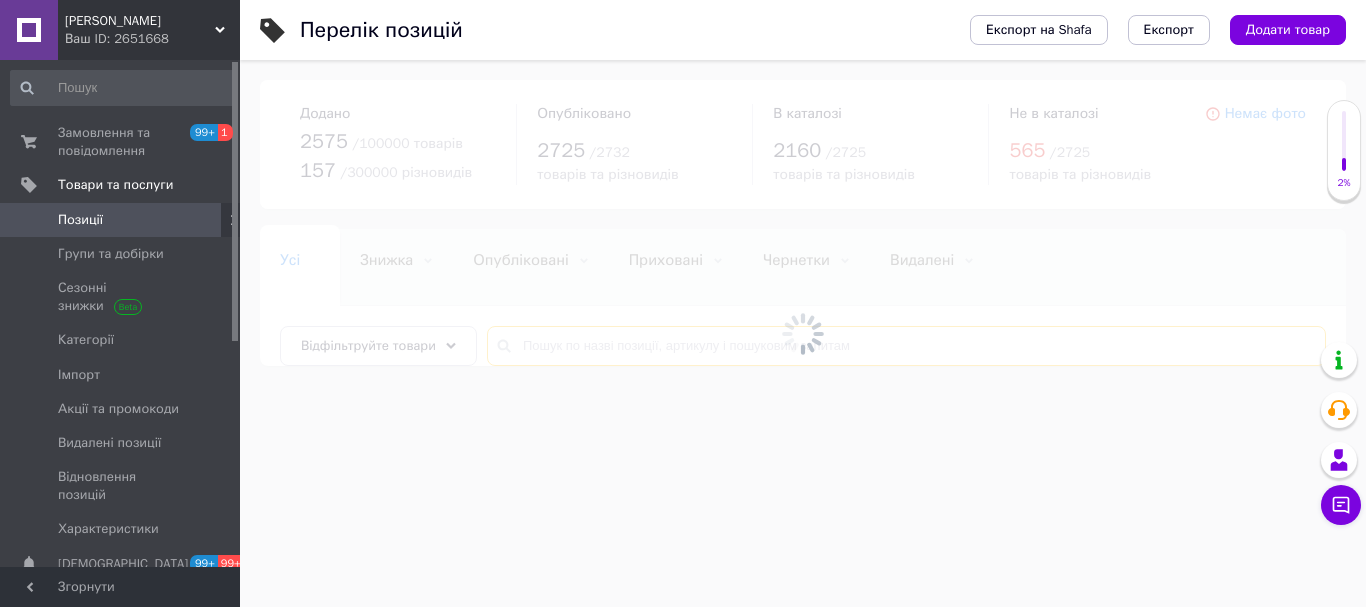 click at bounding box center (906, 346) 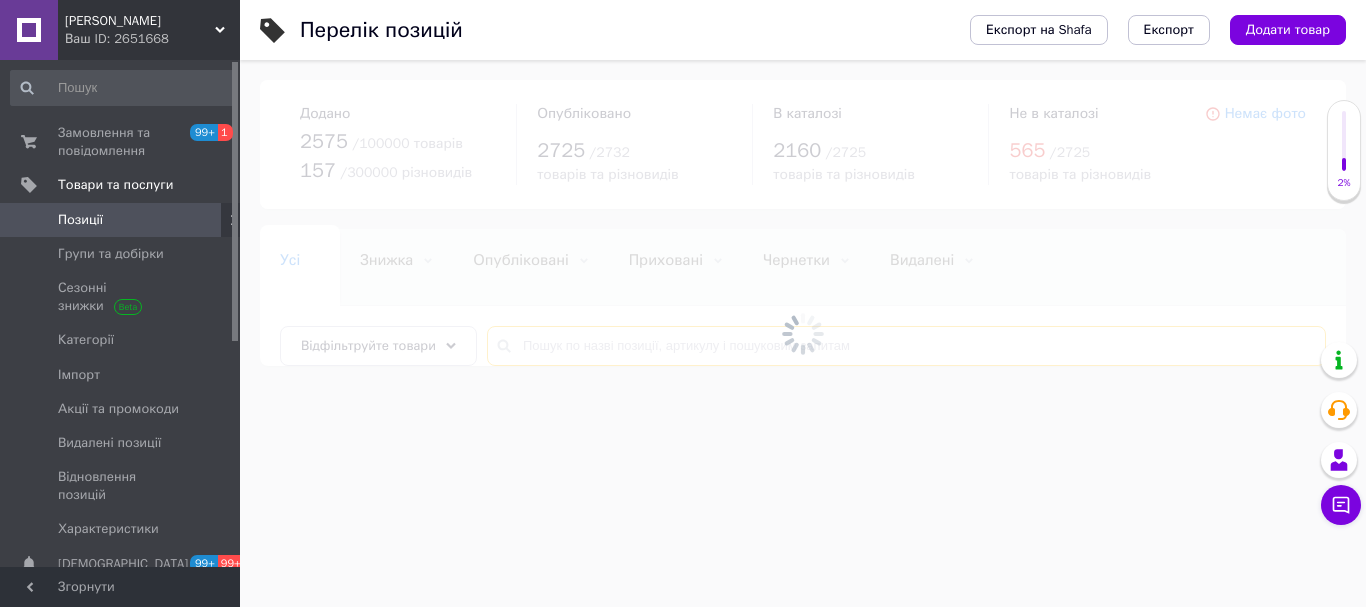 click at bounding box center (906, 346) 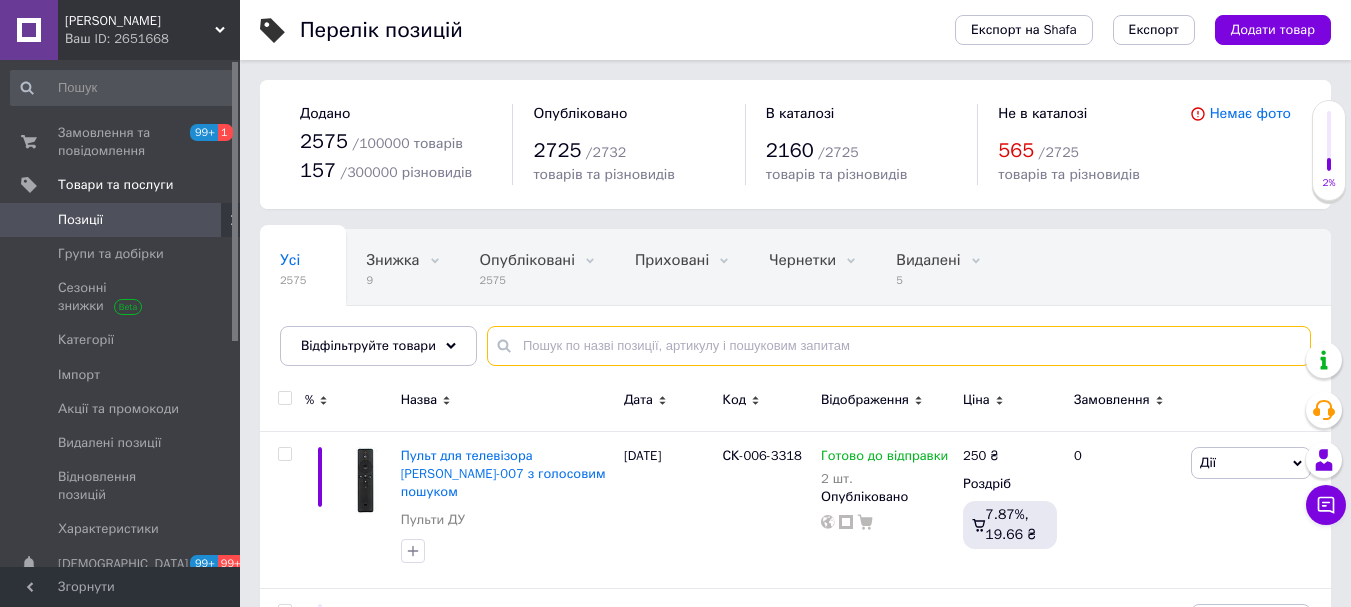 click at bounding box center [899, 346] 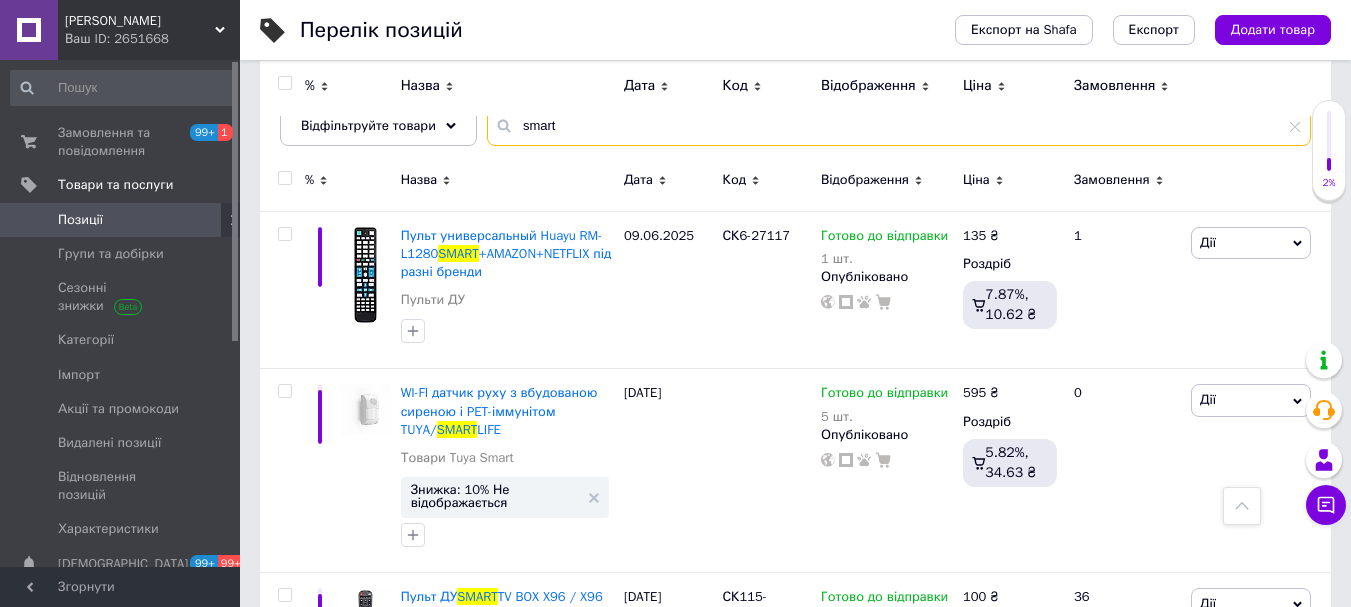 scroll, scrollTop: 46, scrollLeft: 0, axis: vertical 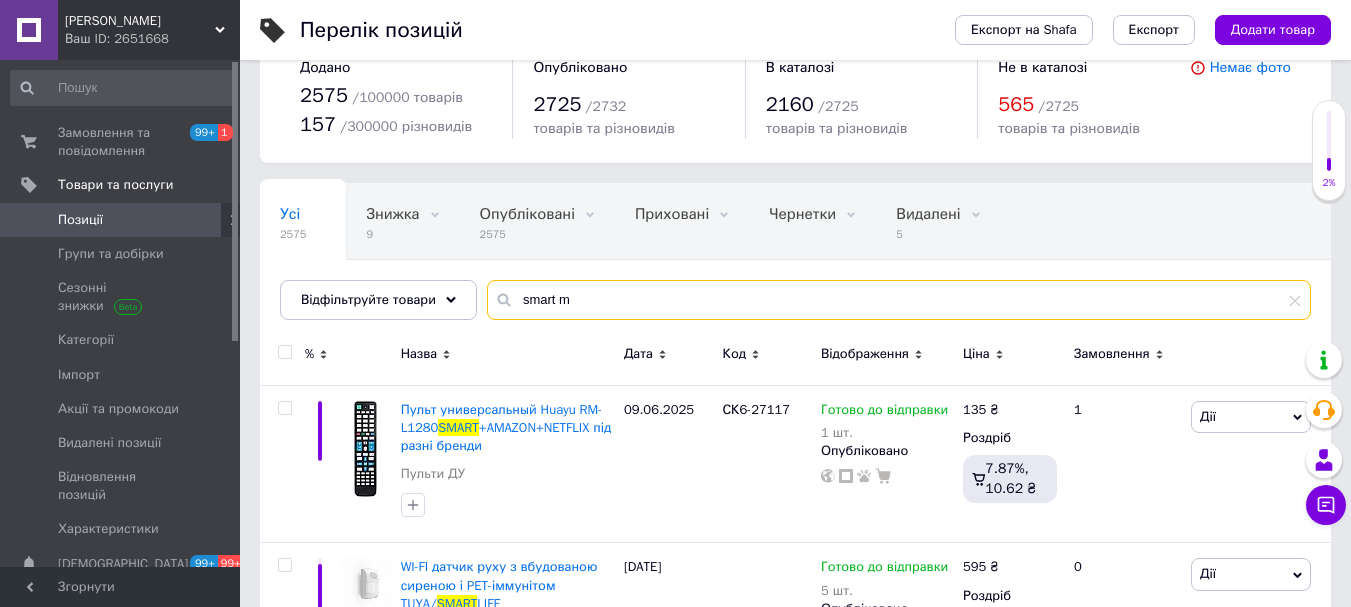type on "smart mx" 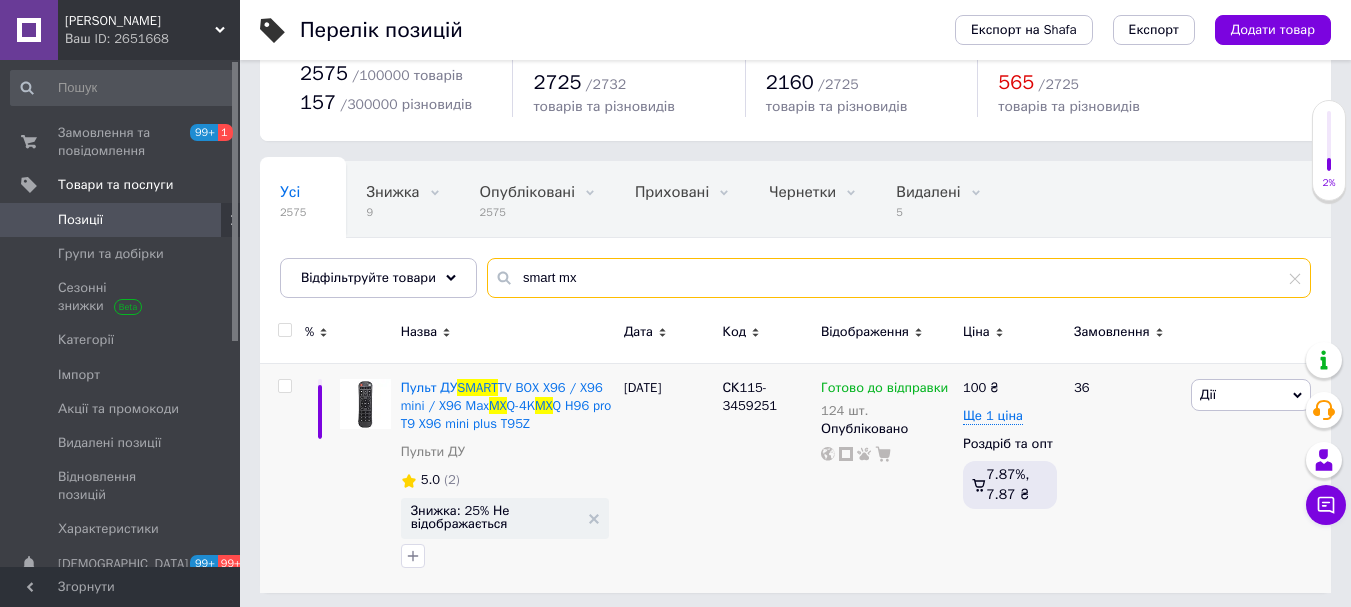scroll, scrollTop: 74, scrollLeft: 0, axis: vertical 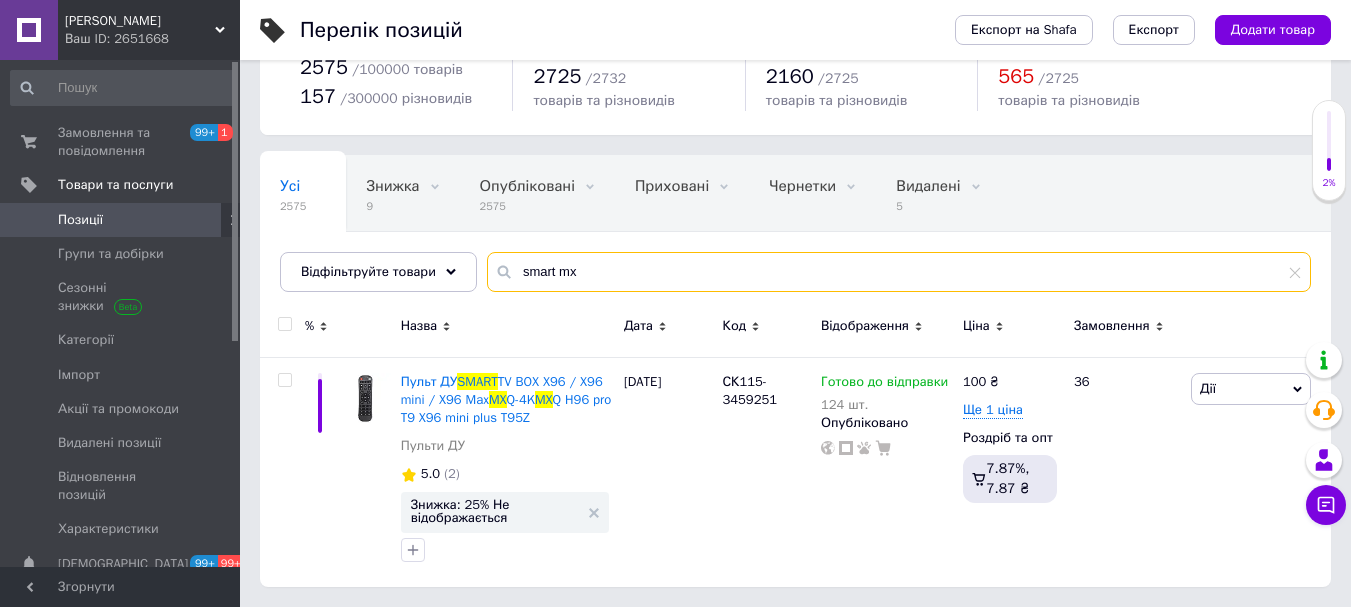 drag, startPoint x: 605, startPoint y: 273, endPoint x: 492, endPoint y: 268, distance: 113.110565 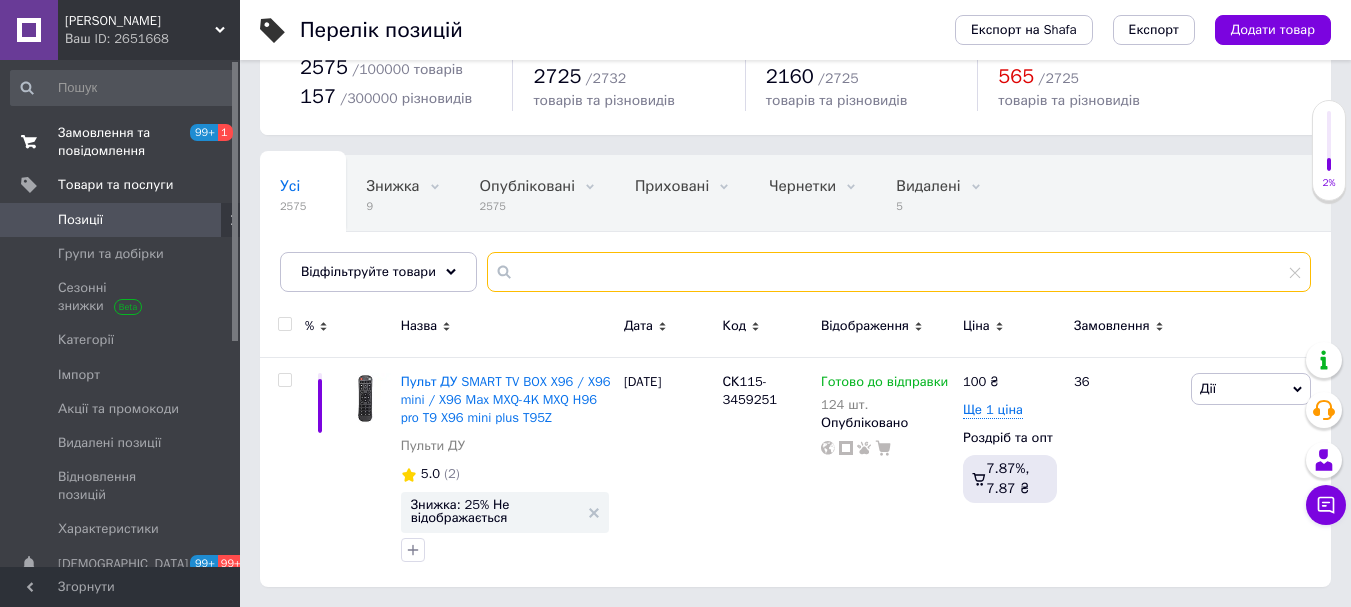type 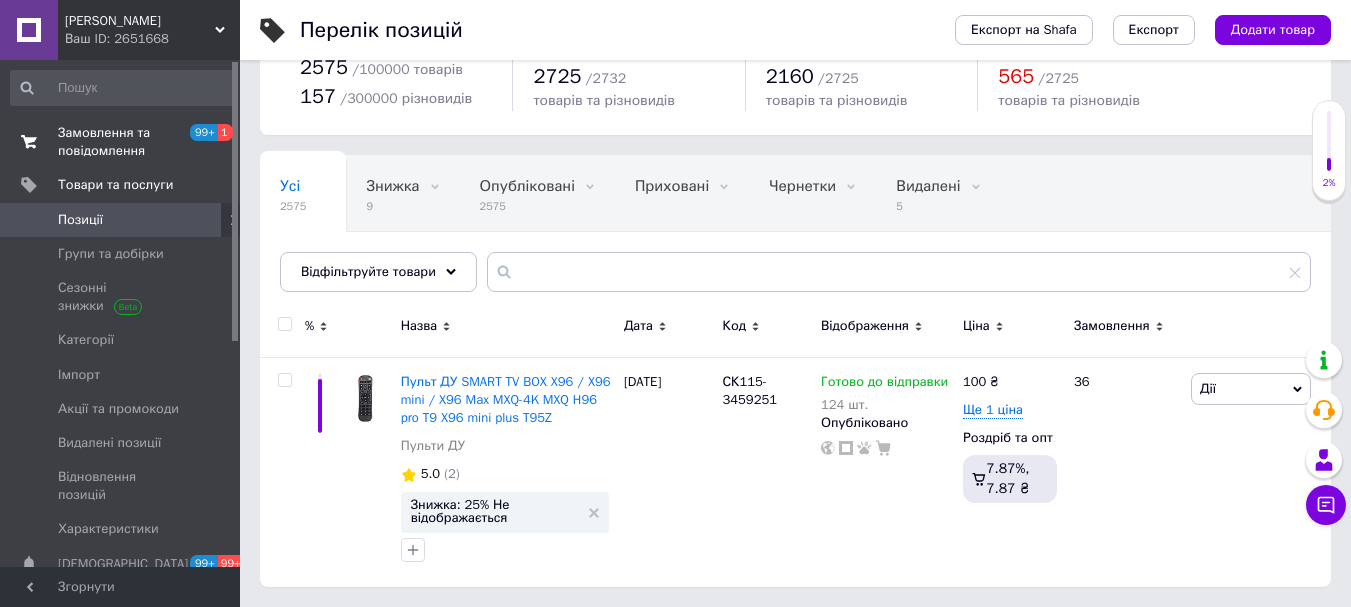 click on "Замовлення та повідомлення" at bounding box center (121, 142) 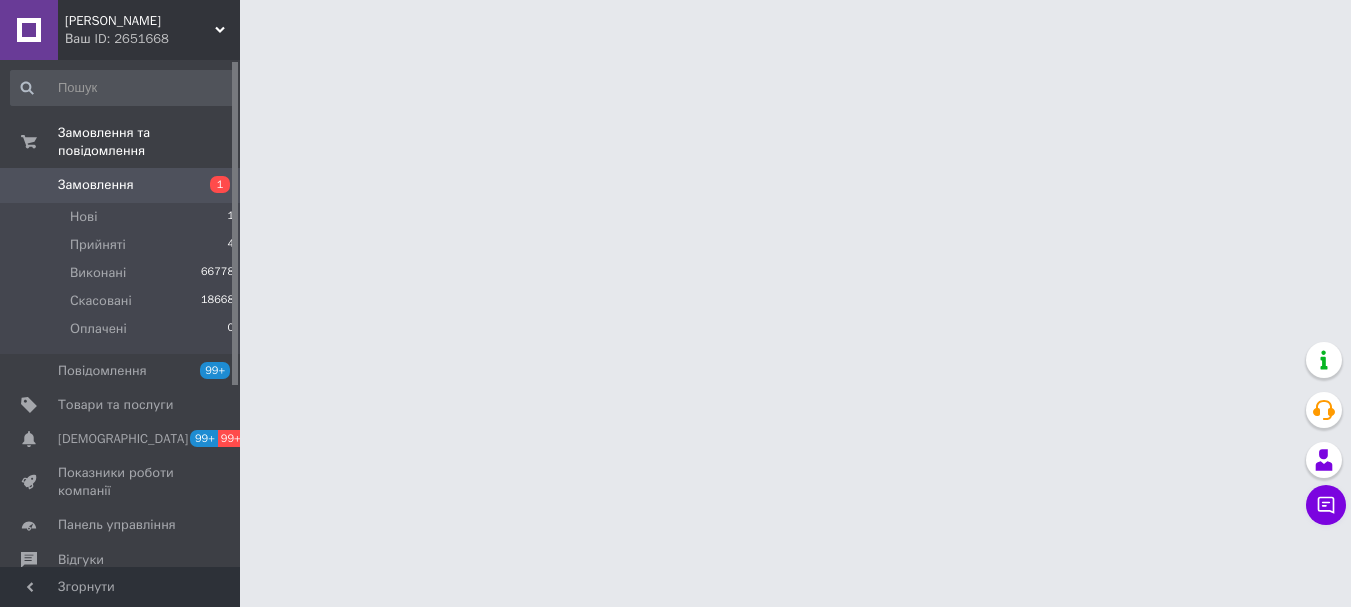 scroll, scrollTop: 0, scrollLeft: 0, axis: both 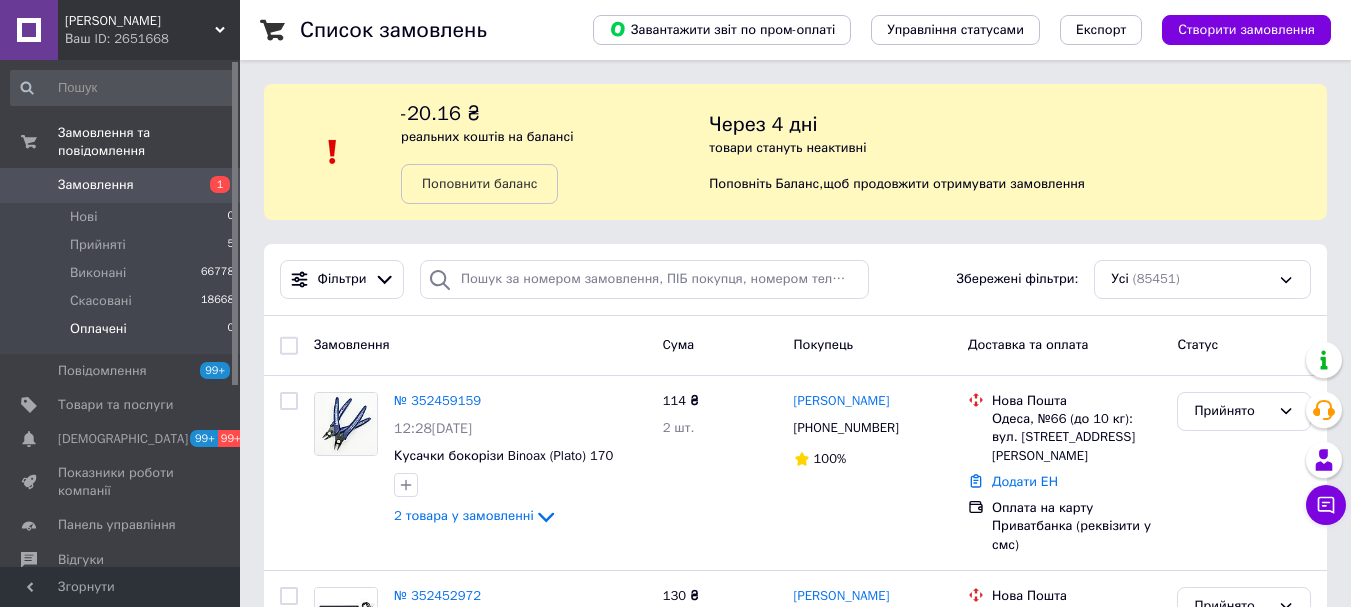click on "Оплачені 0" at bounding box center [123, 334] 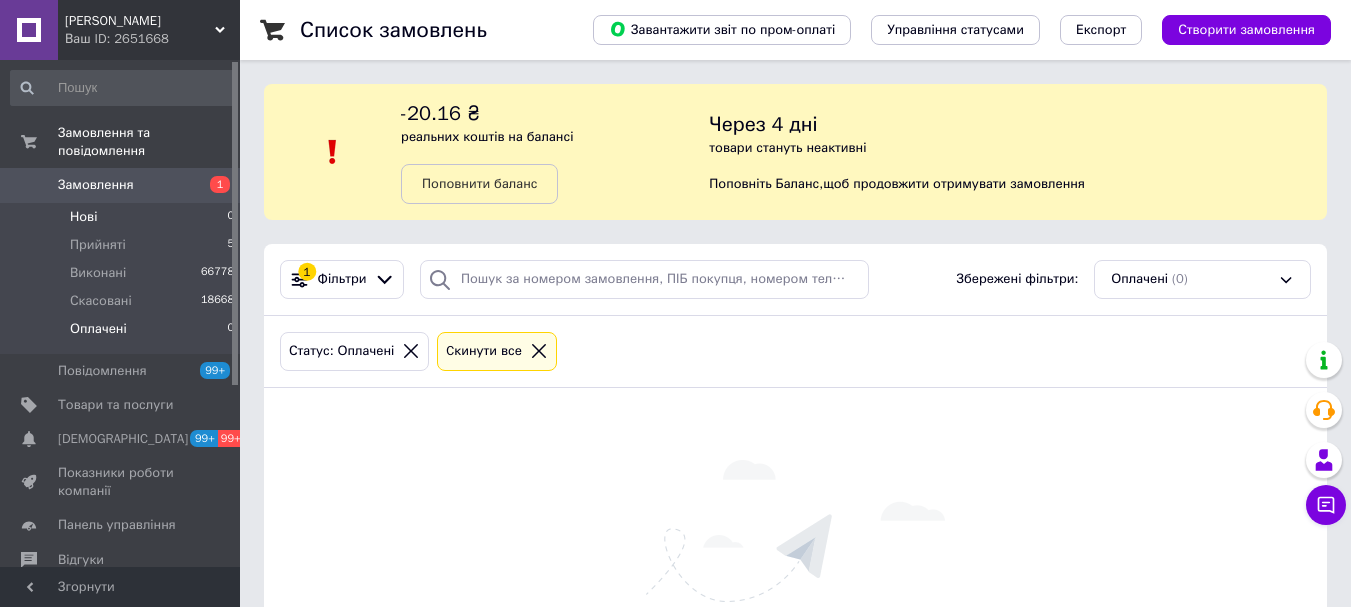 click on "Нові 0" at bounding box center [123, 217] 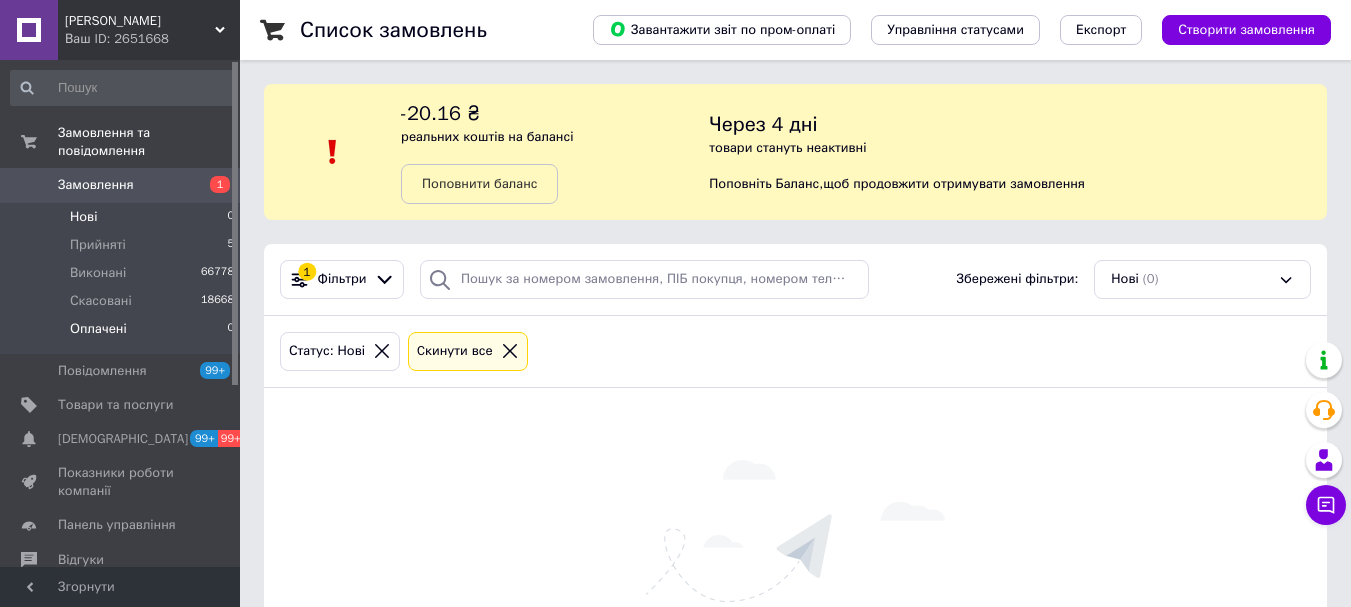 click on "Оплачені 0" at bounding box center (123, 334) 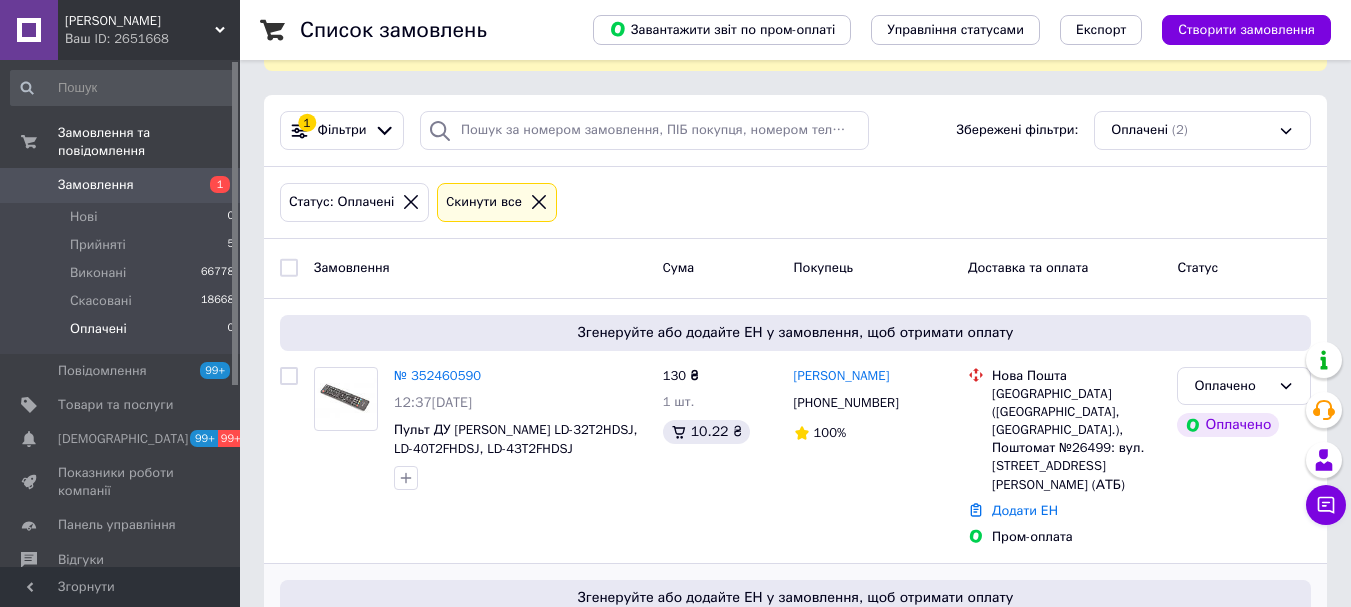 scroll, scrollTop: 303, scrollLeft: 0, axis: vertical 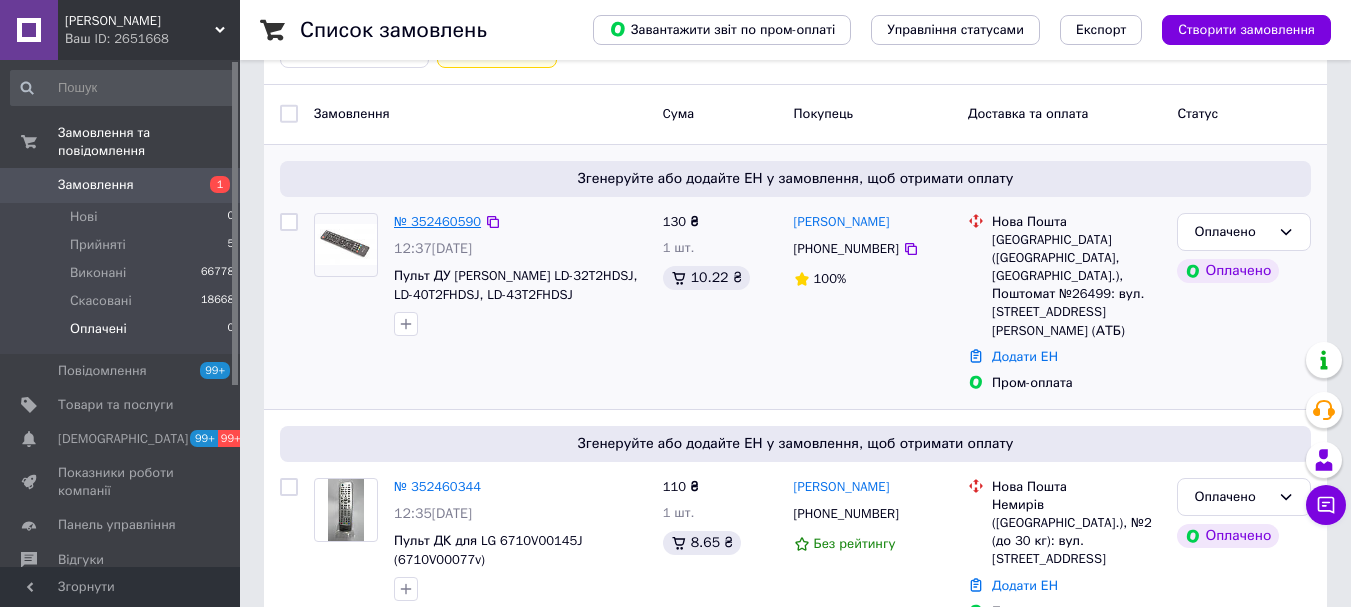 click on "№ 352460590" at bounding box center (437, 221) 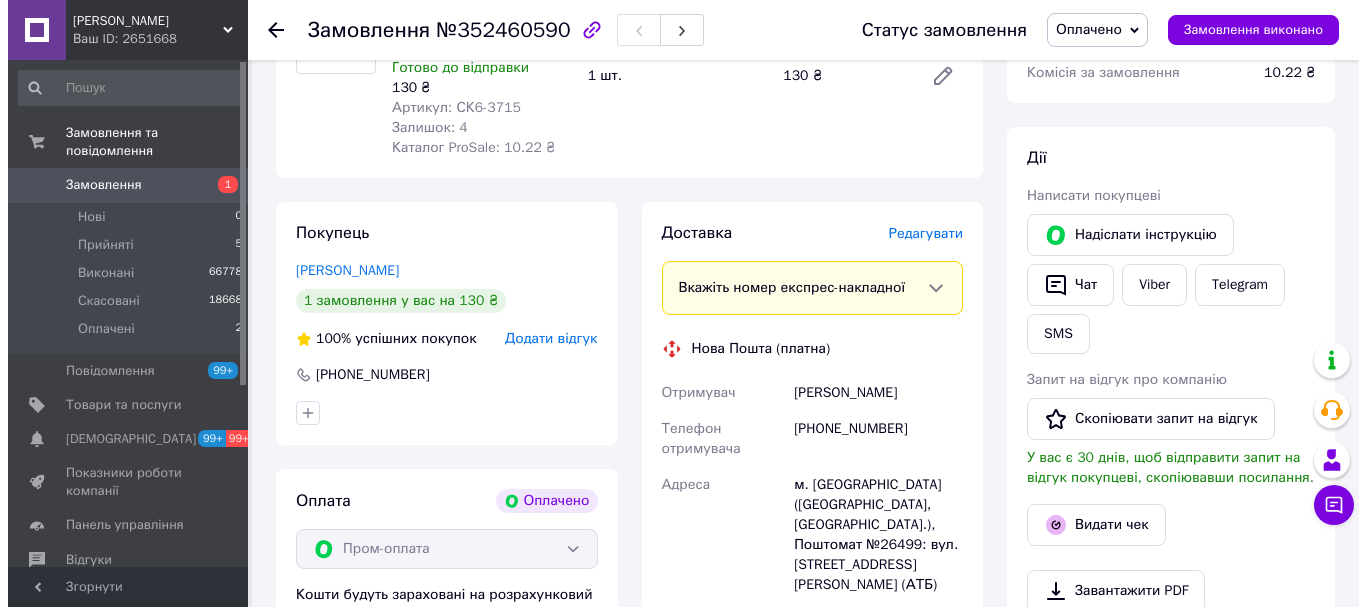 scroll, scrollTop: 300, scrollLeft: 0, axis: vertical 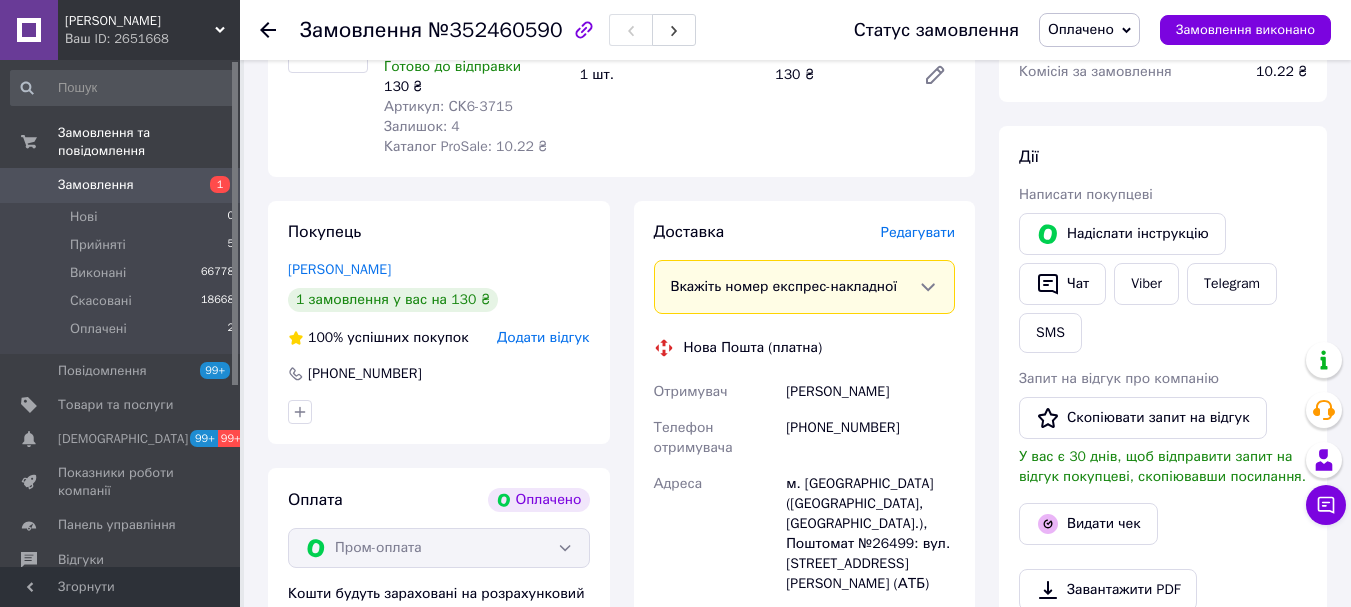 click on "Редагувати" at bounding box center [918, 232] 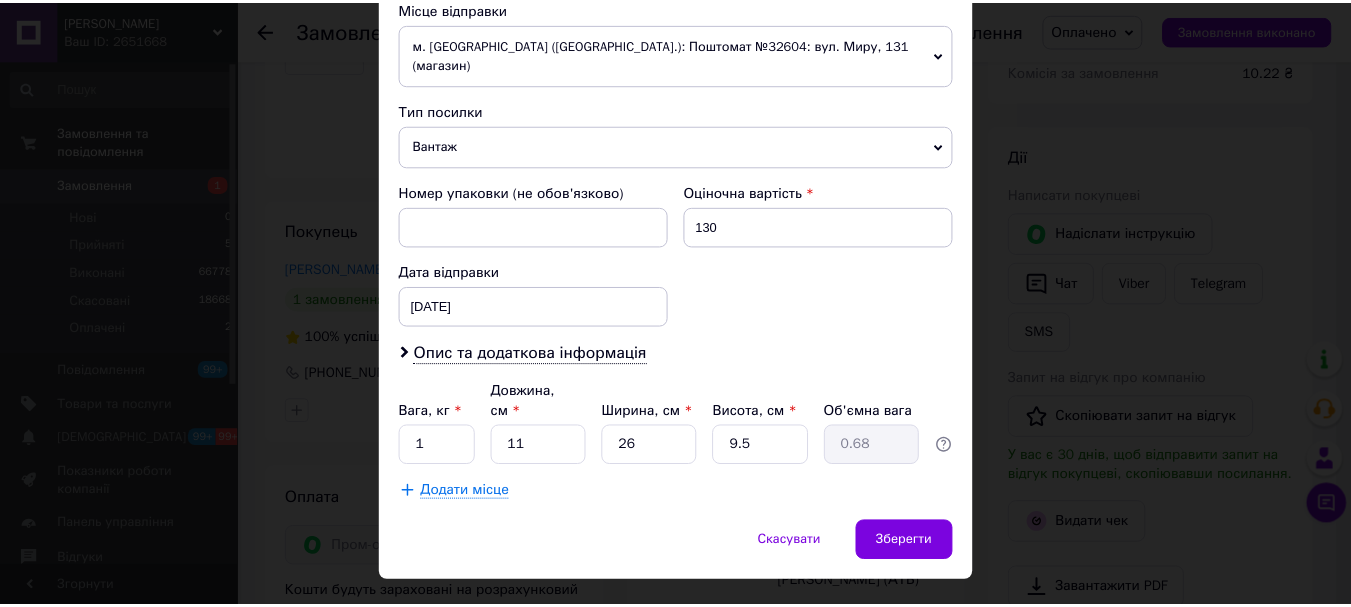 scroll, scrollTop: 721, scrollLeft: 0, axis: vertical 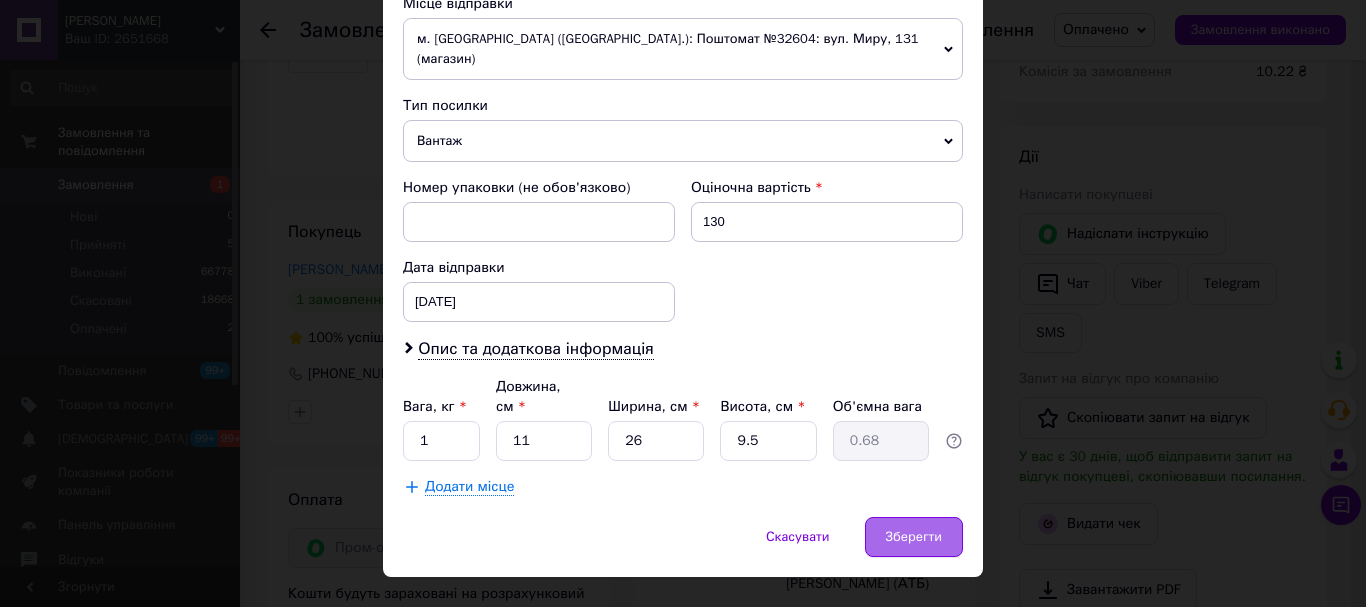 click on "Зберегти" at bounding box center (914, 537) 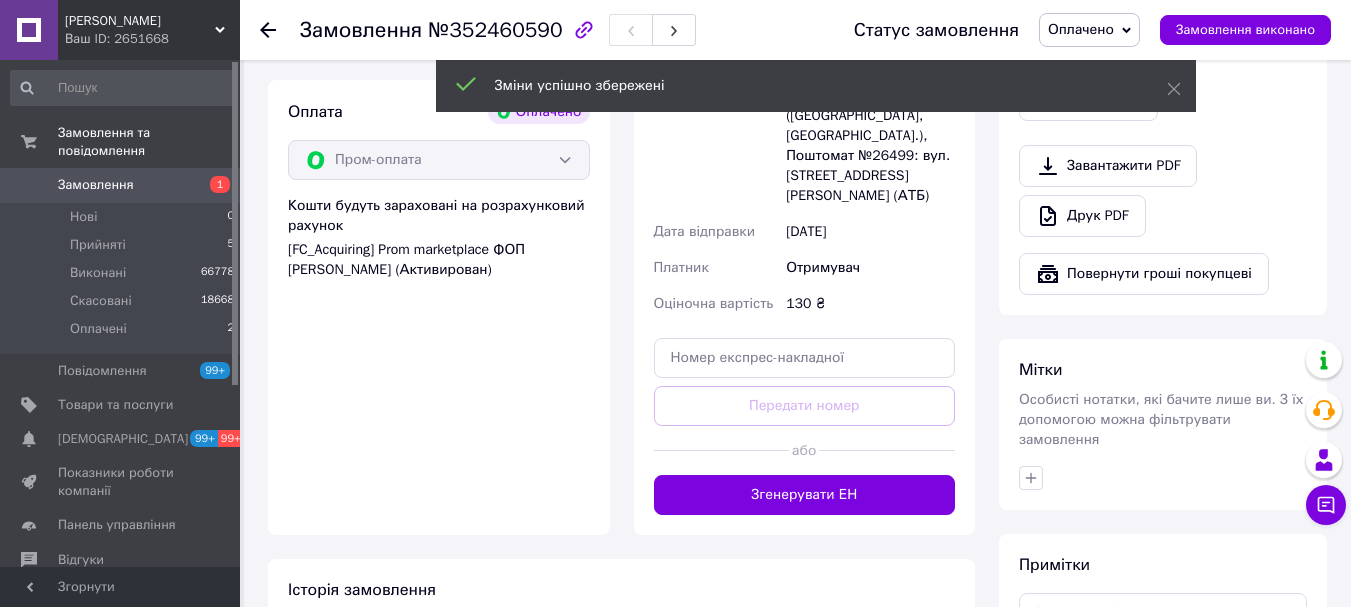 scroll, scrollTop: 700, scrollLeft: 0, axis: vertical 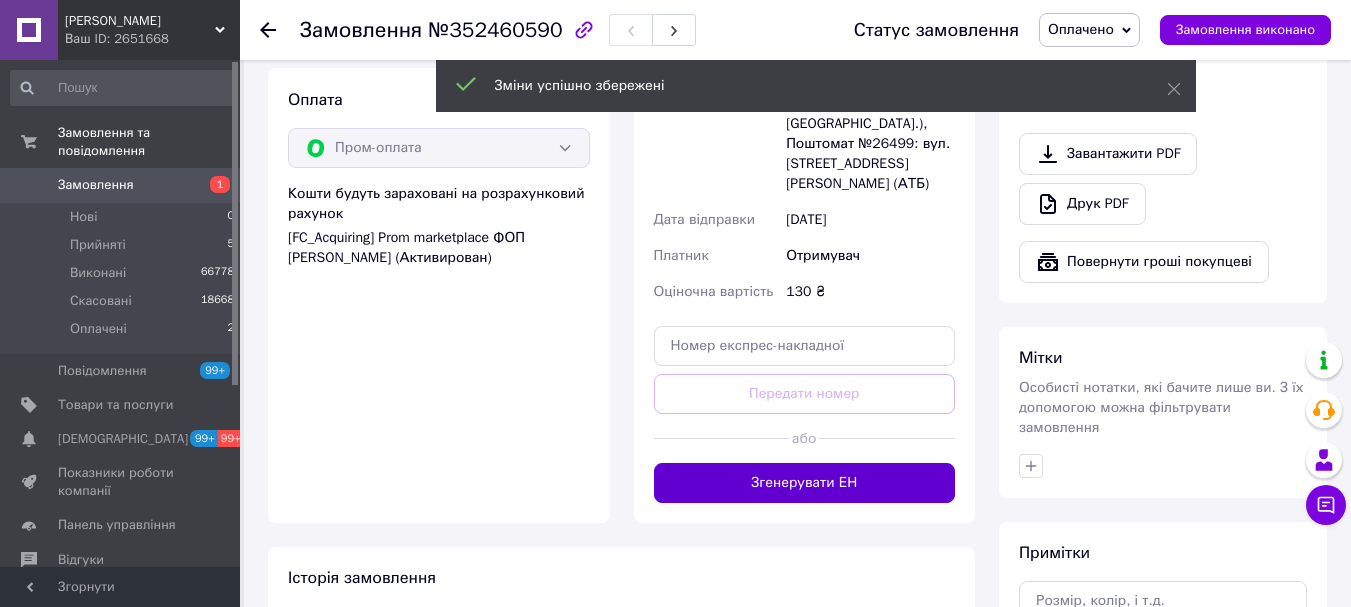 click on "Згенерувати ЕН" at bounding box center [805, 483] 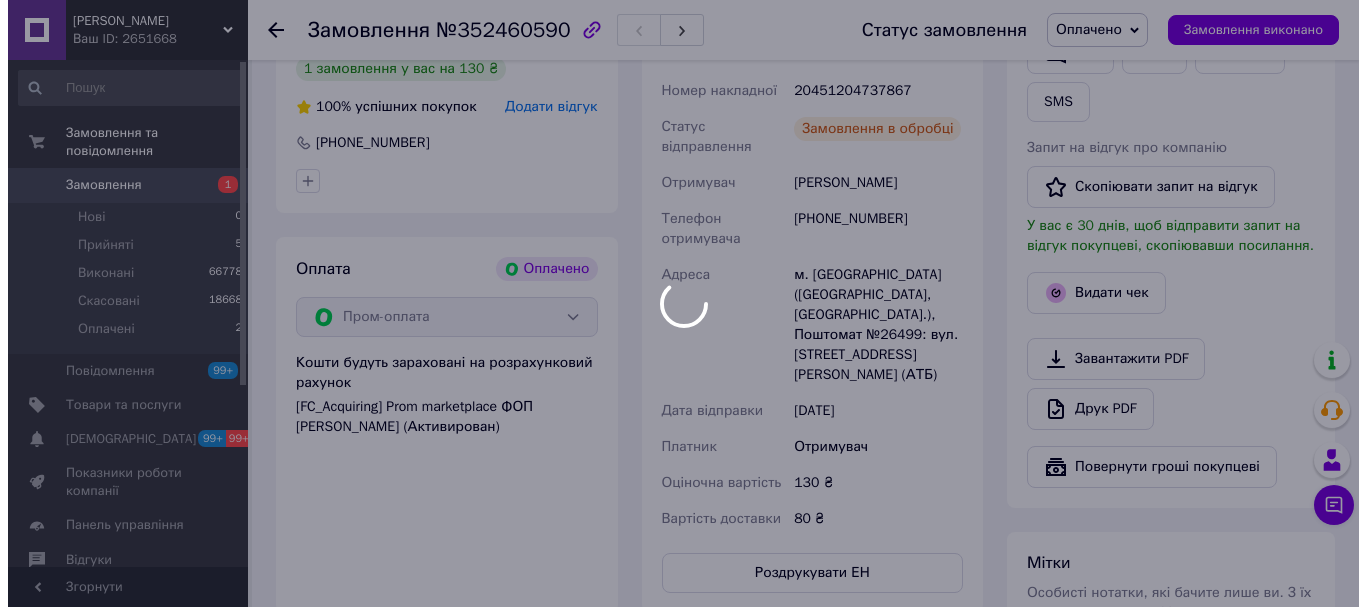 scroll, scrollTop: 500, scrollLeft: 0, axis: vertical 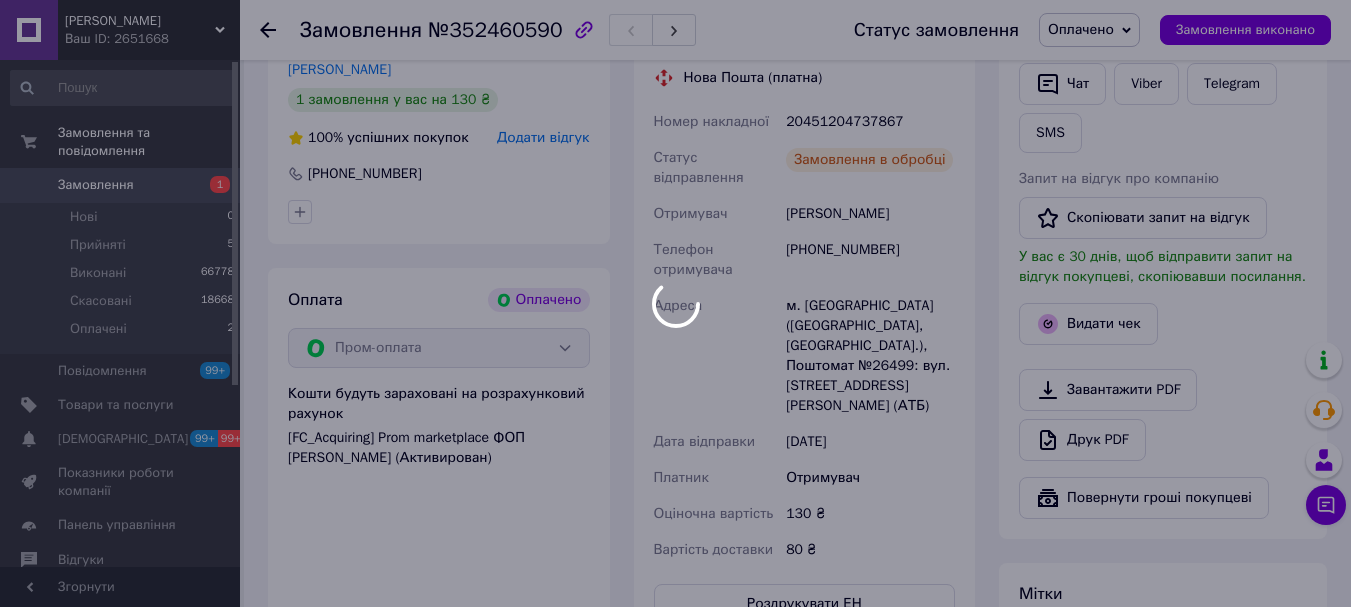 click at bounding box center (675, 303) 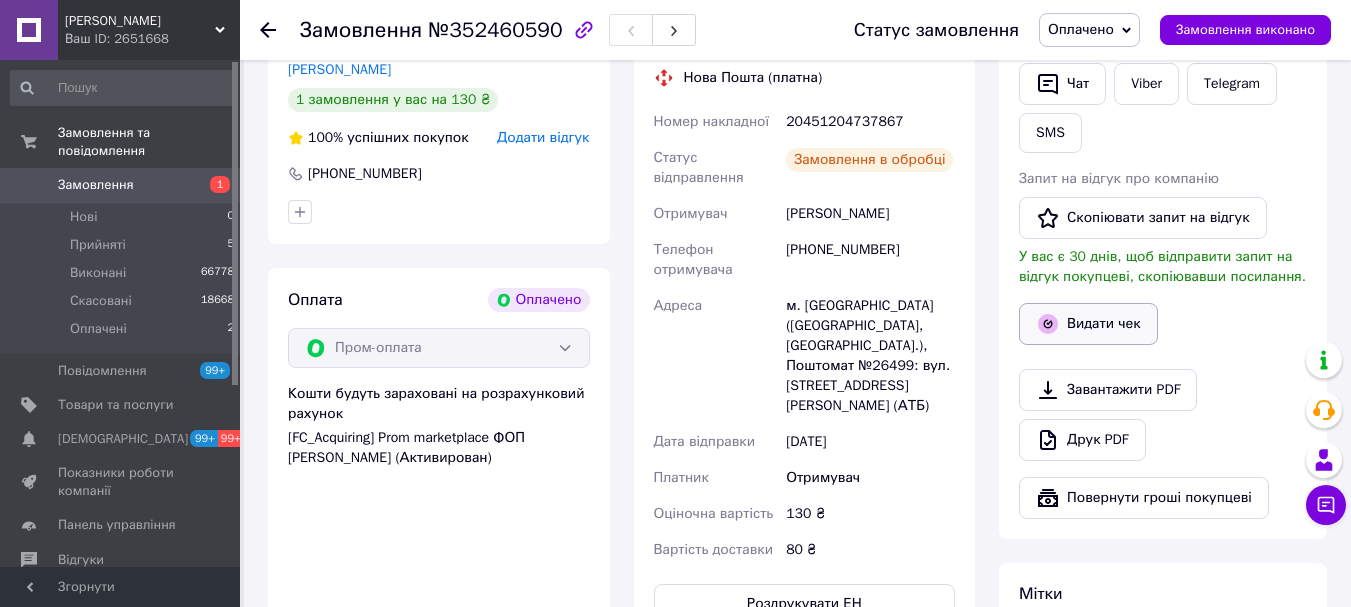click on "Видати чек" at bounding box center [1088, 324] 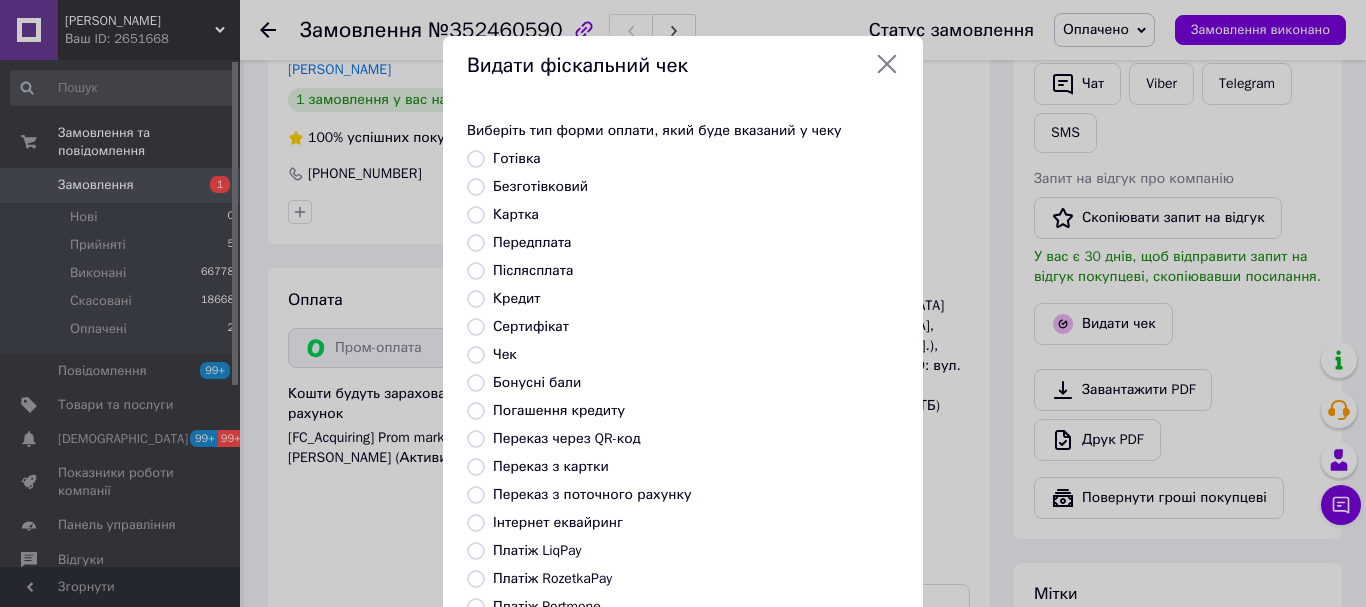 click on "Платіж RozetkaPay" at bounding box center [552, 578] 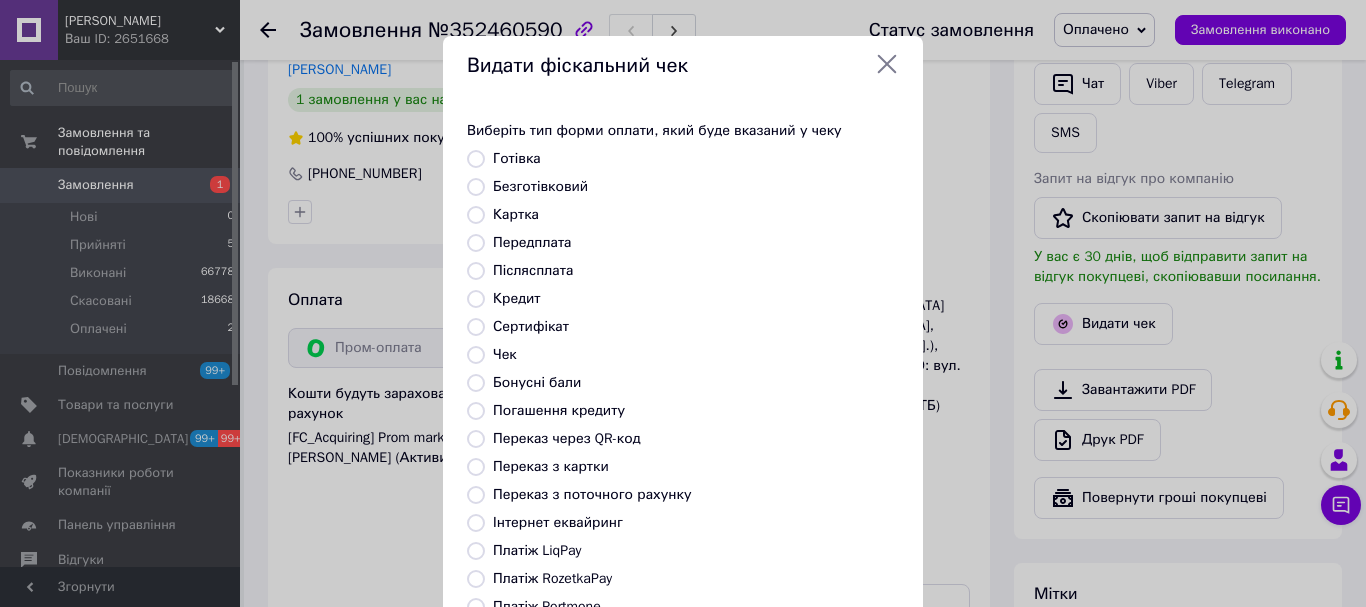 radio on "true" 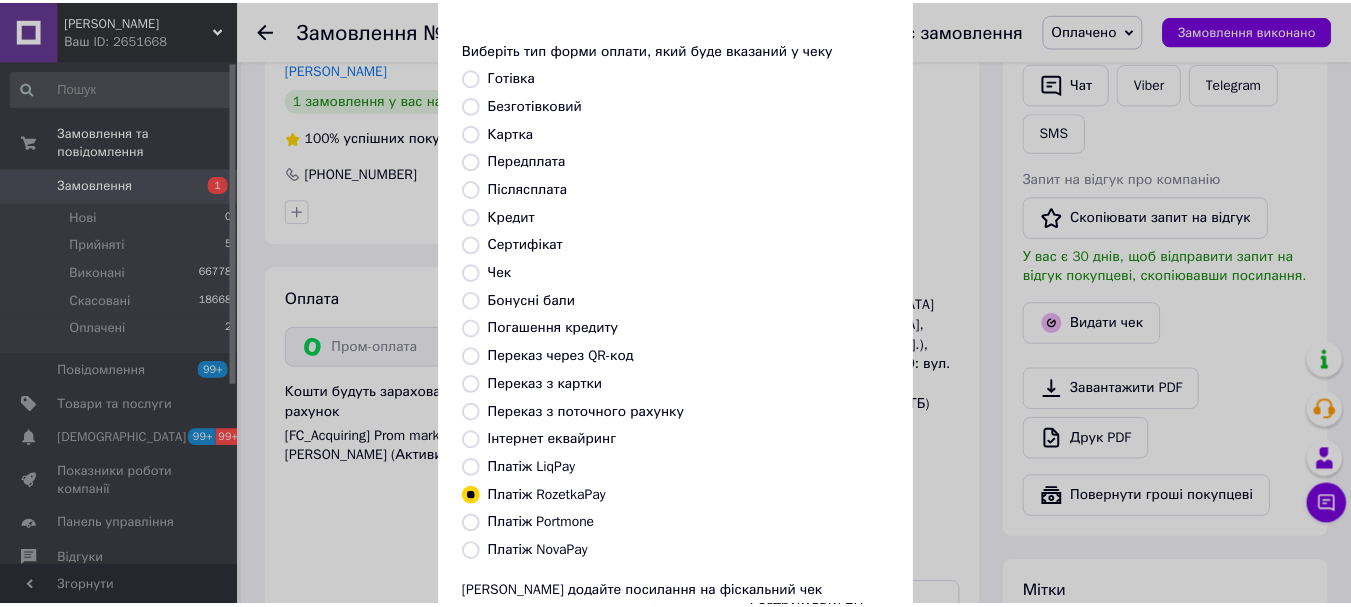 scroll, scrollTop: 252, scrollLeft: 0, axis: vertical 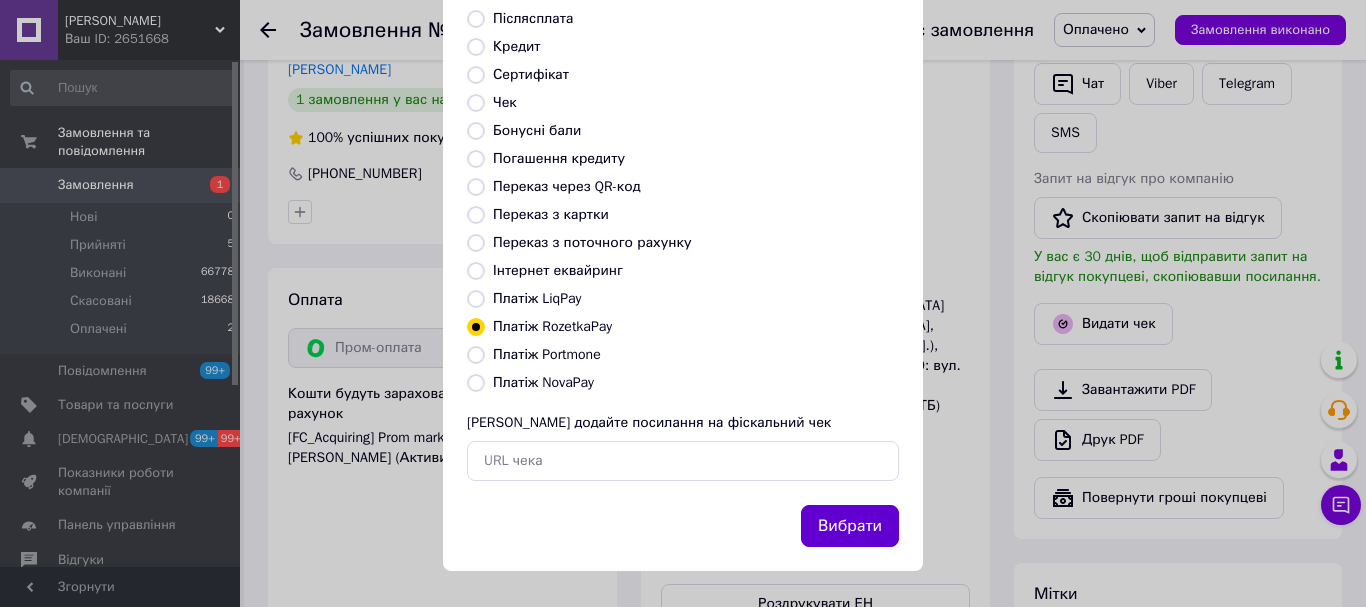 drag, startPoint x: 857, startPoint y: 514, endPoint x: 907, endPoint y: 488, distance: 56.35601 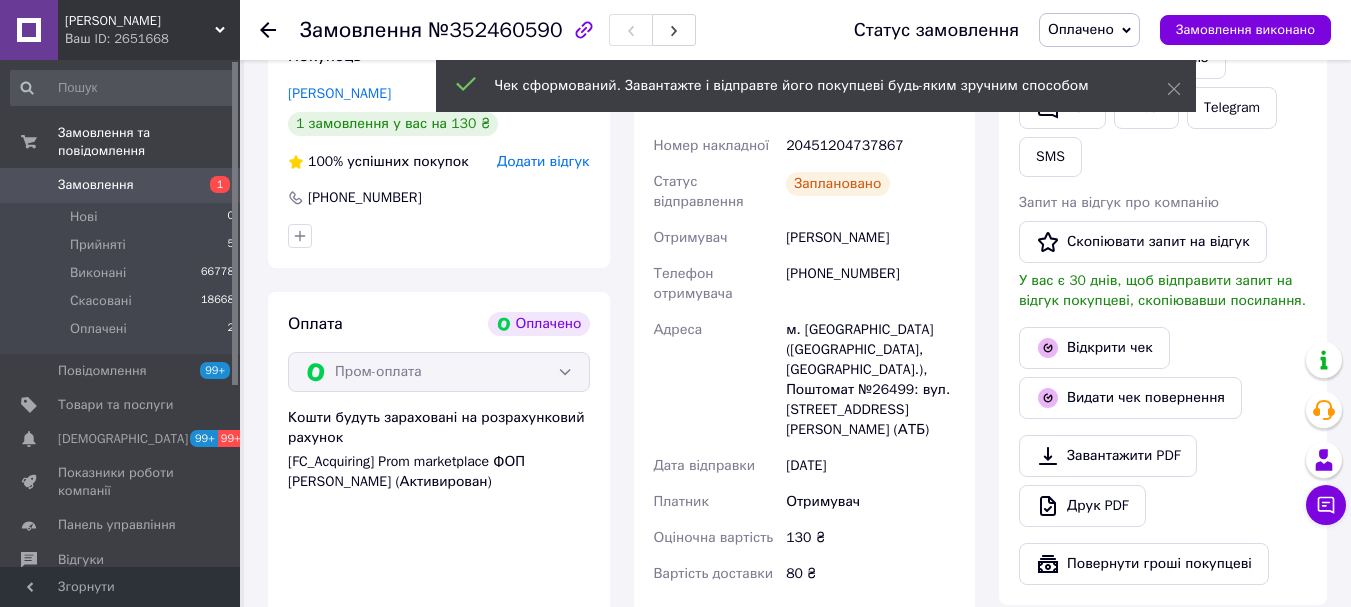 scroll, scrollTop: 300, scrollLeft: 0, axis: vertical 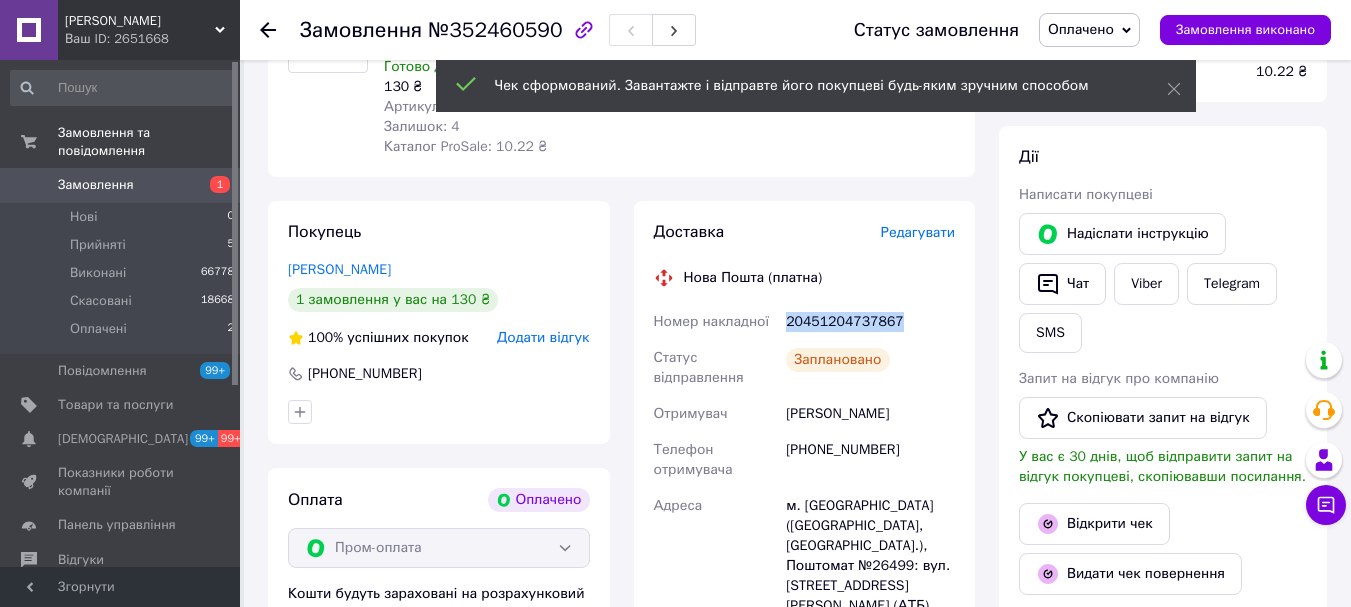 drag, startPoint x: 832, startPoint y: 325, endPoint x: 778, endPoint y: 325, distance: 54 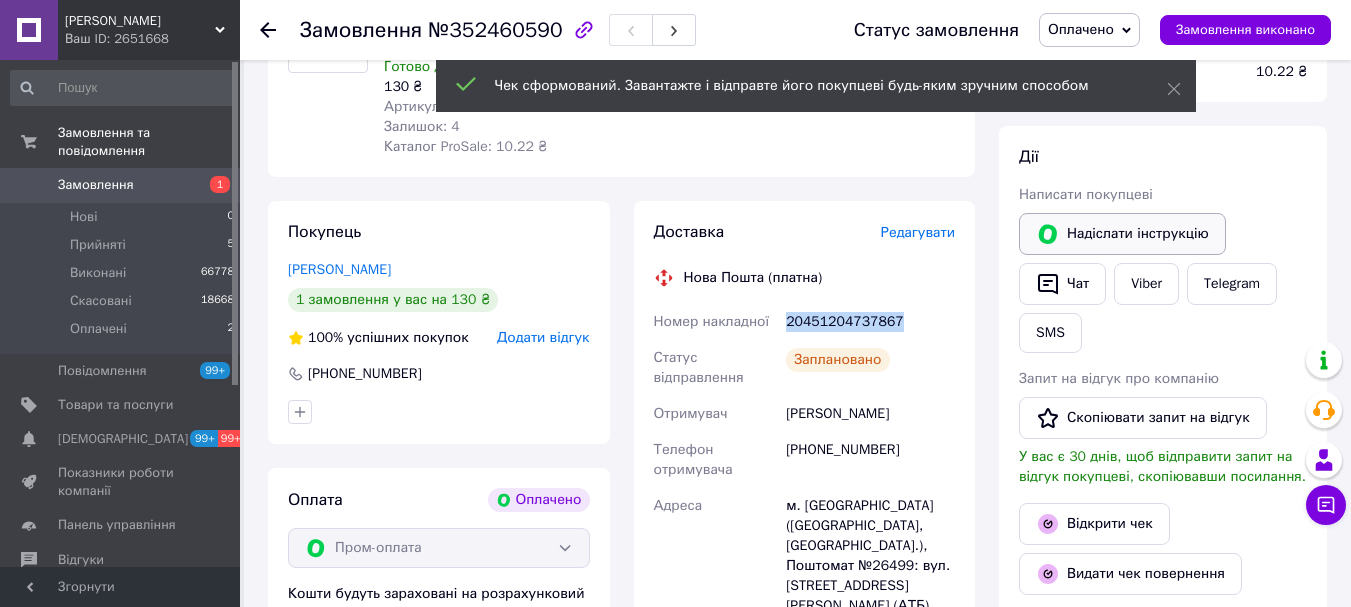 copy on "Номер накладної 20451204737867" 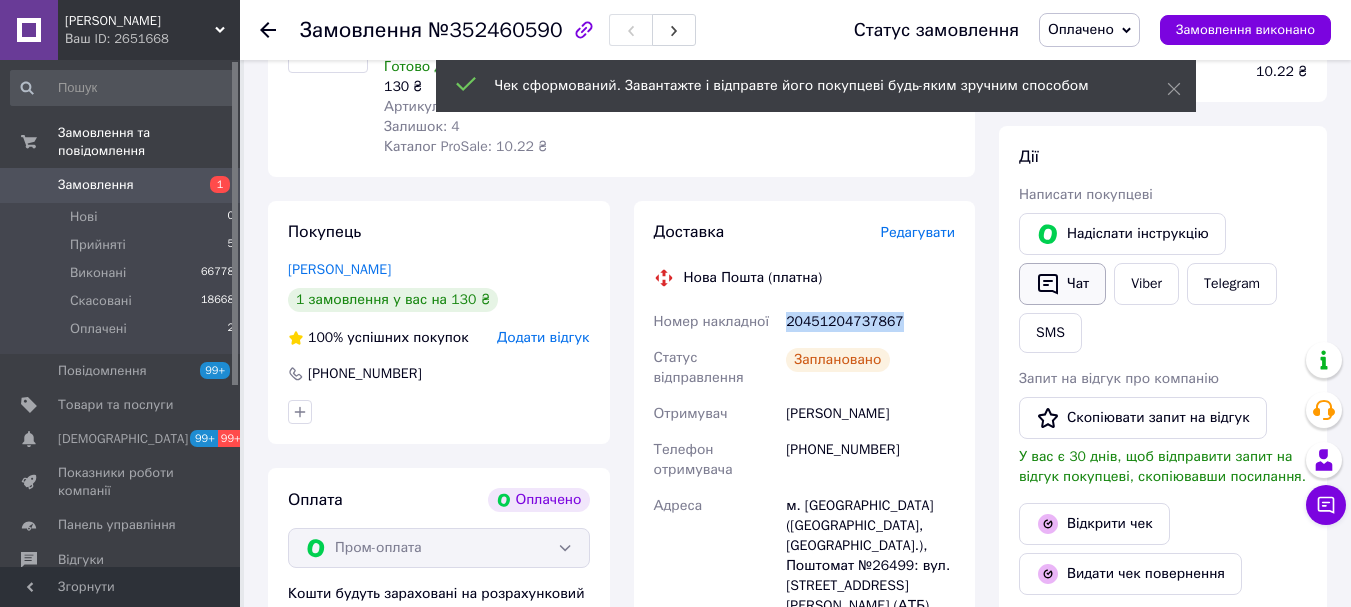 drag, startPoint x: 1075, startPoint y: 248, endPoint x: 1062, endPoint y: 303, distance: 56.515484 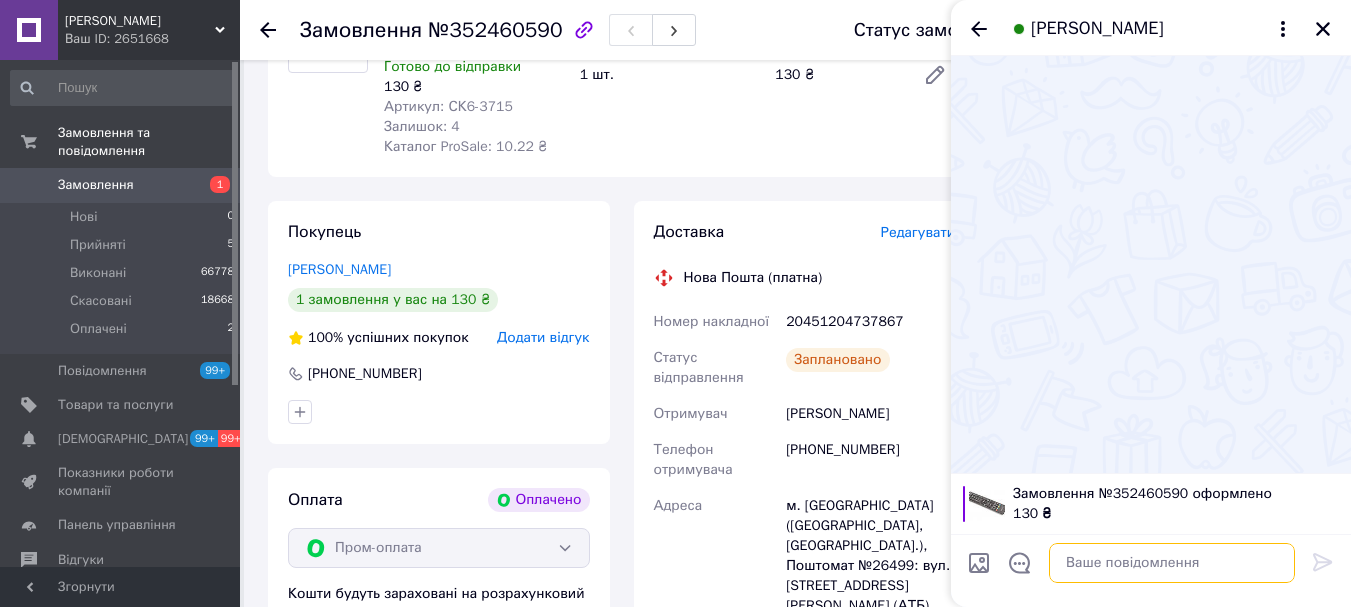click at bounding box center (1172, 563) 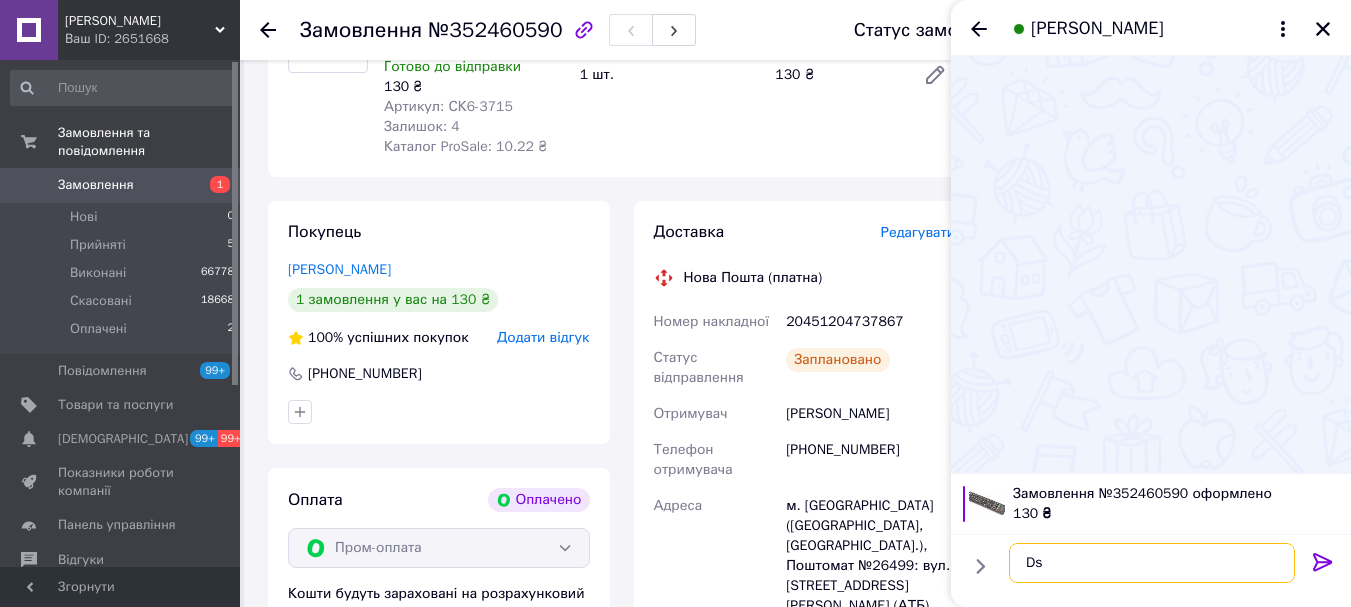 type on "D" 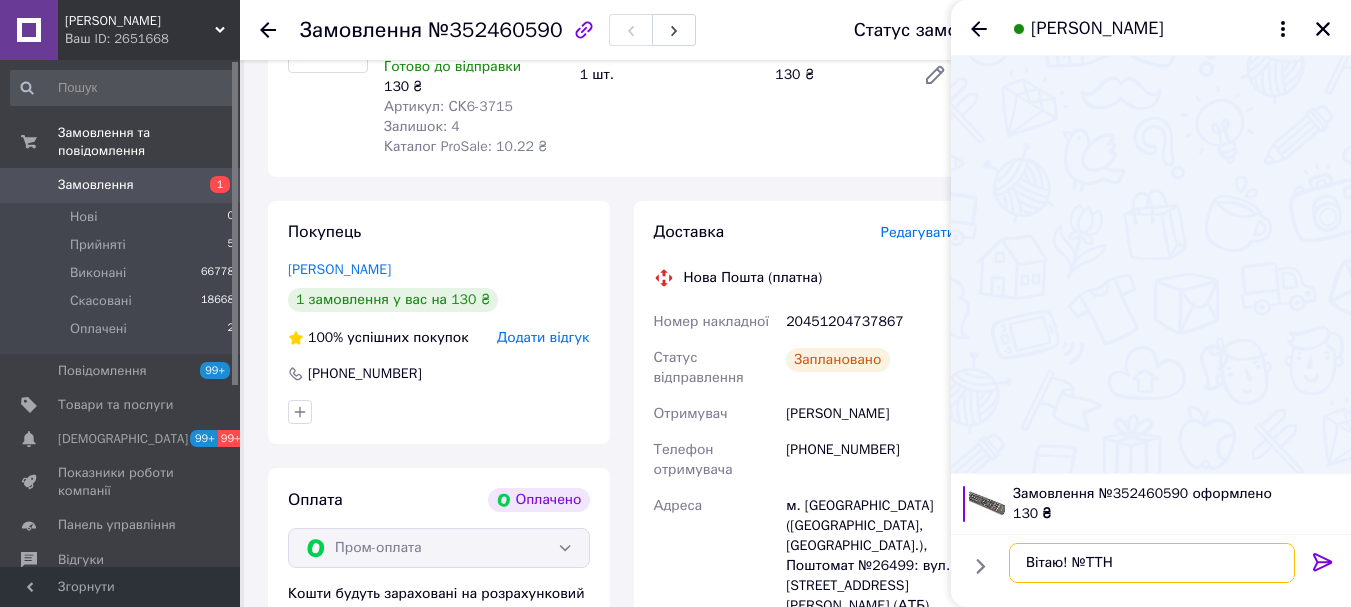 paste on "20451204737867" 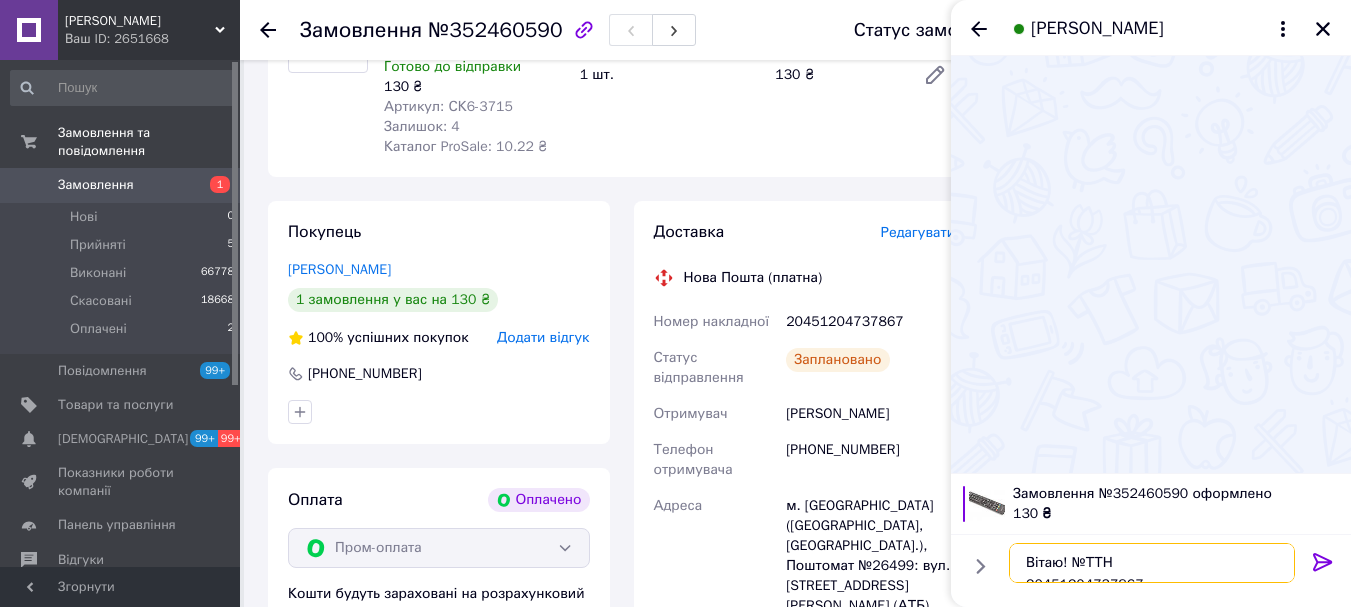 scroll, scrollTop: 12, scrollLeft: 0, axis: vertical 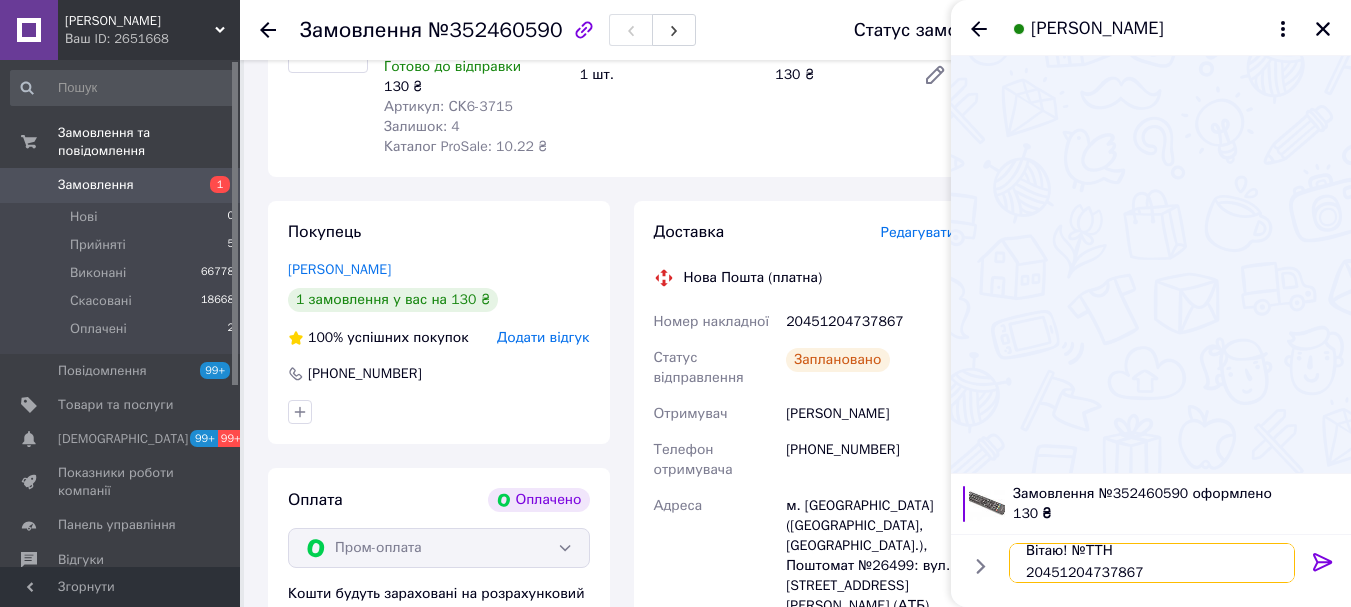 type 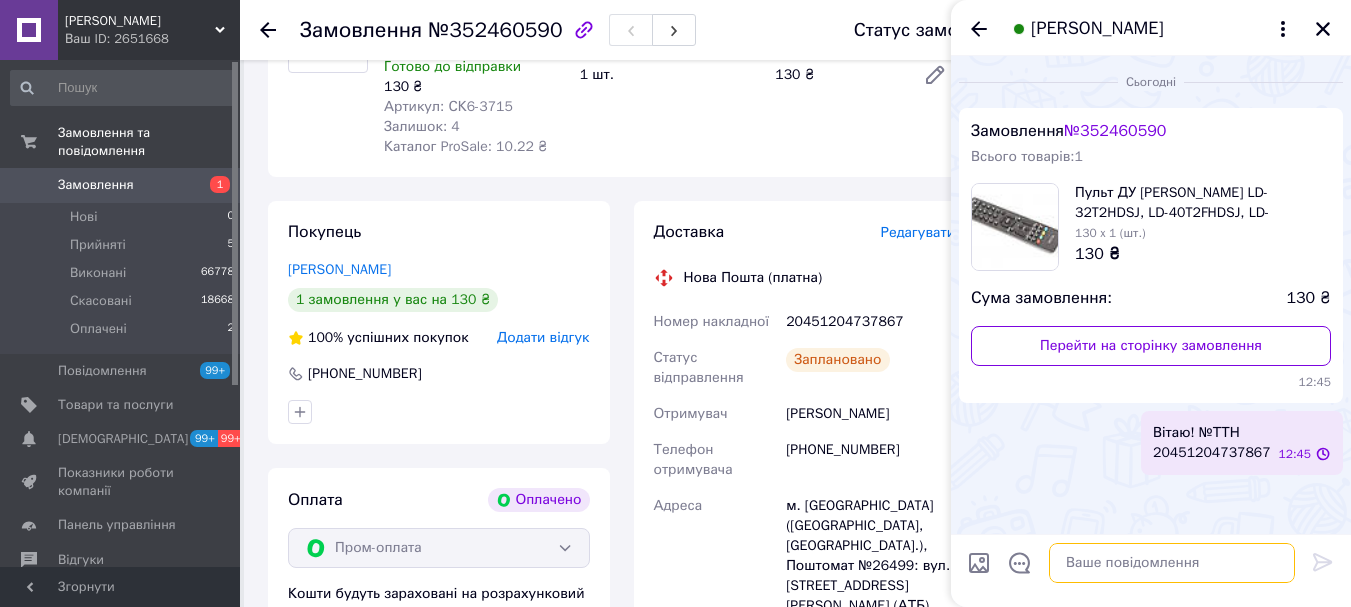 scroll, scrollTop: 0, scrollLeft: 0, axis: both 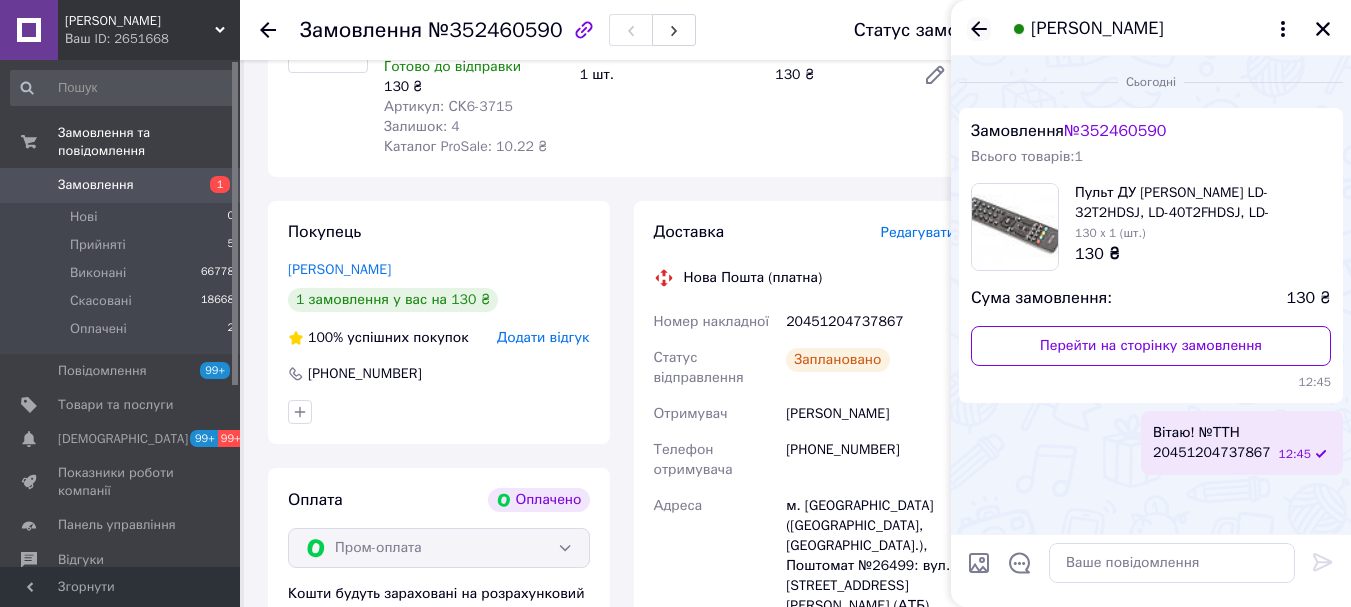 click 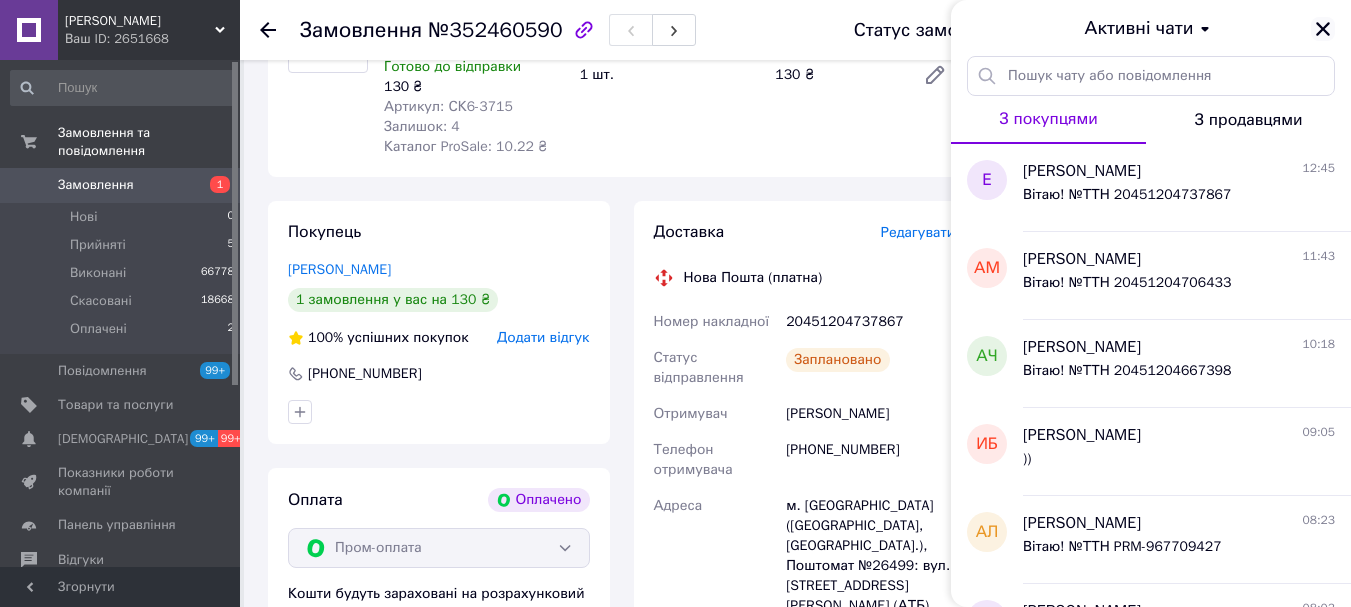 click 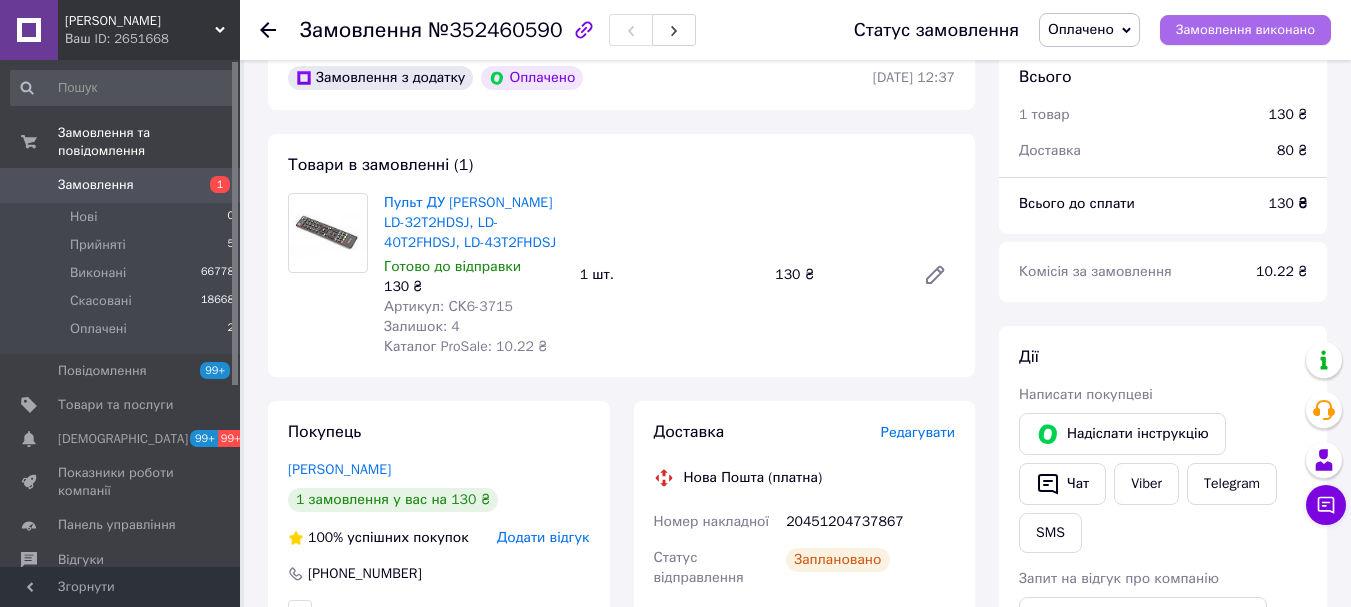 click on "Замовлення виконано" at bounding box center (1245, 30) 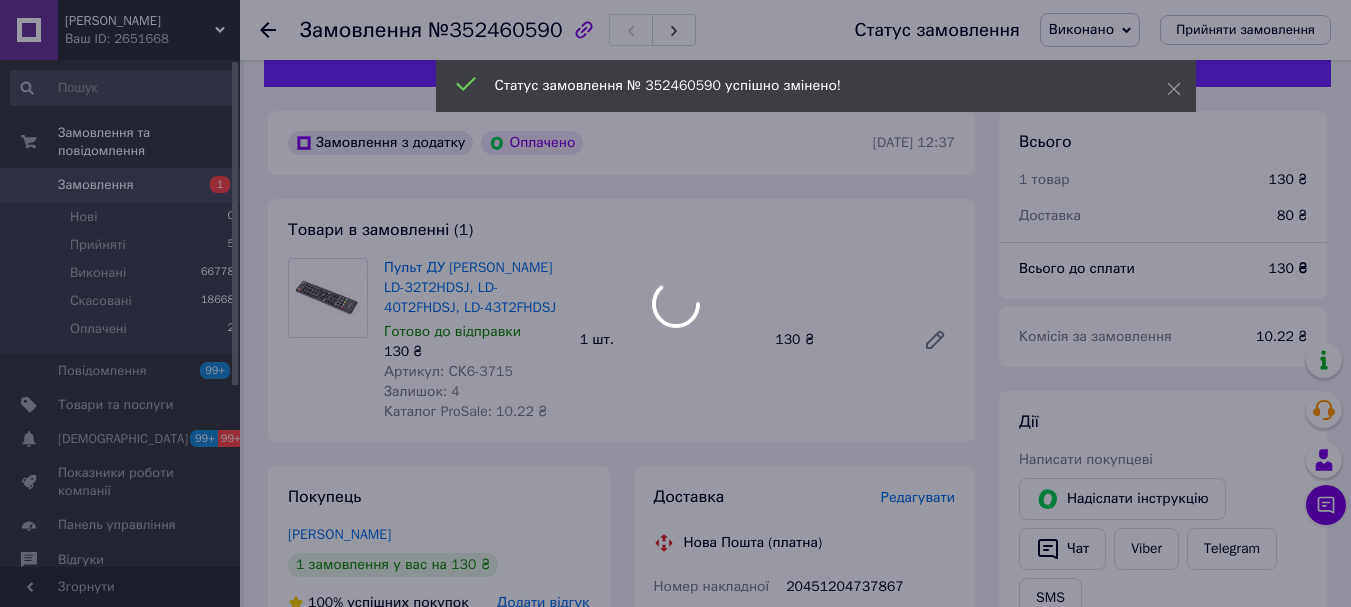 scroll, scrollTop: 0, scrollLeft: 0, axis: both 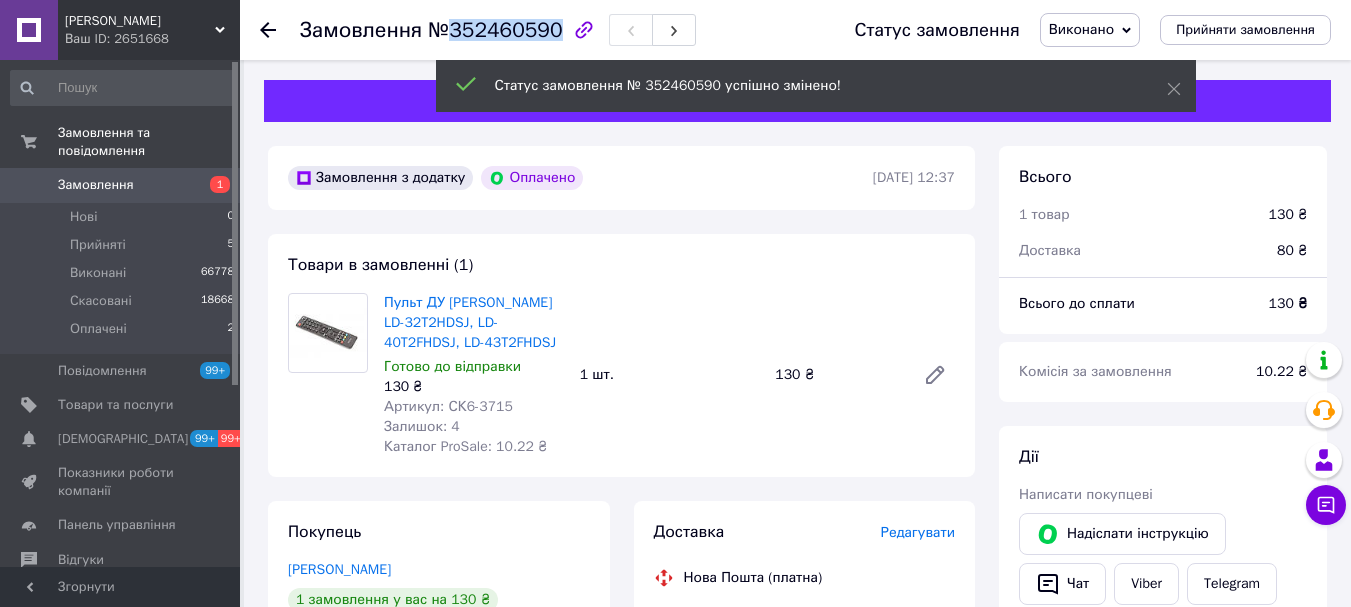 drag, startPoint x: 548, startPoint y: 29, endPoint x: 447, endPoint y: 28, distance: 101.00495 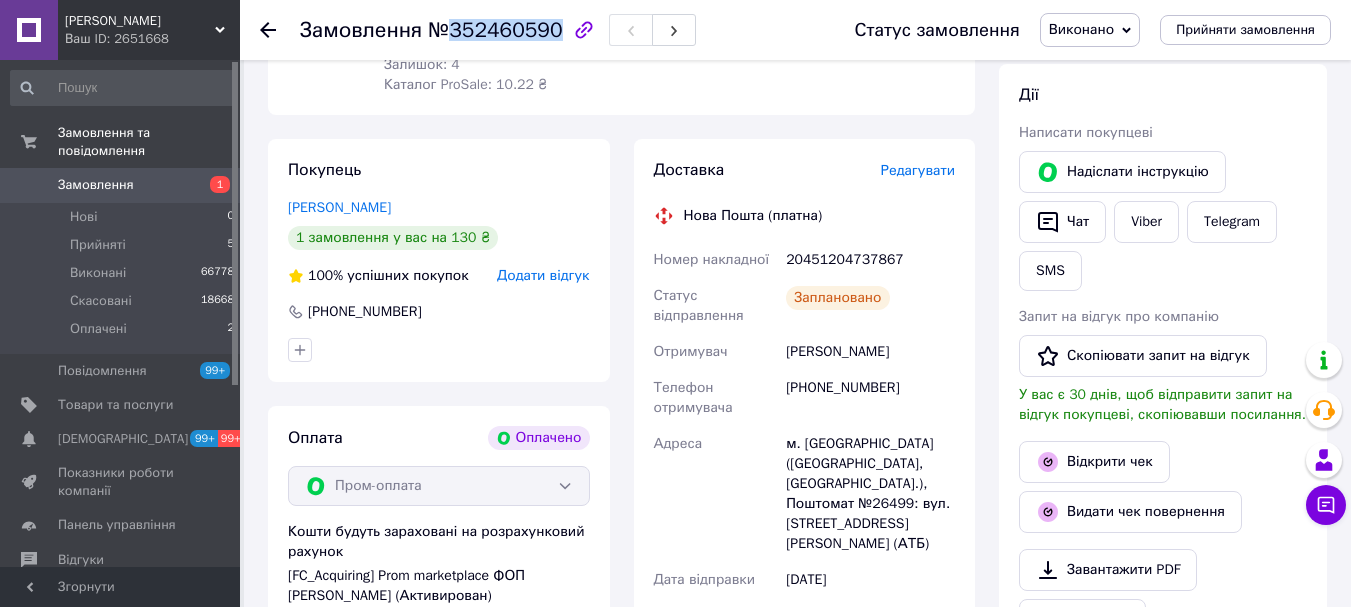 scroll, scrollTop: 400, scrollLeft: 0, axis: vertical 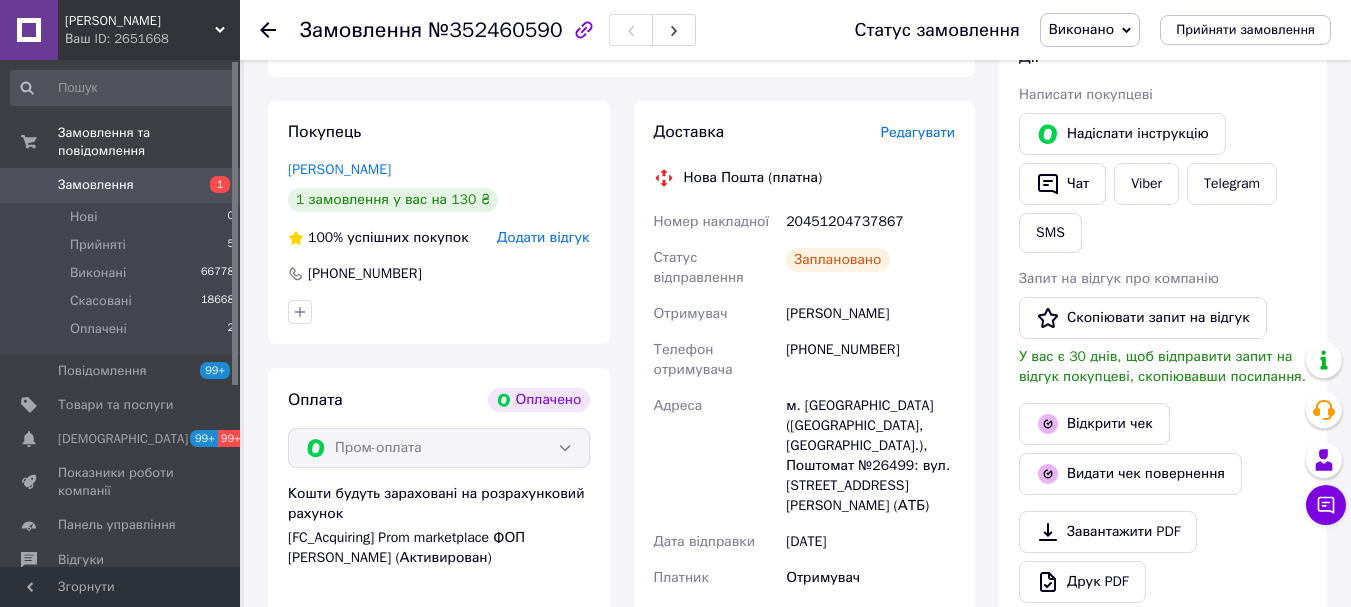 drag, startPoint x: 82, startPoint y: 316, endPoint x: 278, endPoint y: 340, distance: 197.46393 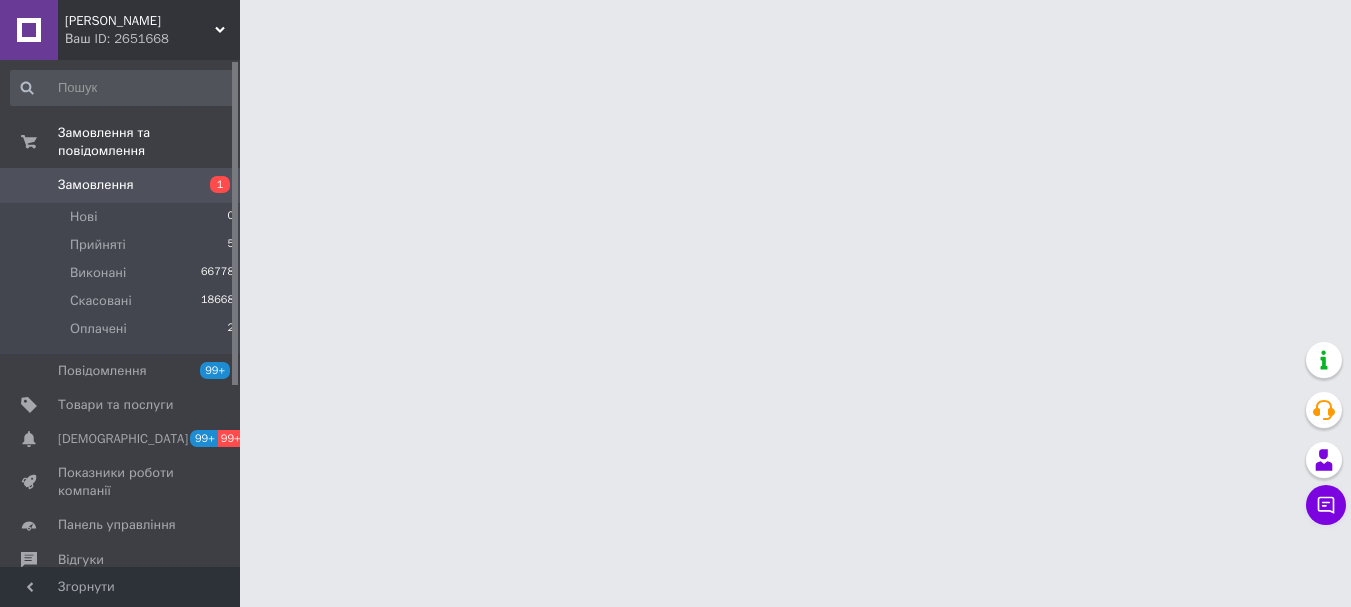 scroll, scrollTop: 0, scrollLeft: 0, axis: both 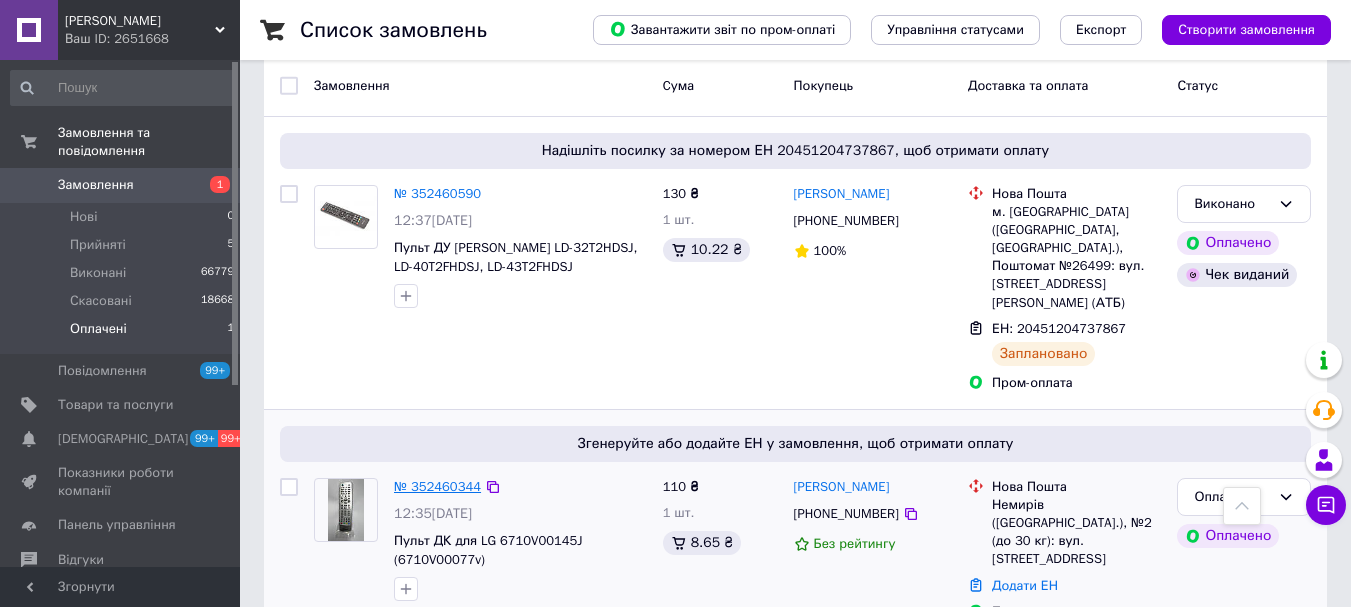 click on "№ 352460344" at bounding box center [437, 486] 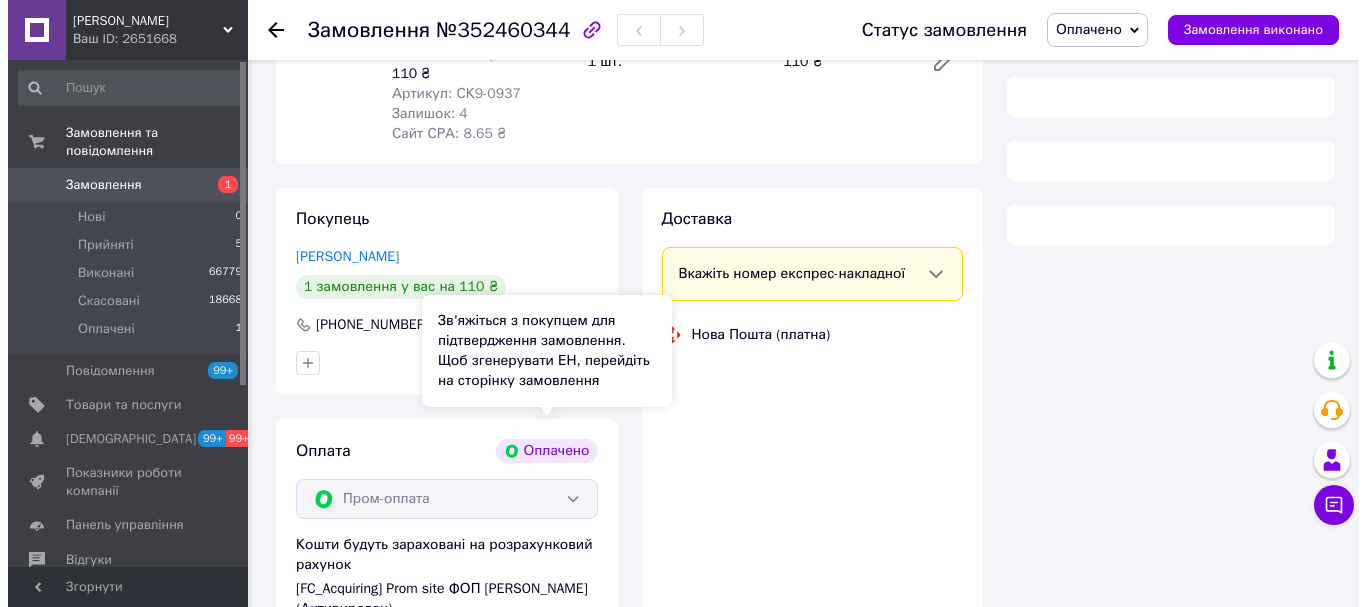 scroll, scrollTop: 331, scrollLeft: 0, axis: vertical 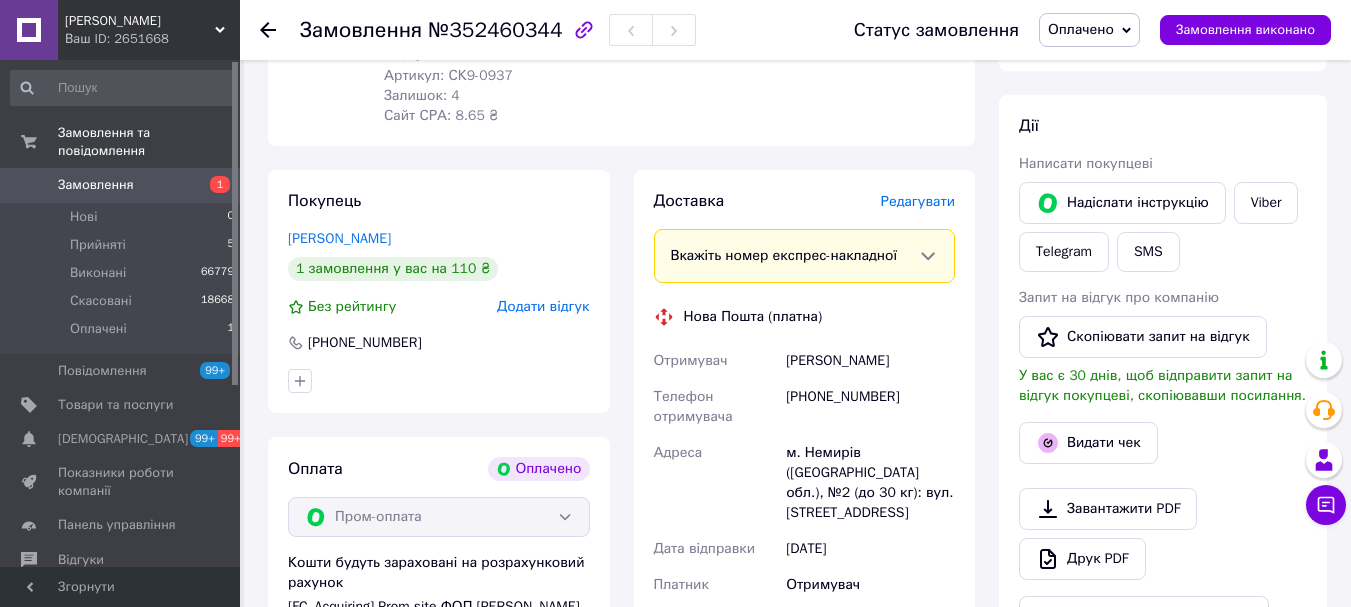 click on "Редагувати" at bounding box center [918, 202] 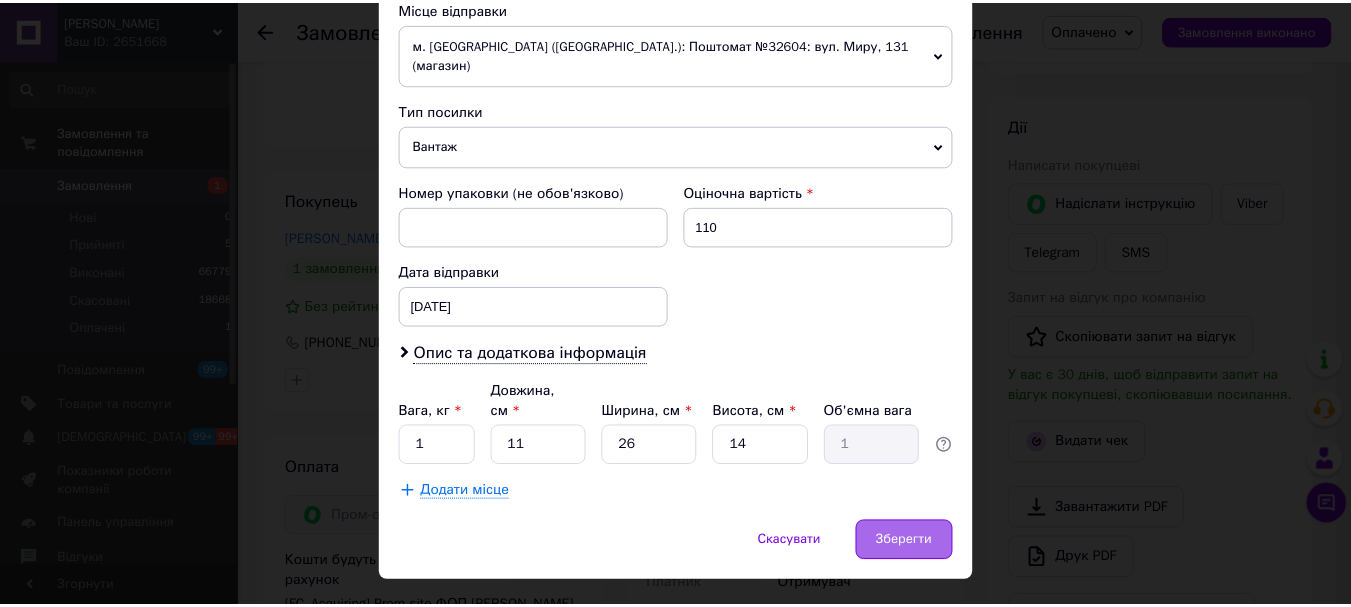 scroll, scrollTop: 721, scrollLeft: 0, axis: vertical 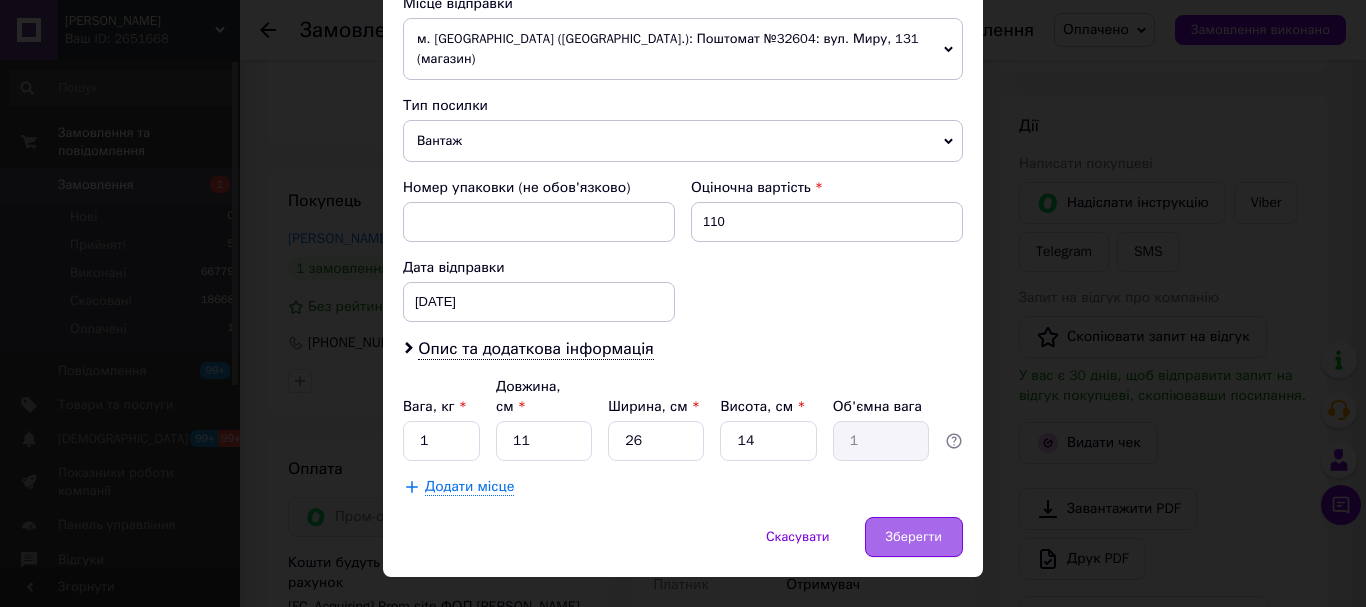 click on "Зберегти" at bounding box center (914, 537) 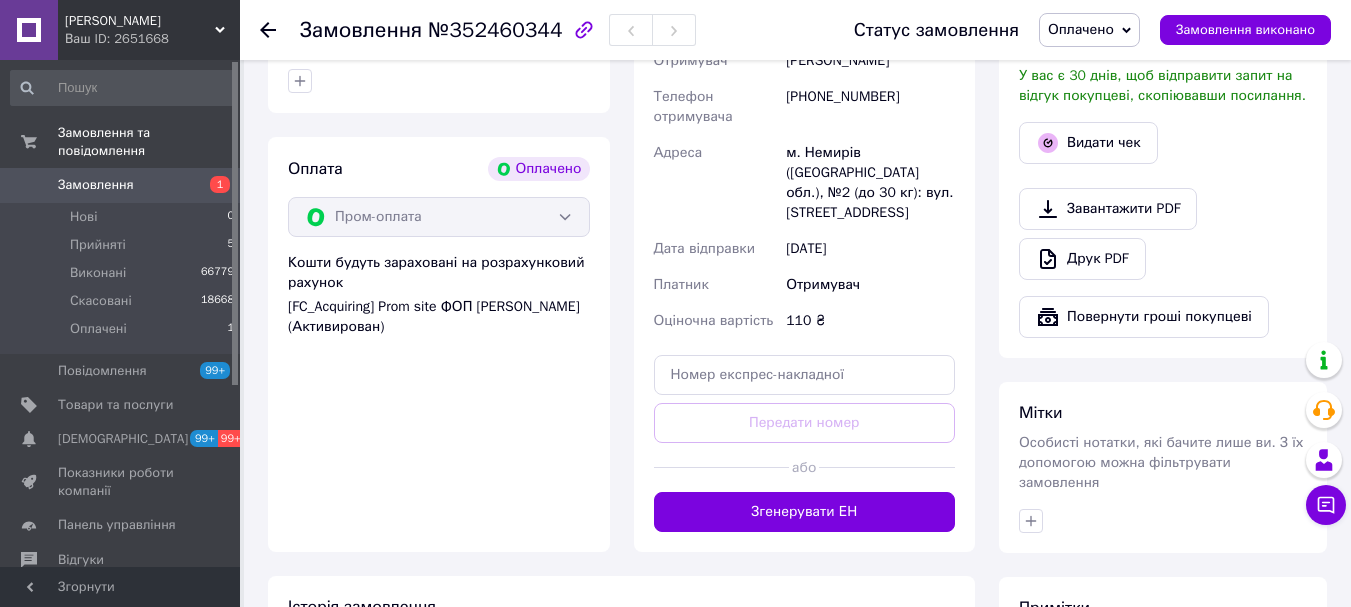 drag, startPoint x: 844, startPoint y: 474, endPoint x: 1216, endPoint y: 431, distance: 374.47696 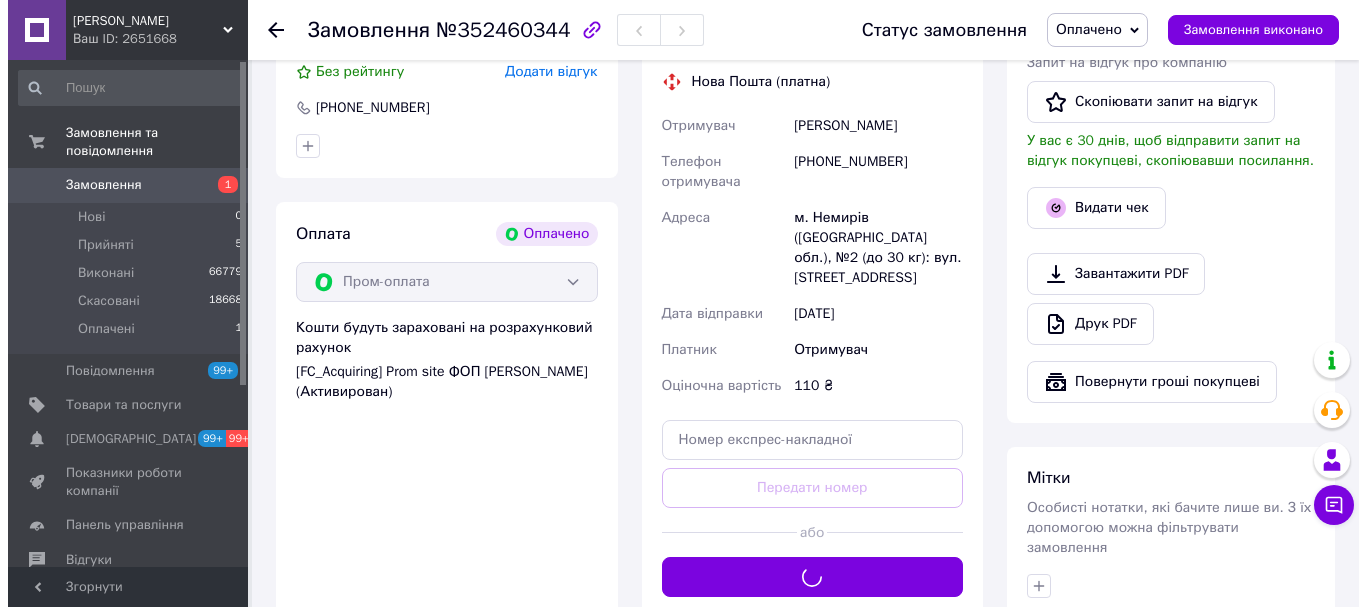 scroll, scrollTop: 531, scrollLeft: 0, axis: vertical 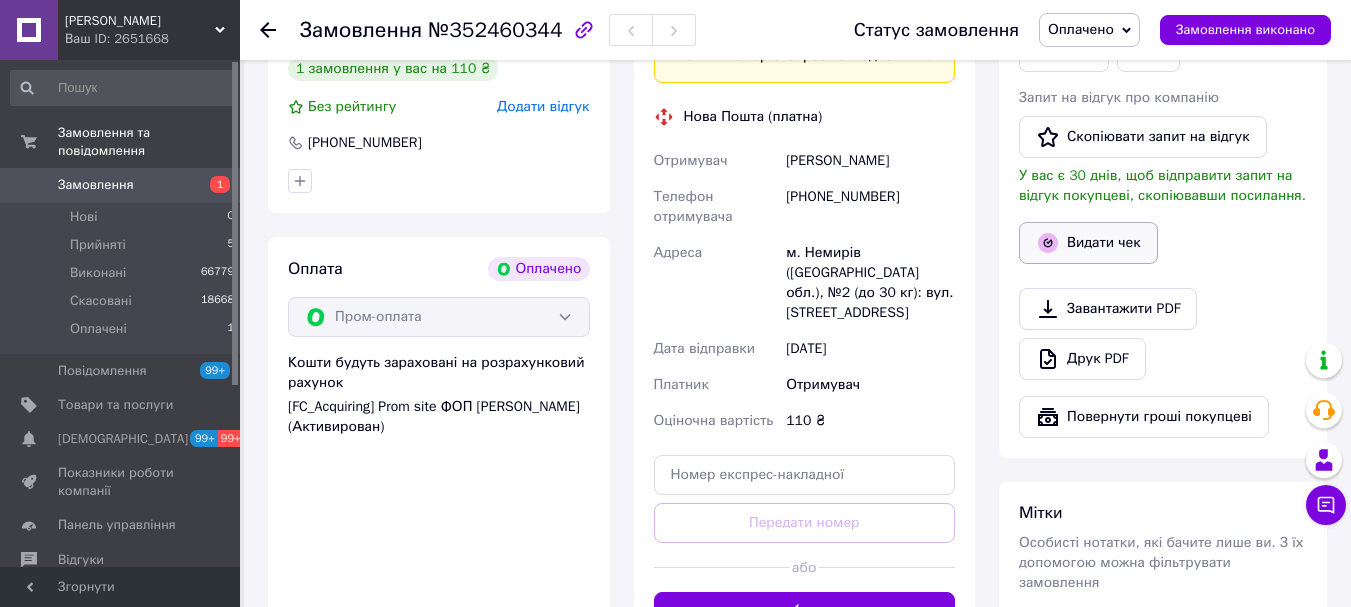 click on "Видати чек" at bounding box center [1088, 243] 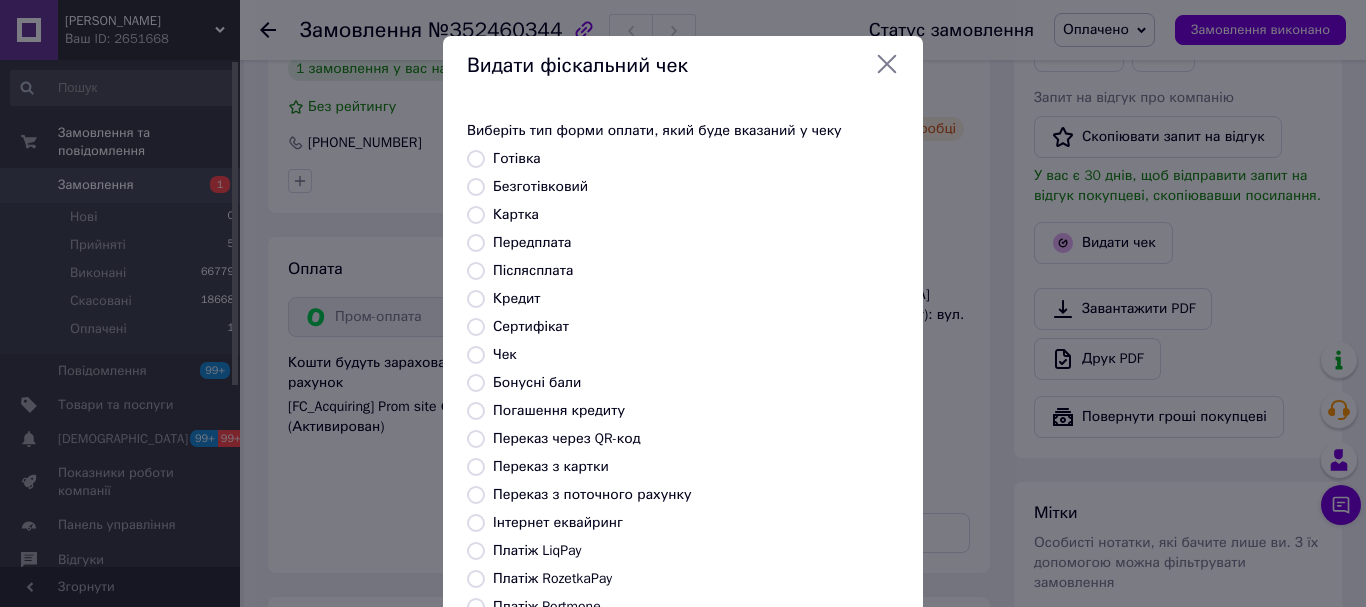 click on "Платіж RozetkaPay" at bounding box center [552, 578] 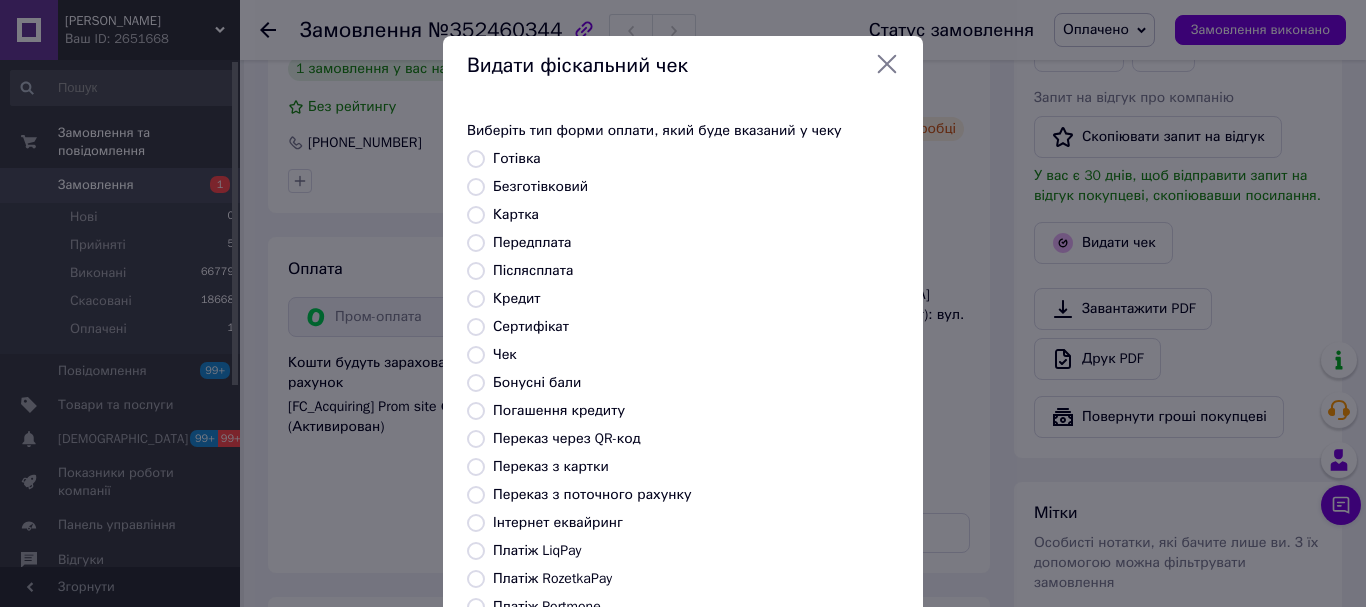 radio on "true" 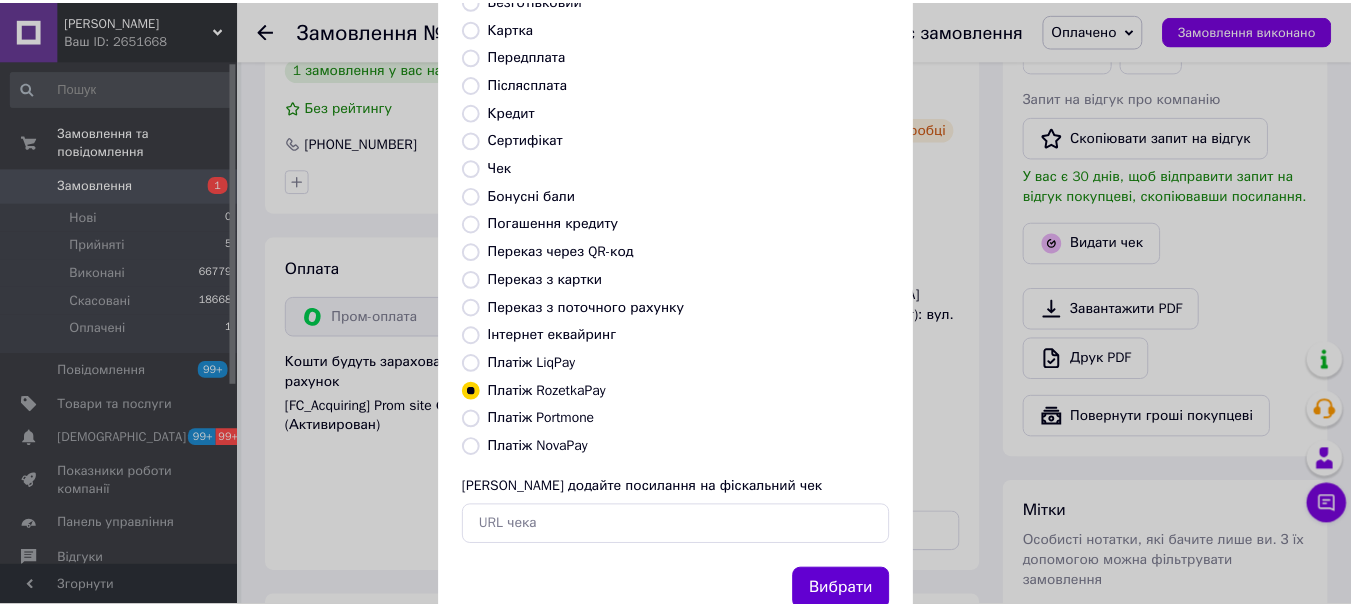 scroll, scrollTop: 252, scrollLeft: 0, axis: vertical 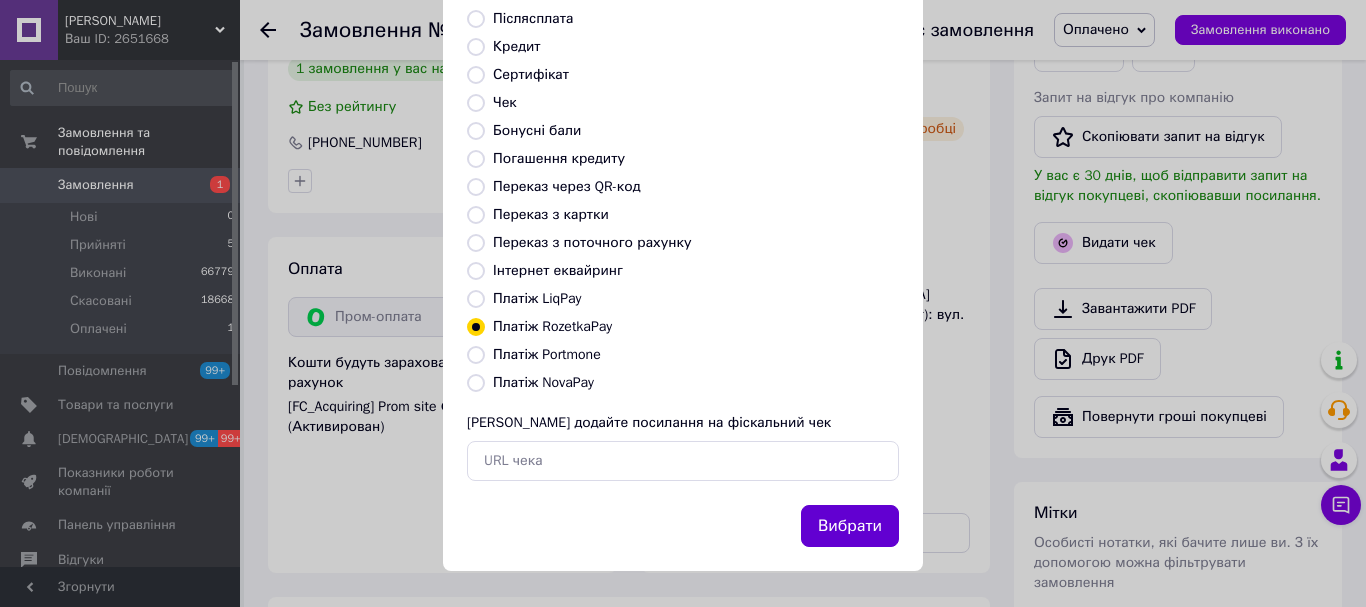 click on "Вибрати" at bounding box center [850, 526] 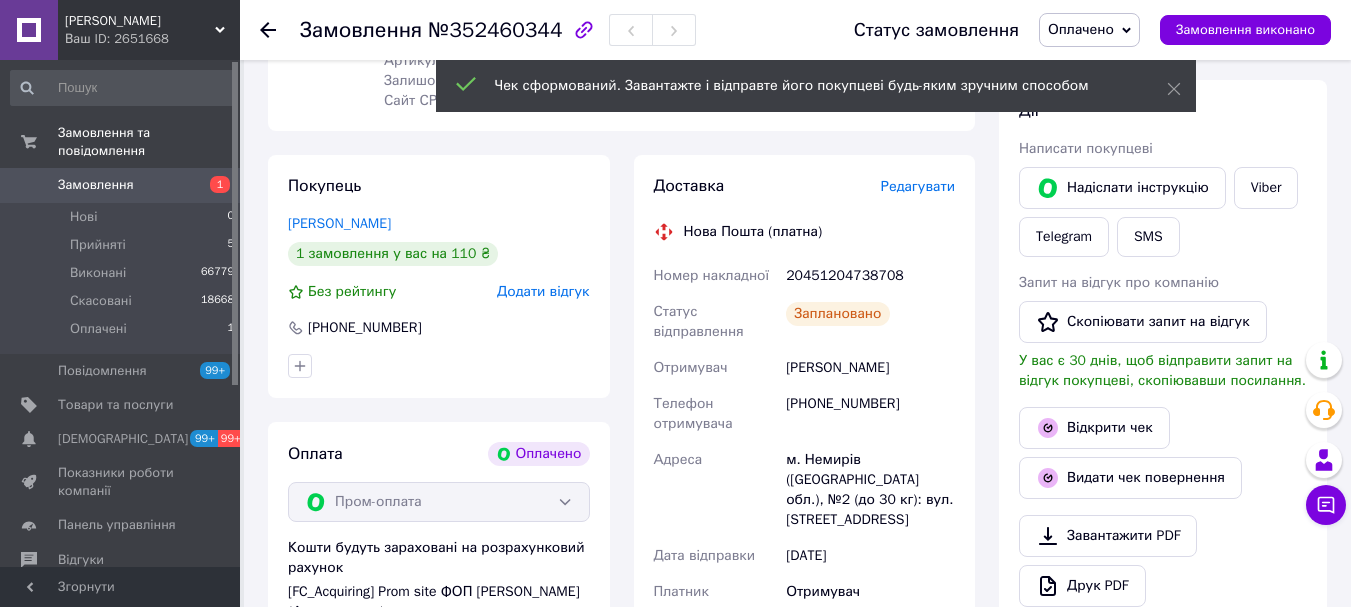 scroll, scrollTop: 331, scrollLeft: 0, axis: vertical 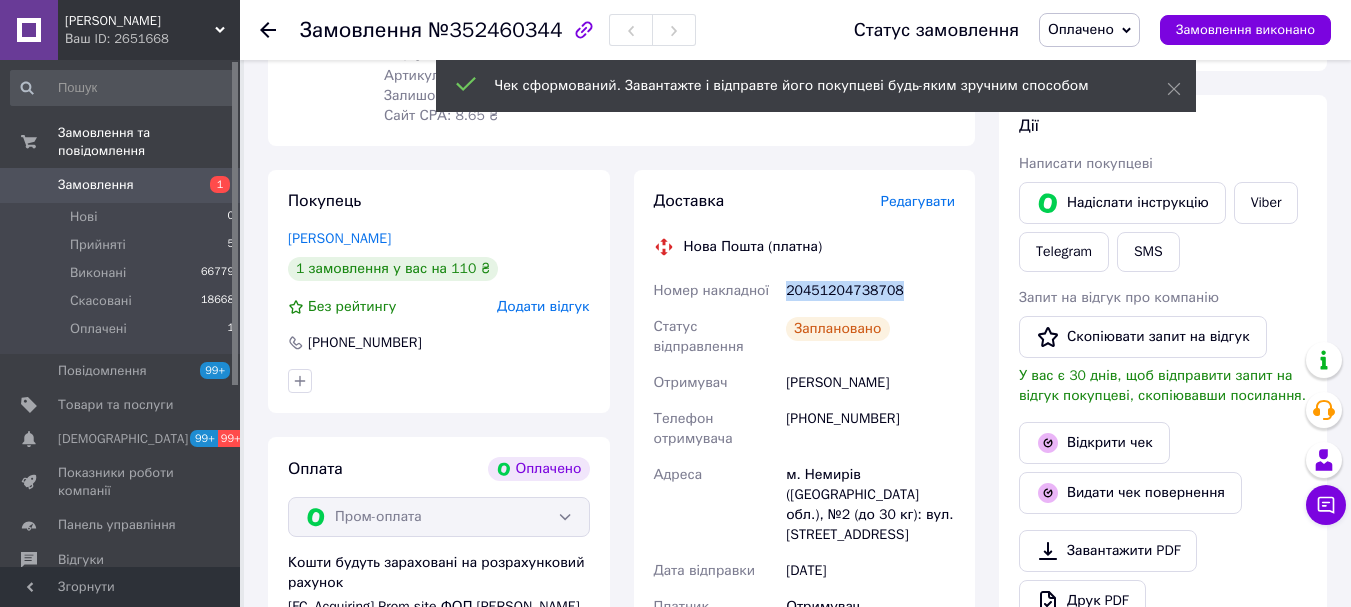 drag, startPoint x: 892, startPoint y: 279, endPoint x: 780, endPoint y: 279, distance: 112 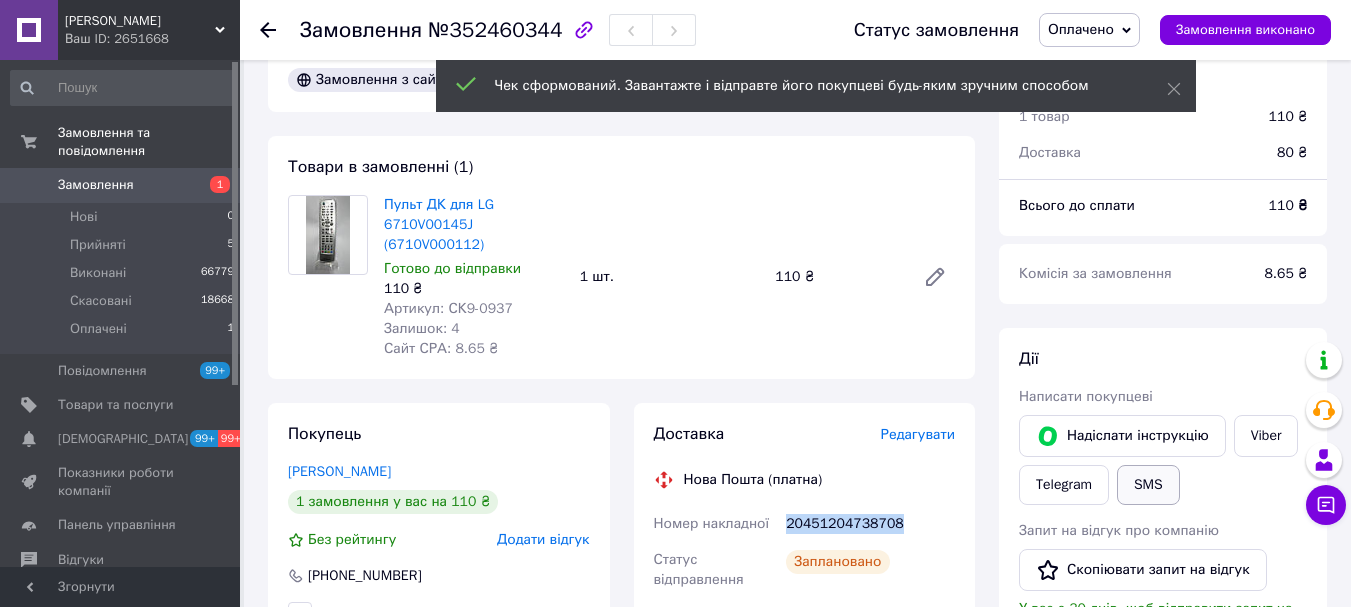 scroll, scrollTop: 200, scrollLeft: 0, axis: vertical 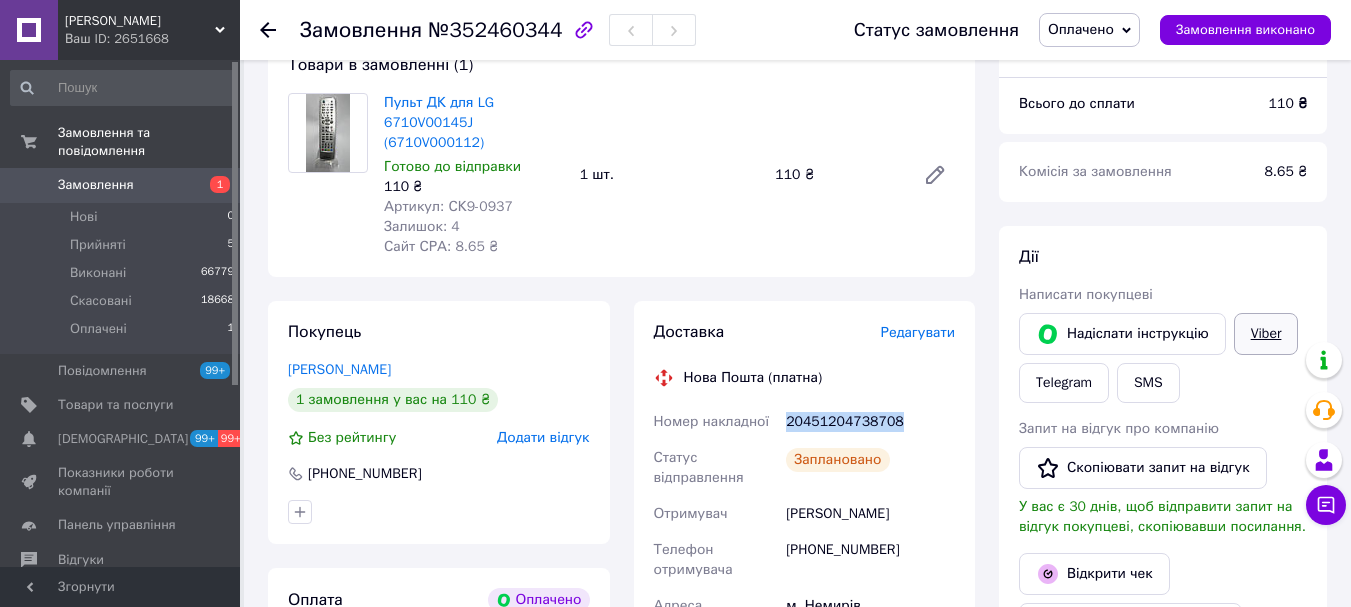 click on "Viber" at bounding box center (1266, 334) 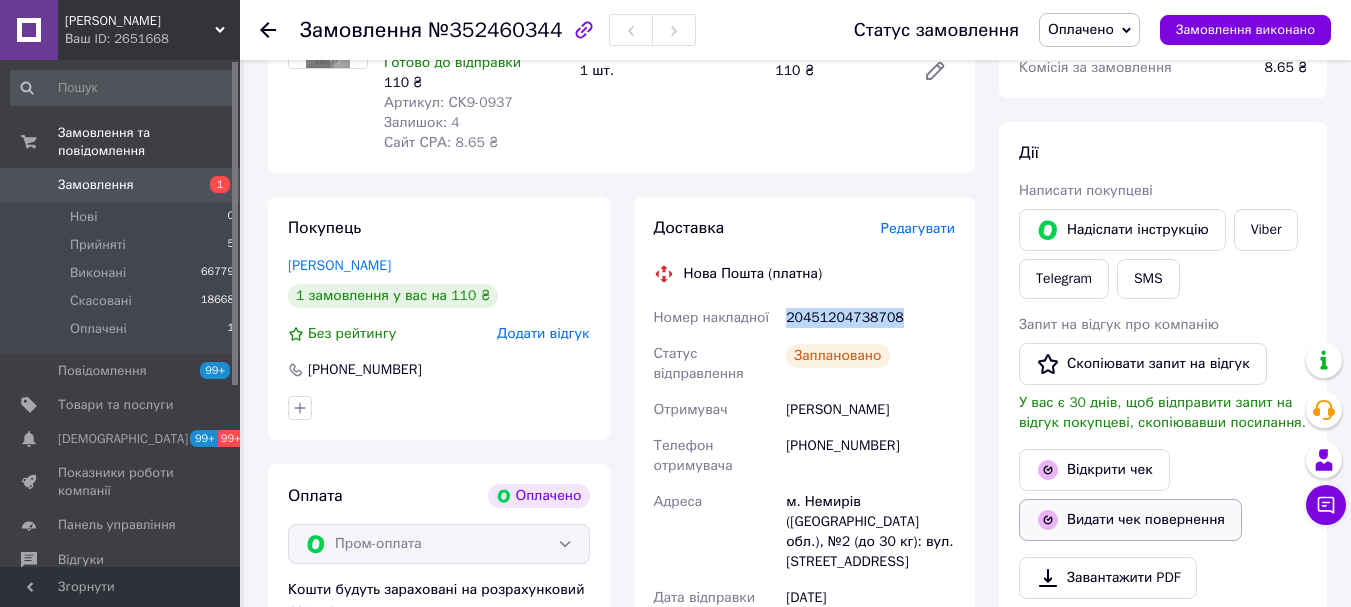 scroll, scrollTop: 400, scrollLeft: 0, axis: vertical 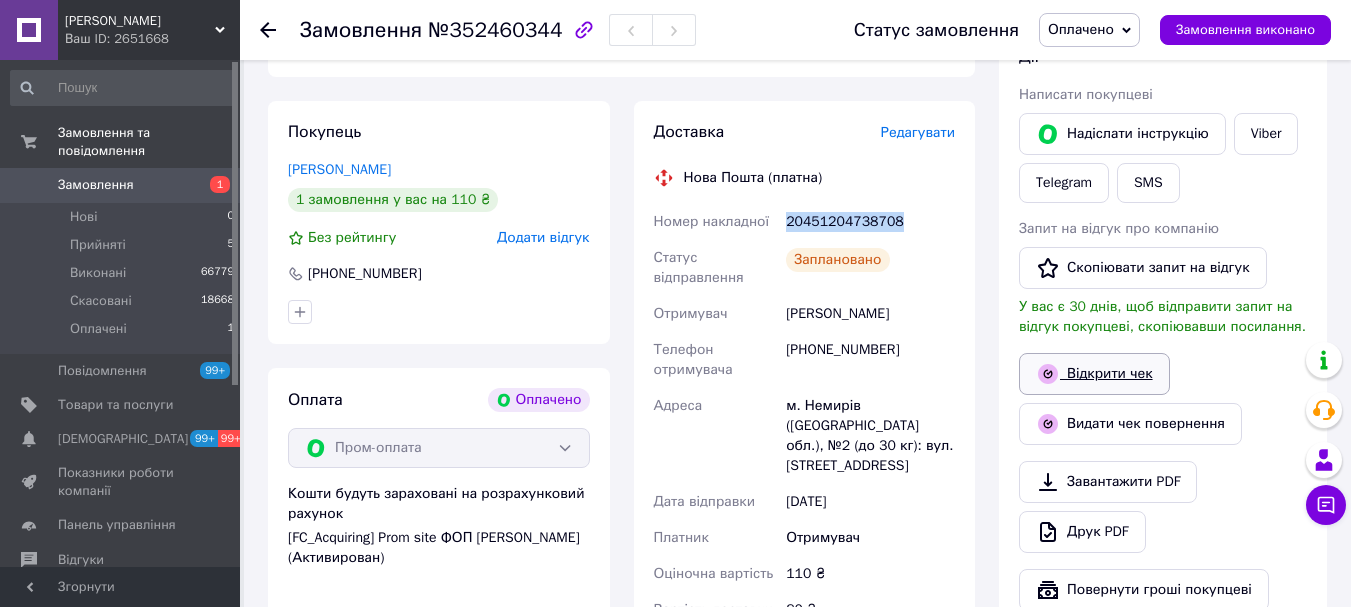 click on "Відкрити чек" at bounding box center (1094, 374) 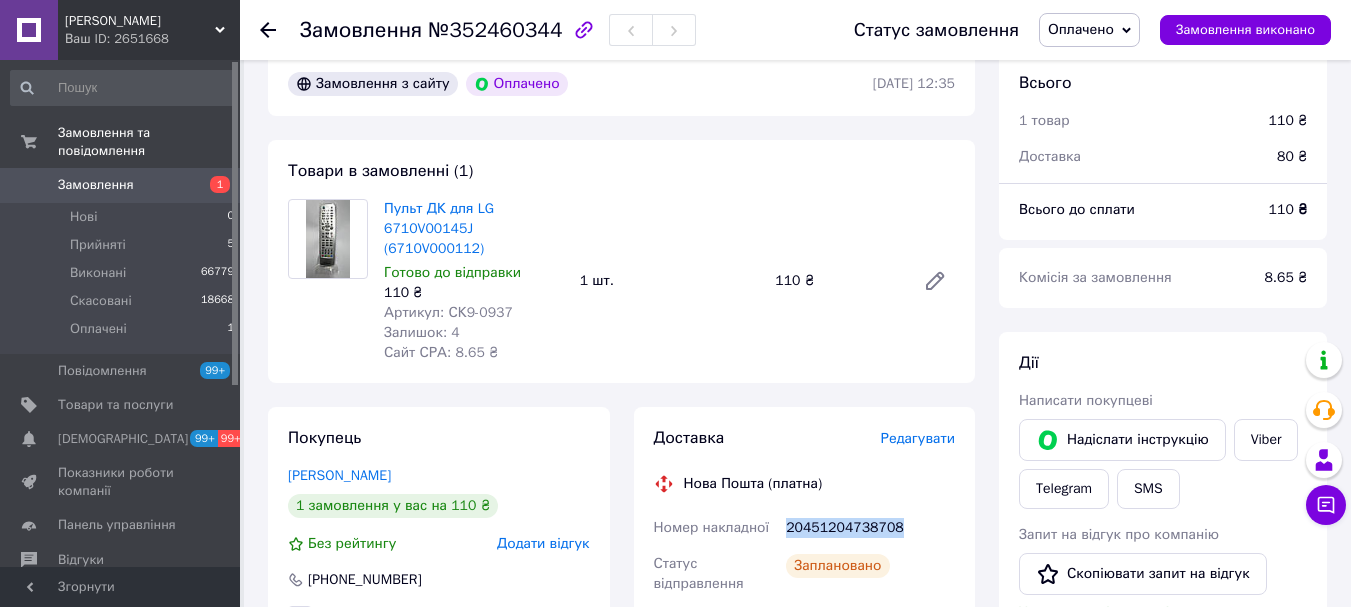 scroll, scrollTop: 0, scrollLeft: 0, axis: both 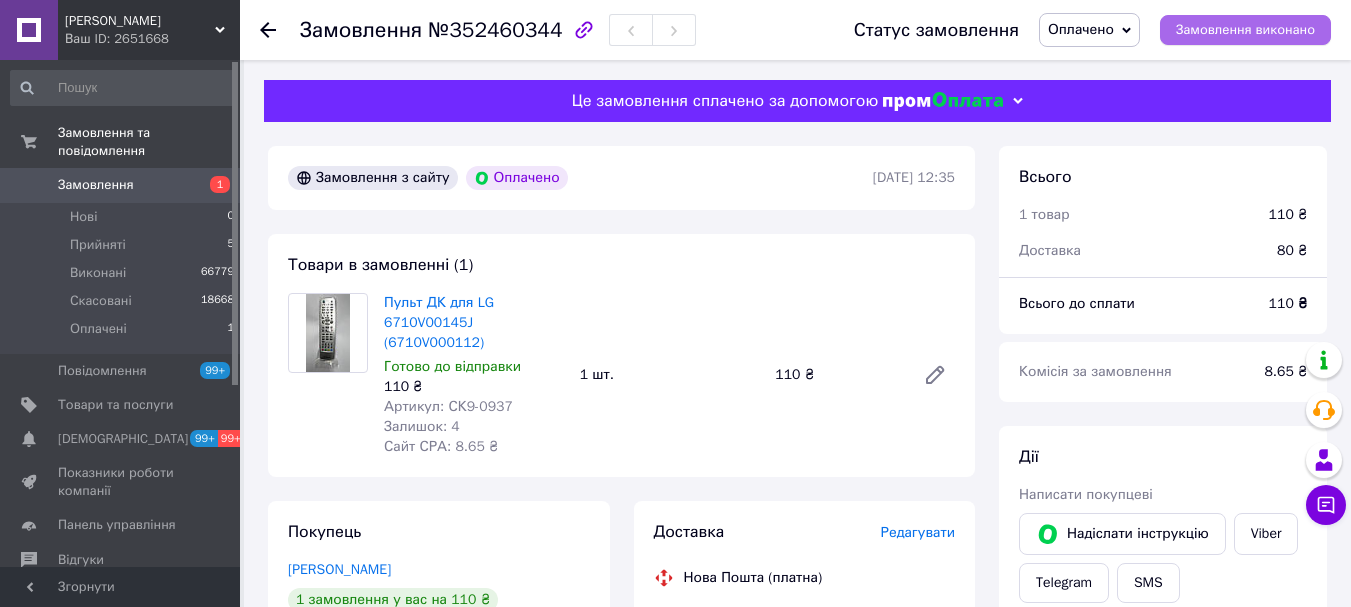 click on "Замовлення виконано" at bounding box center [1245, 30] 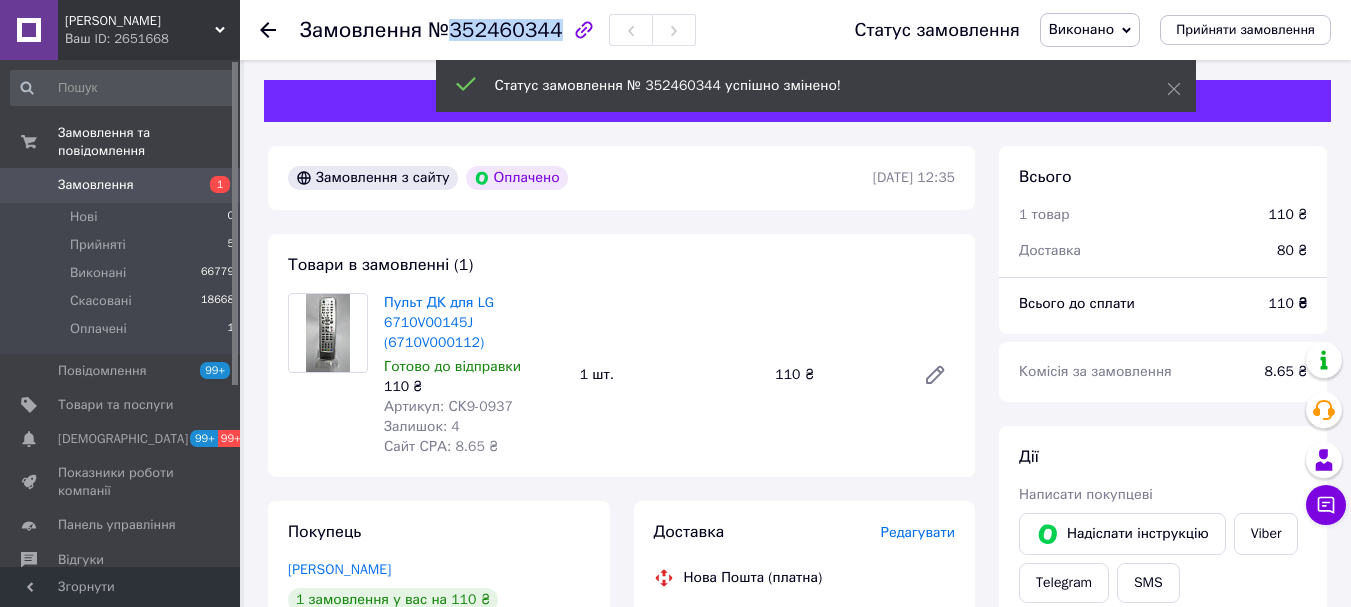 drag, startPoint x: 546, startPoint y: 26, endPoint x: 448, endPoint y: 28, distance: 98.02041 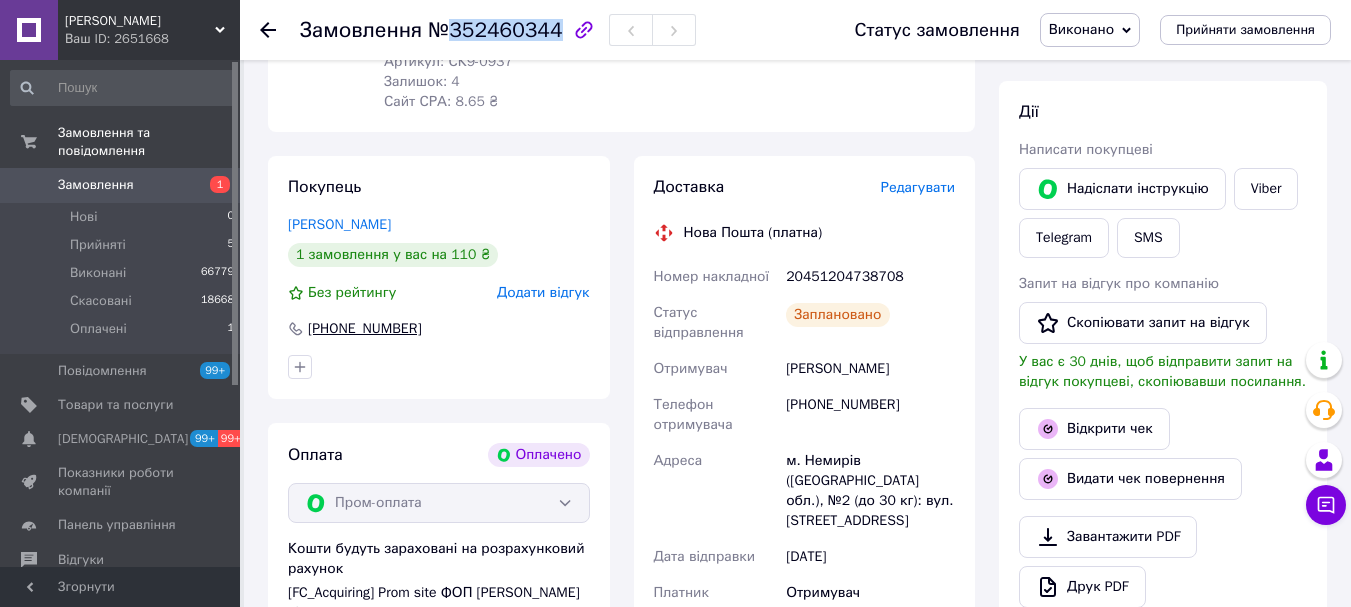 scroll, scrollTop: 400, scrollLeft: 0, axis: vertical 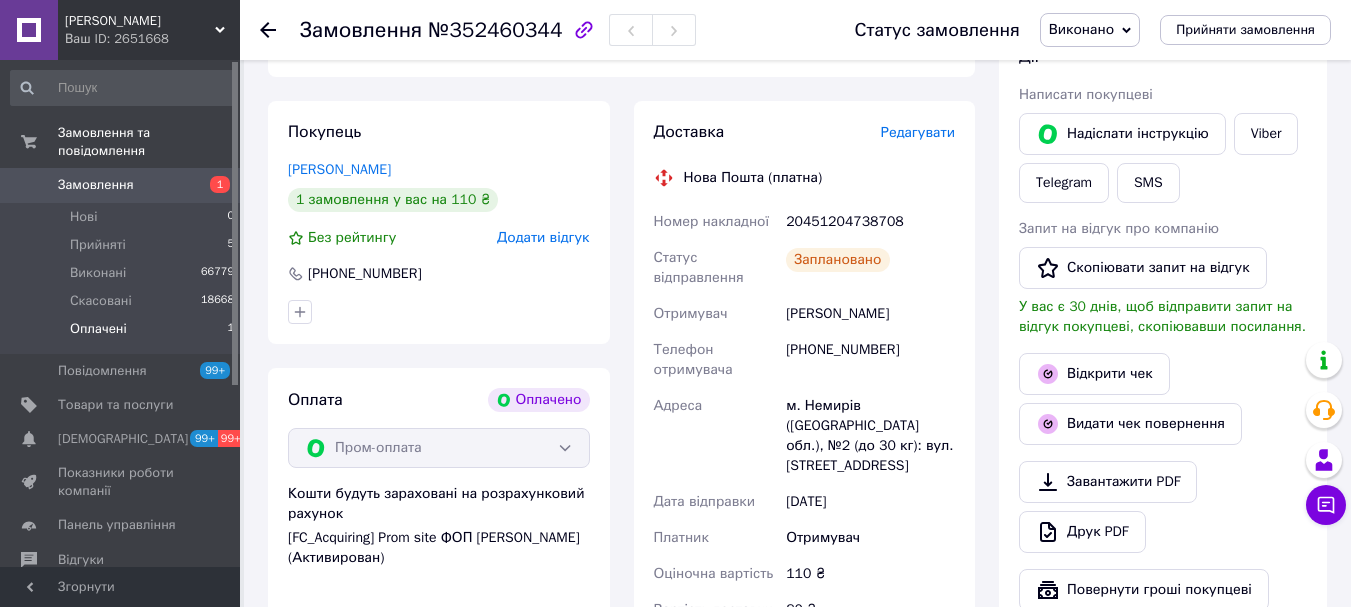 click on "Оплачені" at bounding box center [98, 329] 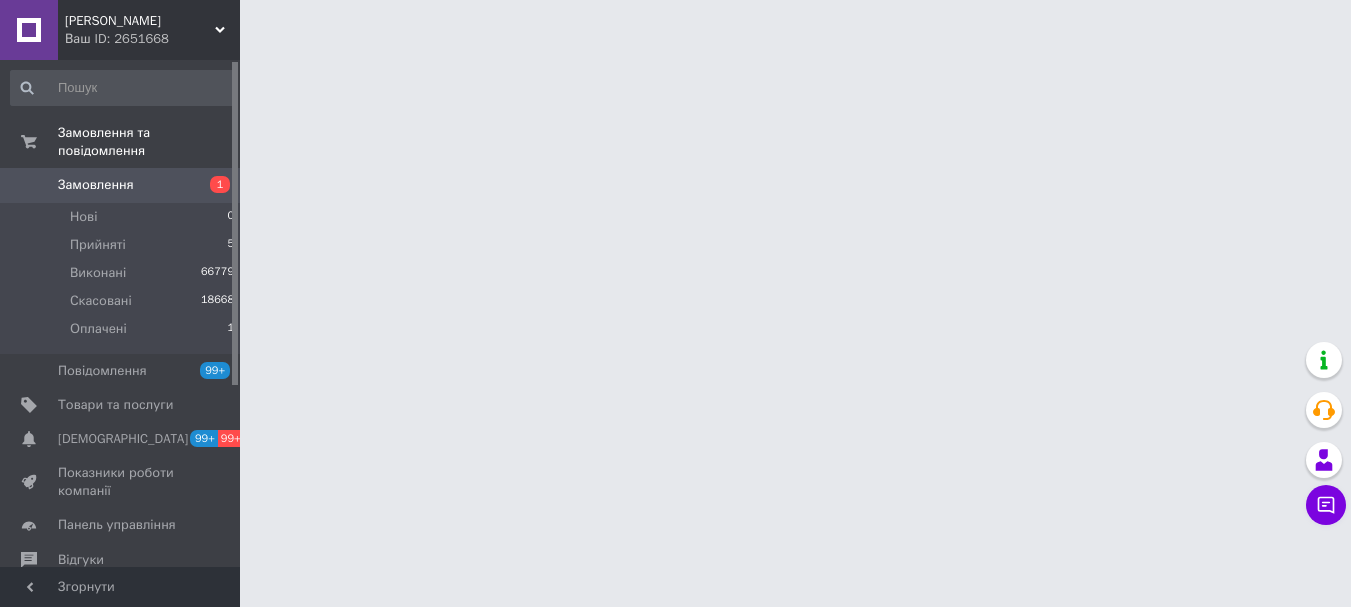 scroll, scrollTop: 0, scrollLeft: 0, axis: both 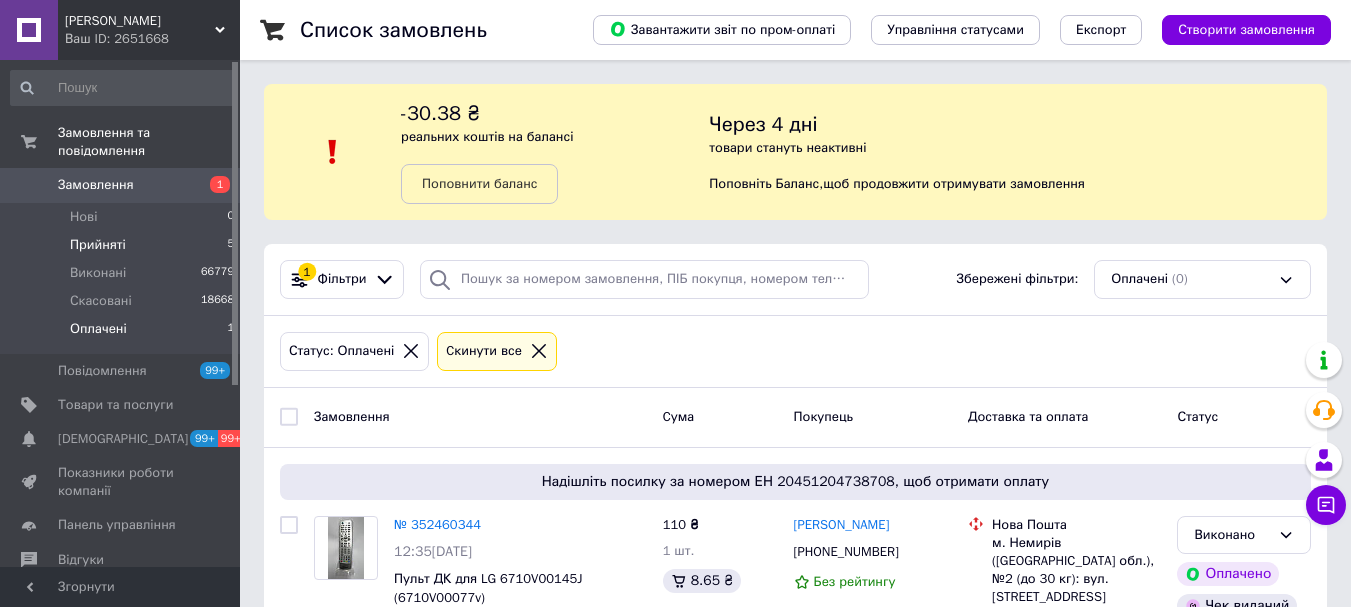 click on "Прийняті 5" at bounding box center (123, 245) 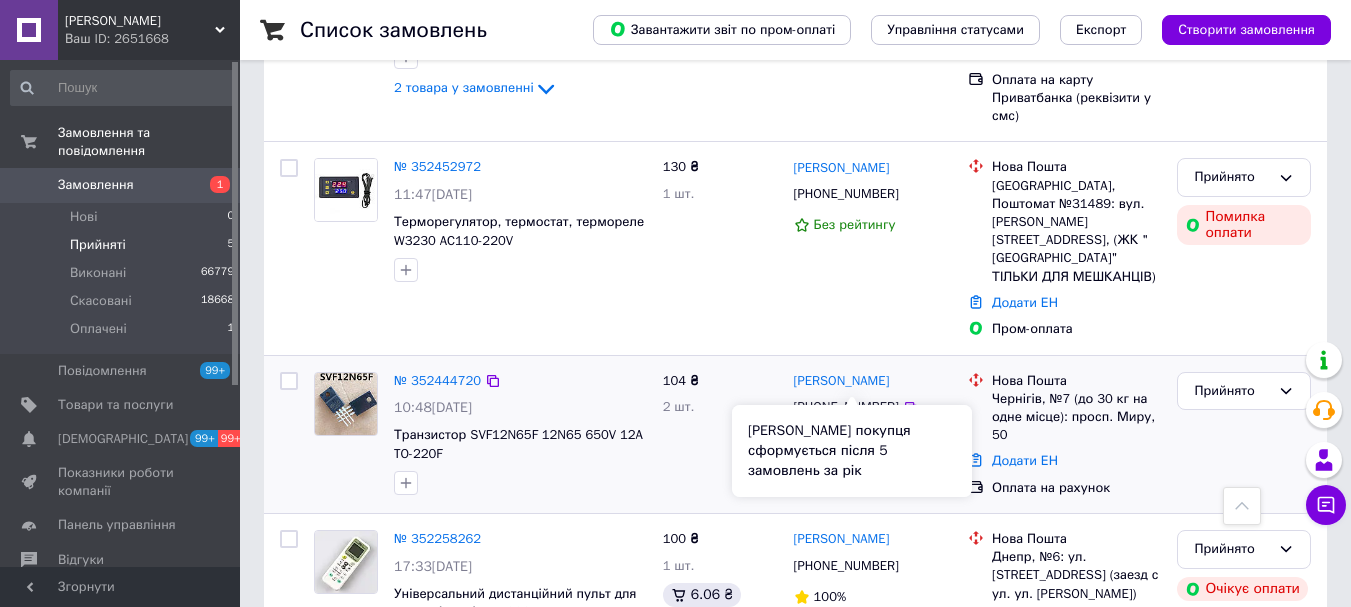 scroll, scrollTop: 692, scrollLeft: 0, axis: vertical 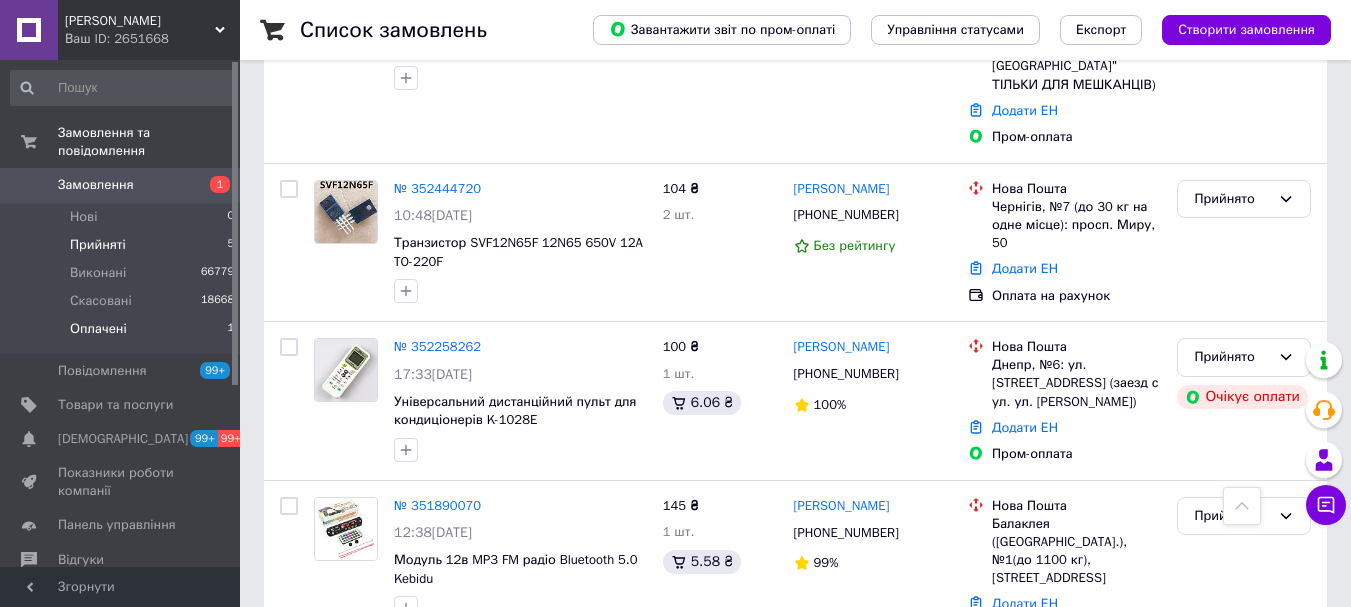 click on "Оплачені 1" at bounding box center [123, 334] 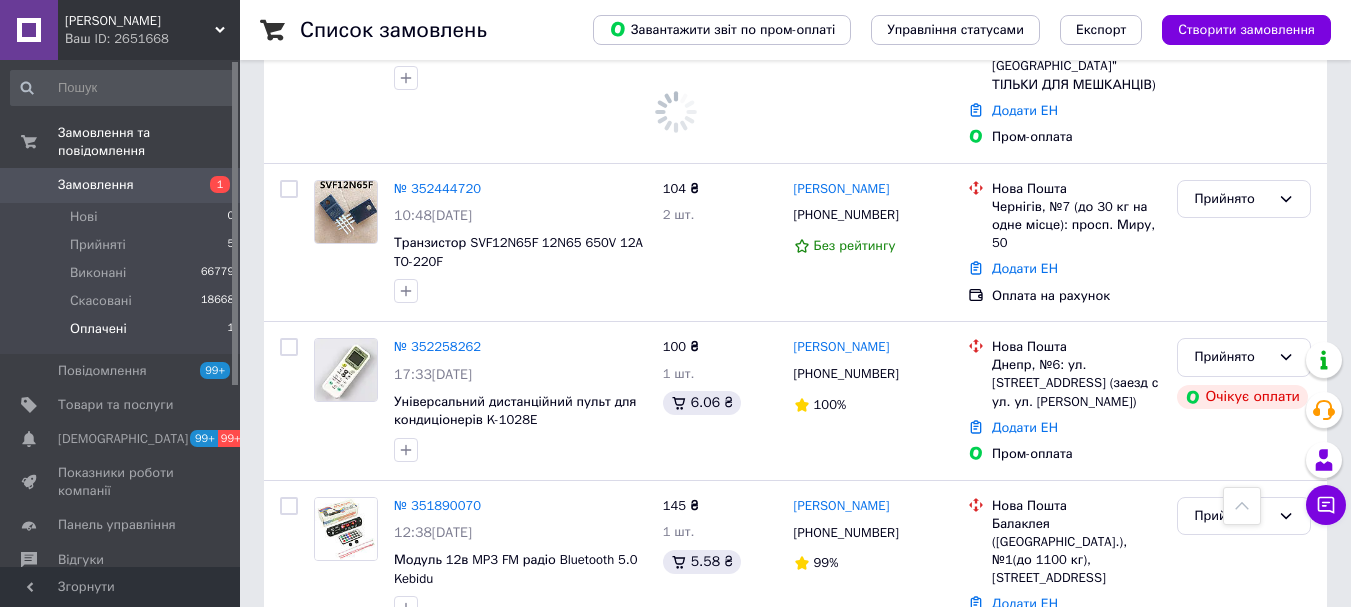 scroll, scrollTop: 0, scrollLeft: 0, axis: both 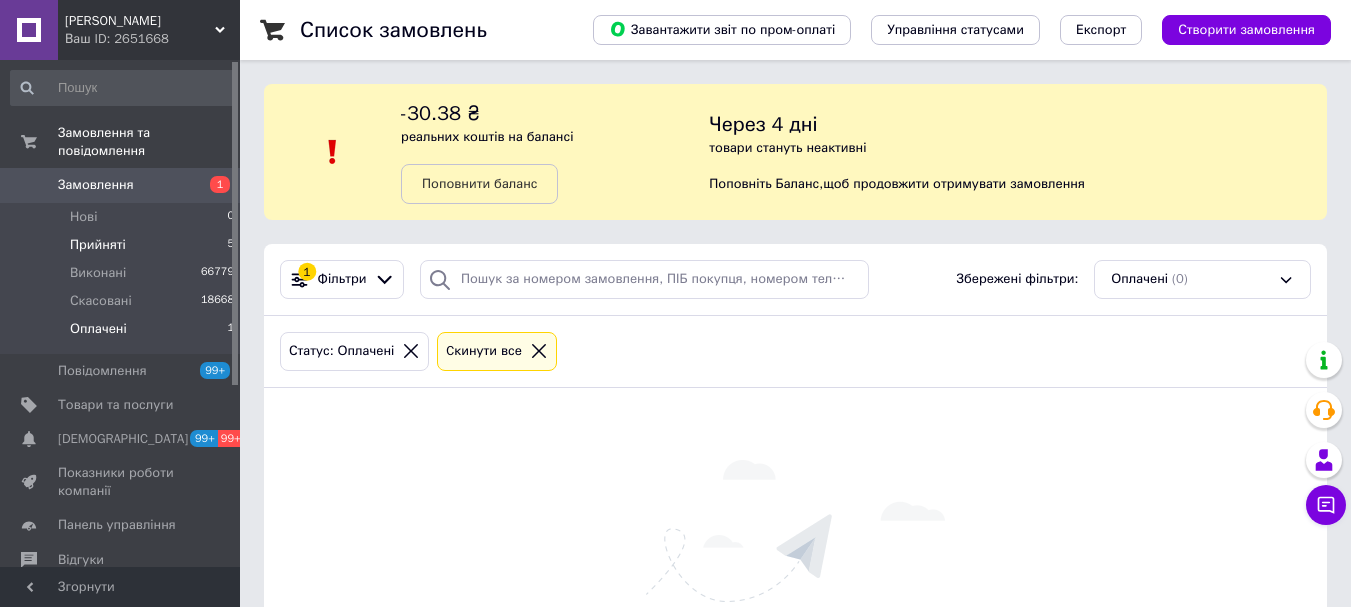 click on "Прийняті" at bounding box center (98, 245) 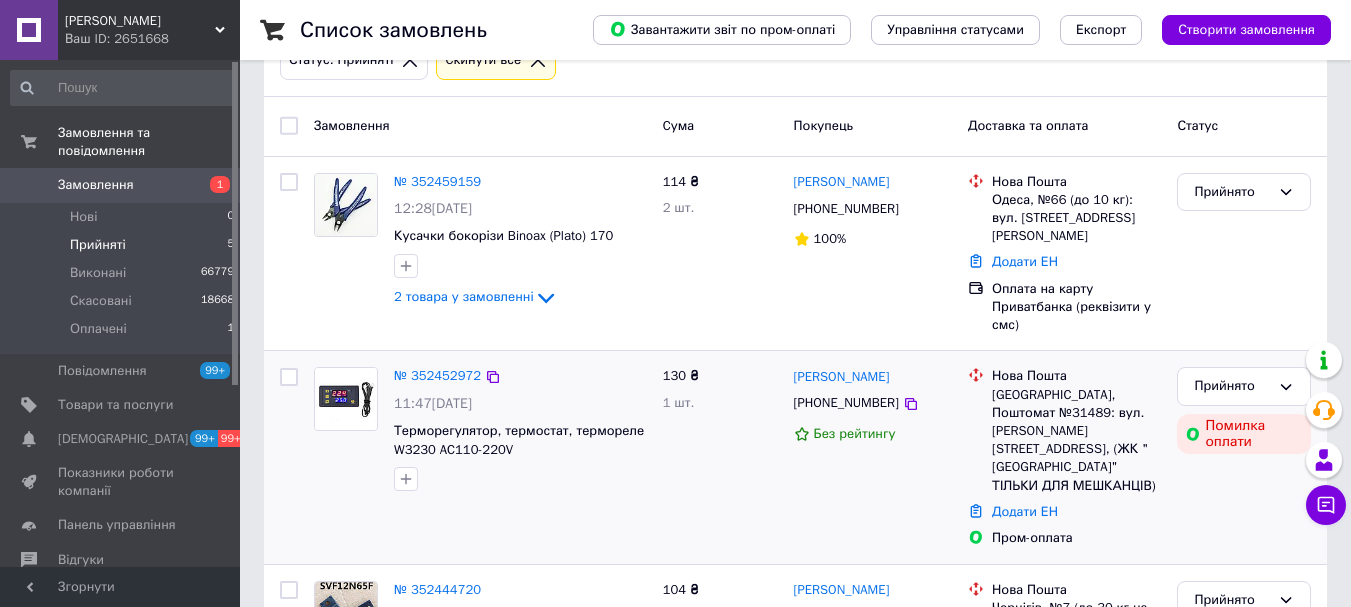 scroll, scrollTop: 300, scrollLeft: 0, axis: vertical 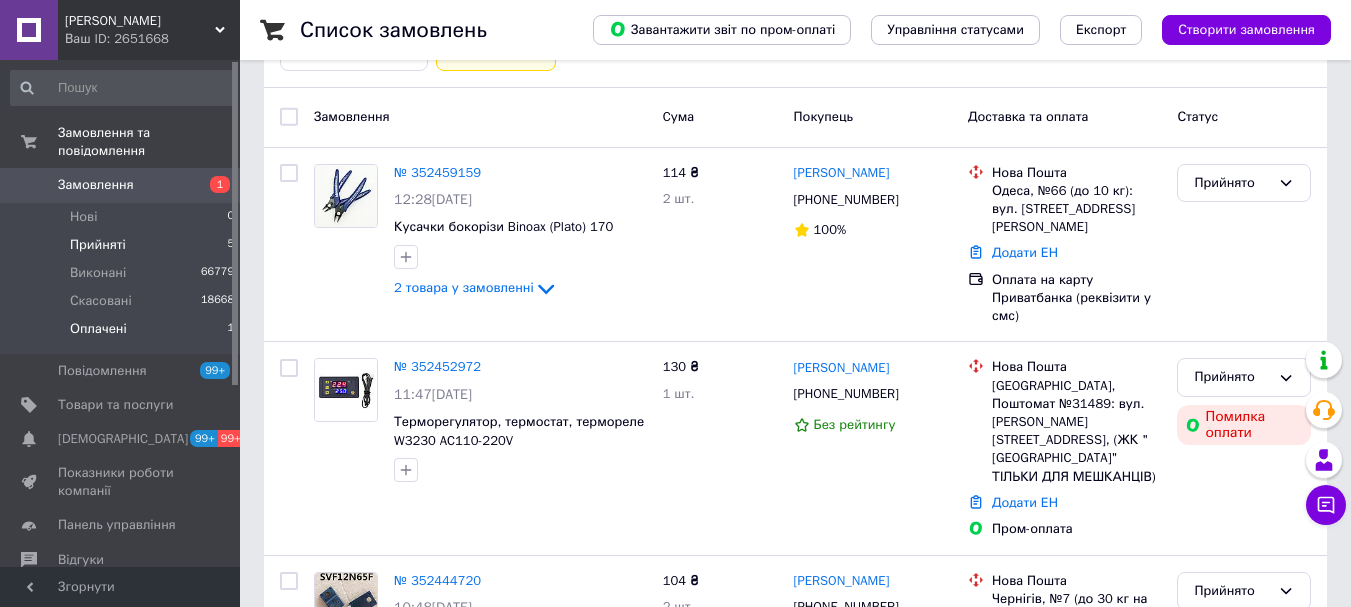 click on "Оплачені" at bounding box center (98, 329) 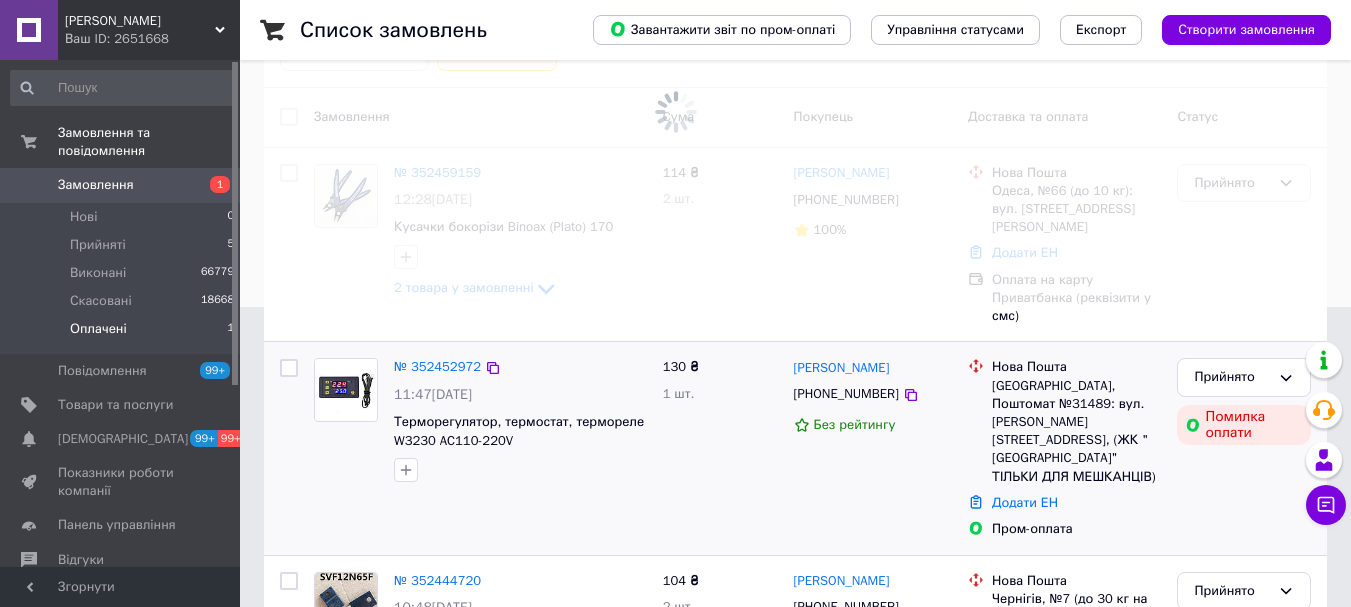 scroll, scrollTop: 0, scrollLeft: 0, axis: both 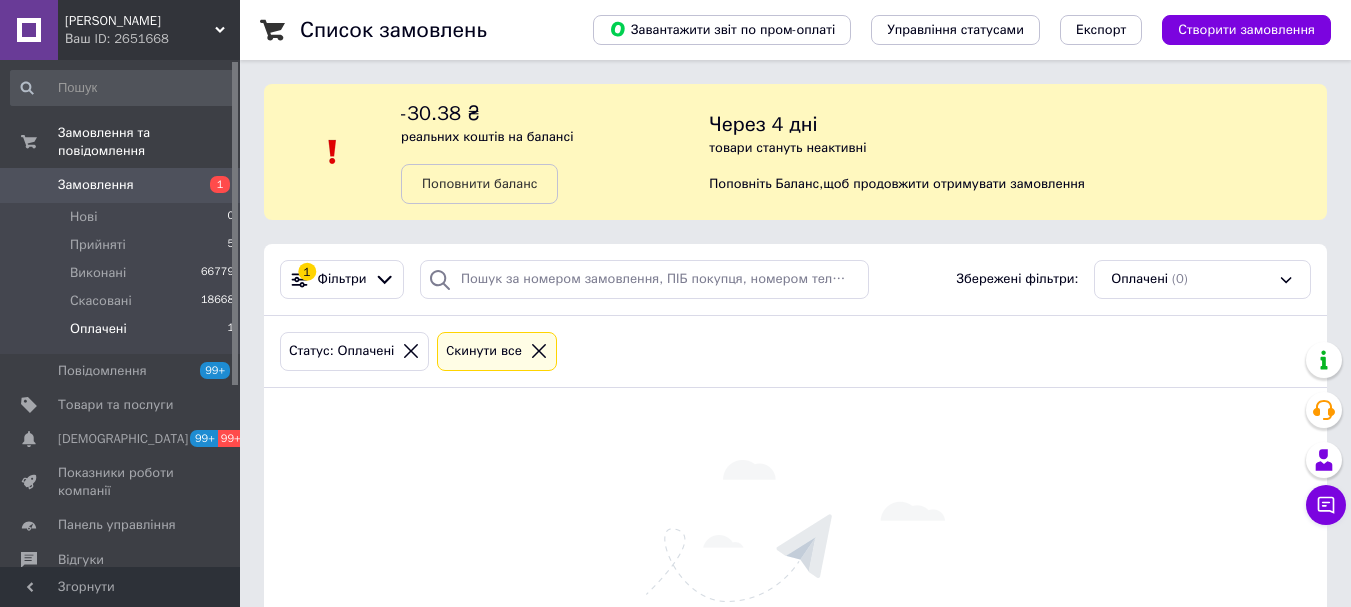 click on "Оплачені" at bounding box center (98, 329) 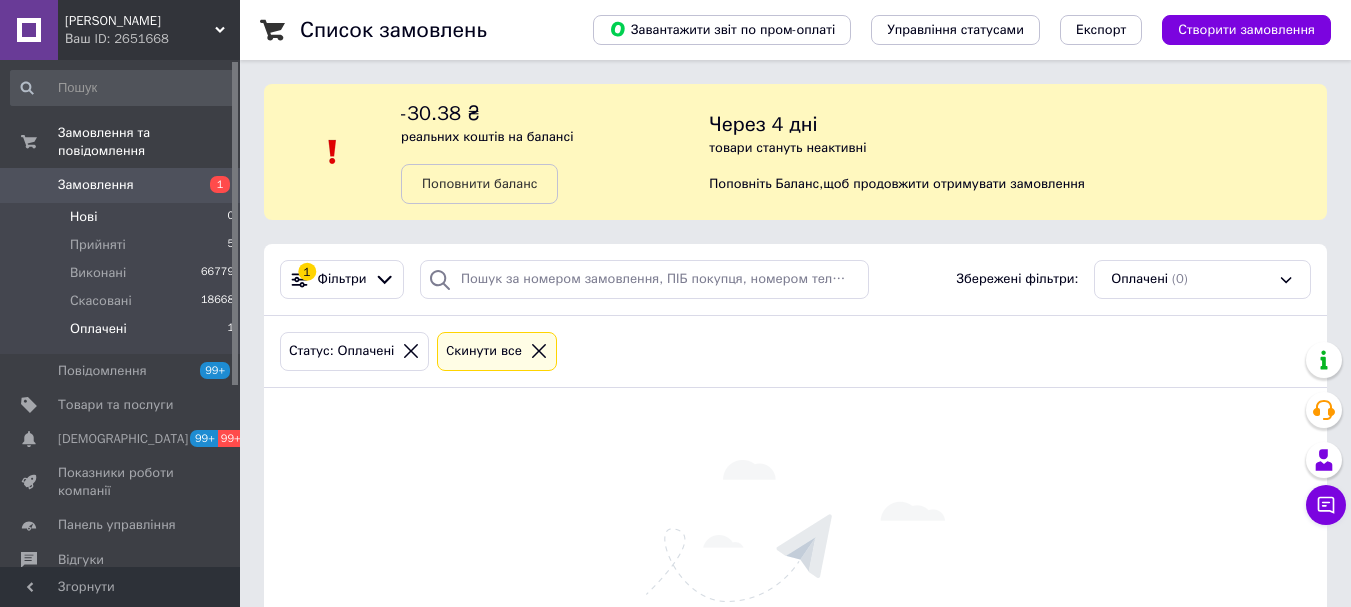 click on "Нові" at bounding box center (83, 217) 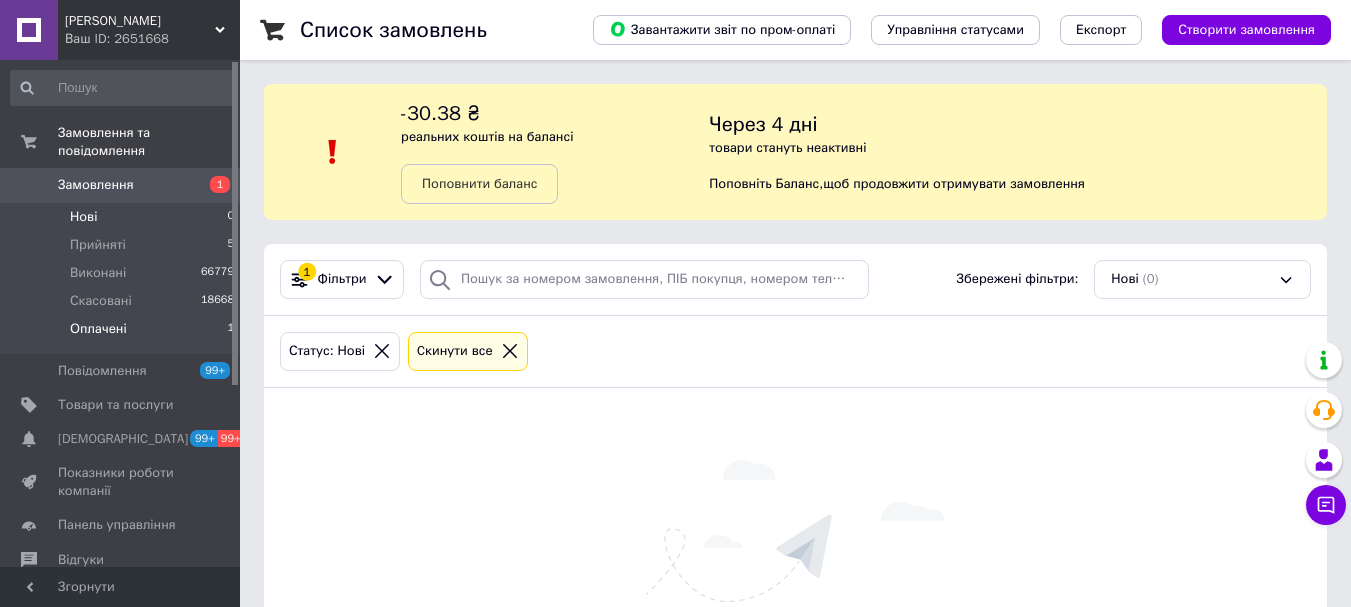 click on "Оплачені 1" at bounding box center [123, 334] 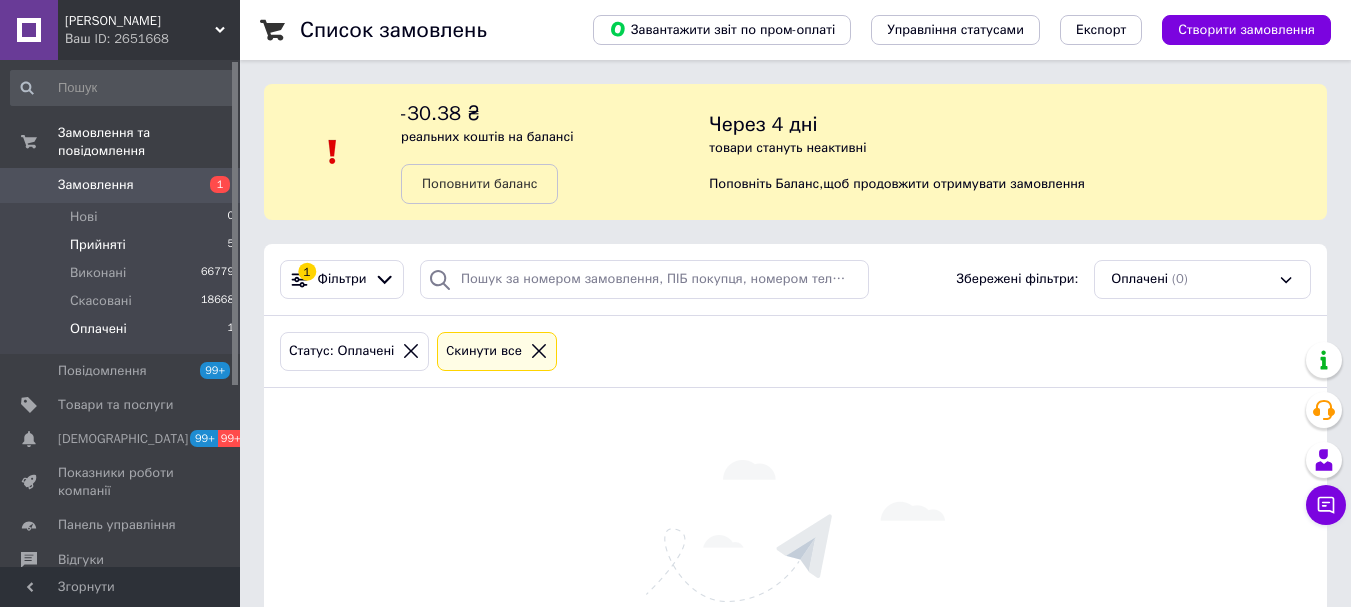 click on "Прийняті" at bounding box center [98, 245] 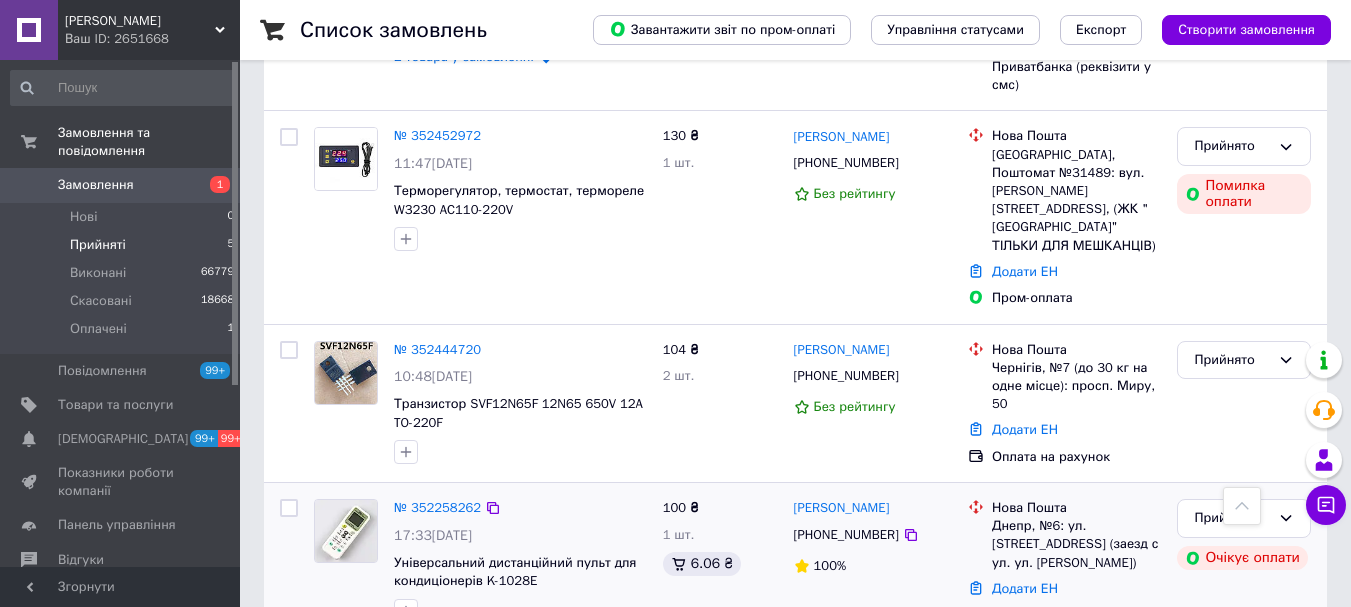 scroll, scrollTop: 292, scrollLeft: 0, axis: vertical 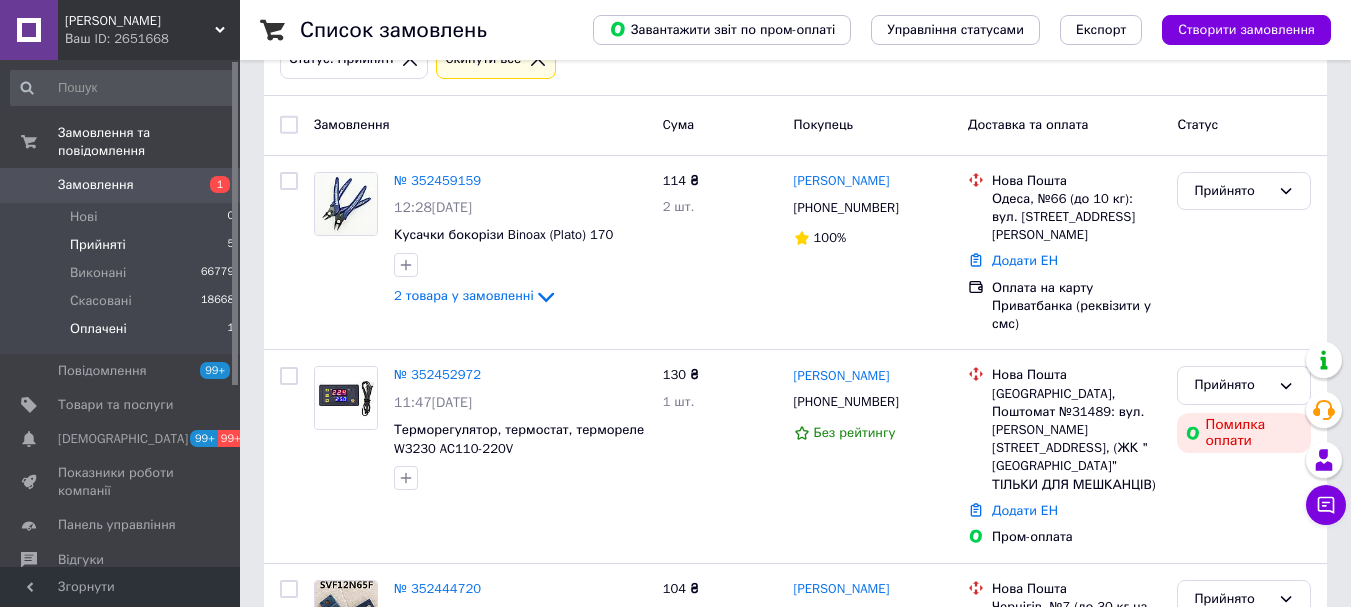 click on "Оплачені 1" at bounding box center [123, 334] 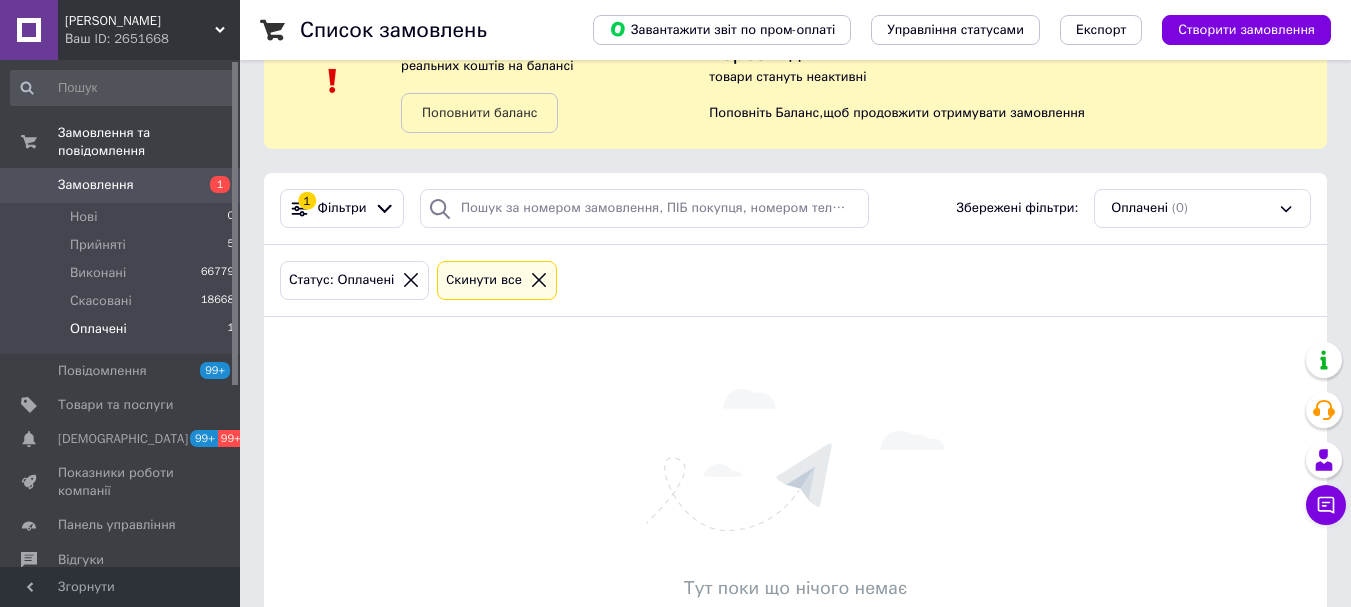 scroll, scrollTop: 100, scrollLeft: 0, axis: vertical 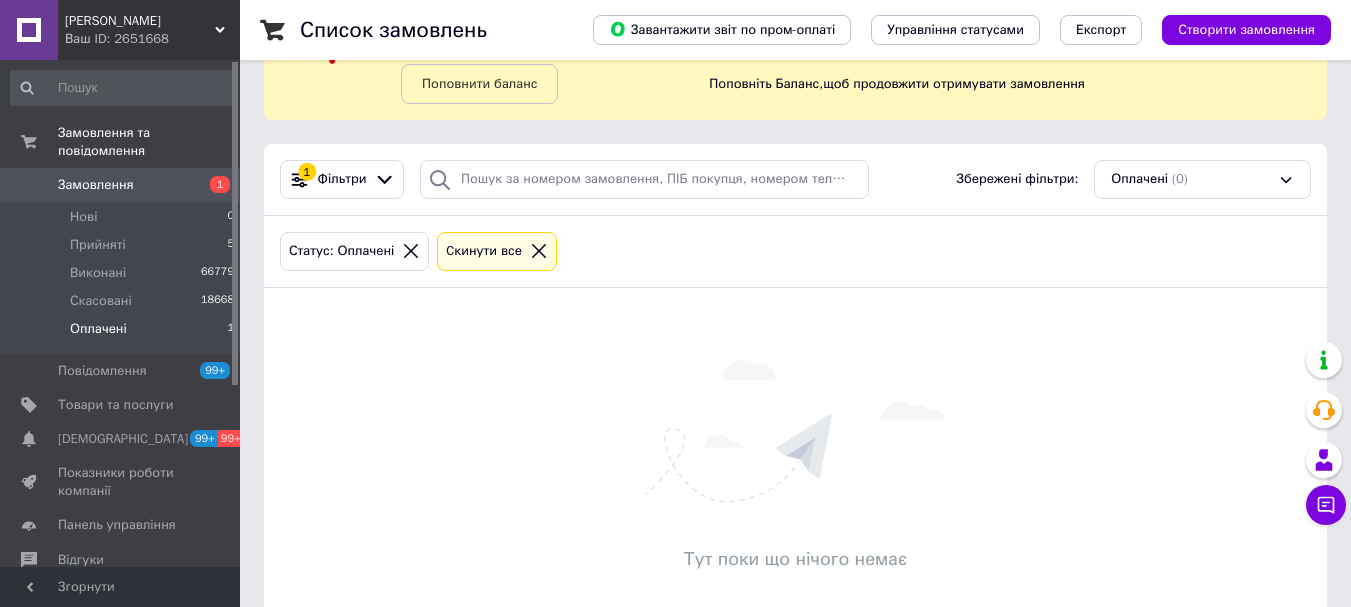 click on "Оплачені 1" at bounding box center (123, 334) 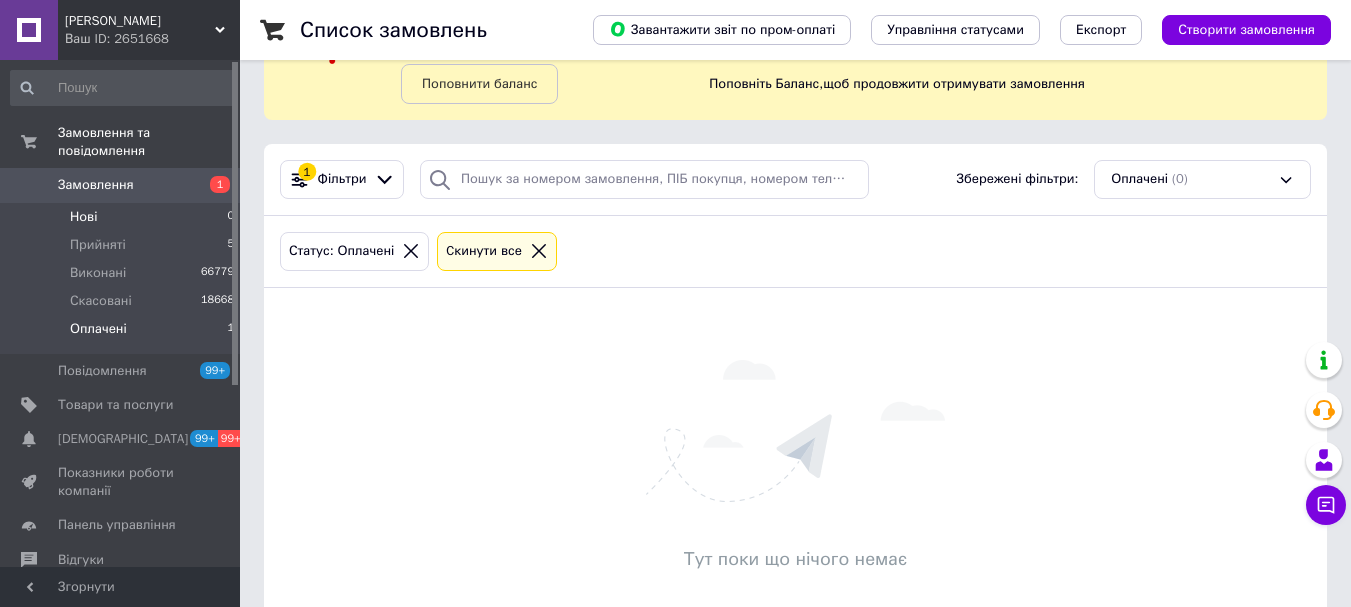 click on "Нові" at bounding box center [83, 217] 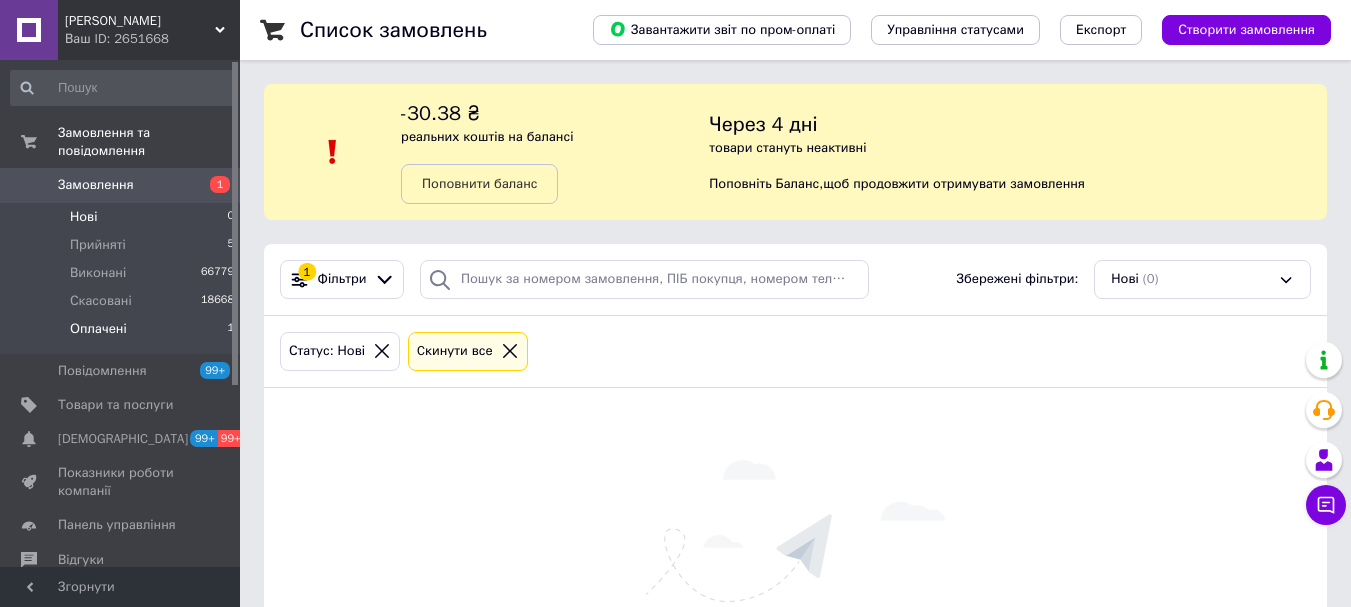 click on "Оплачені" at bounding box center (98, 329) 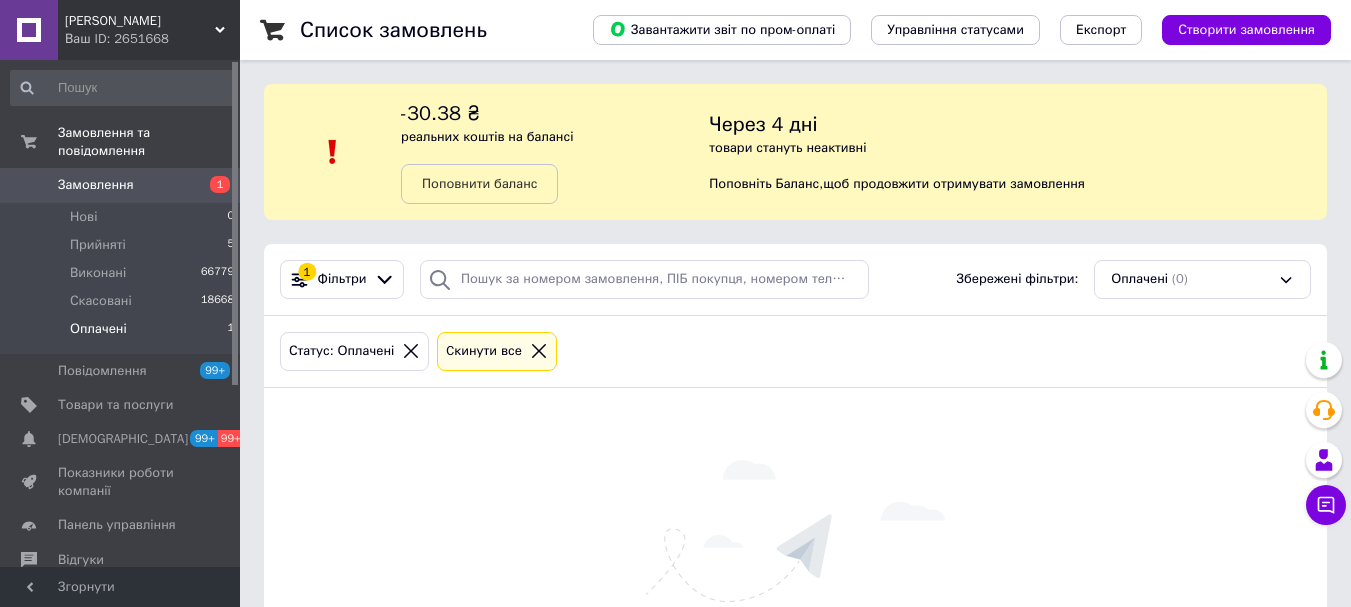 click on "Замовлення 1" at bounding box center (123, 185) 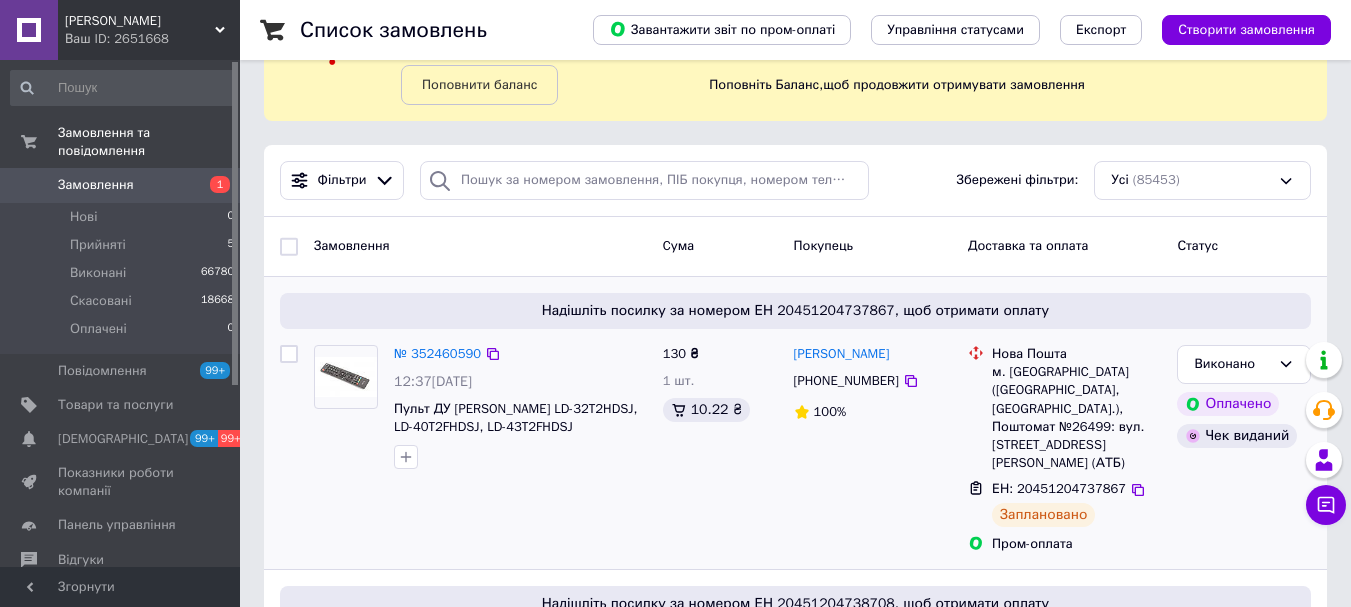 scroll, scrollTop: 300, scrollLeft: 0, axis: vertical 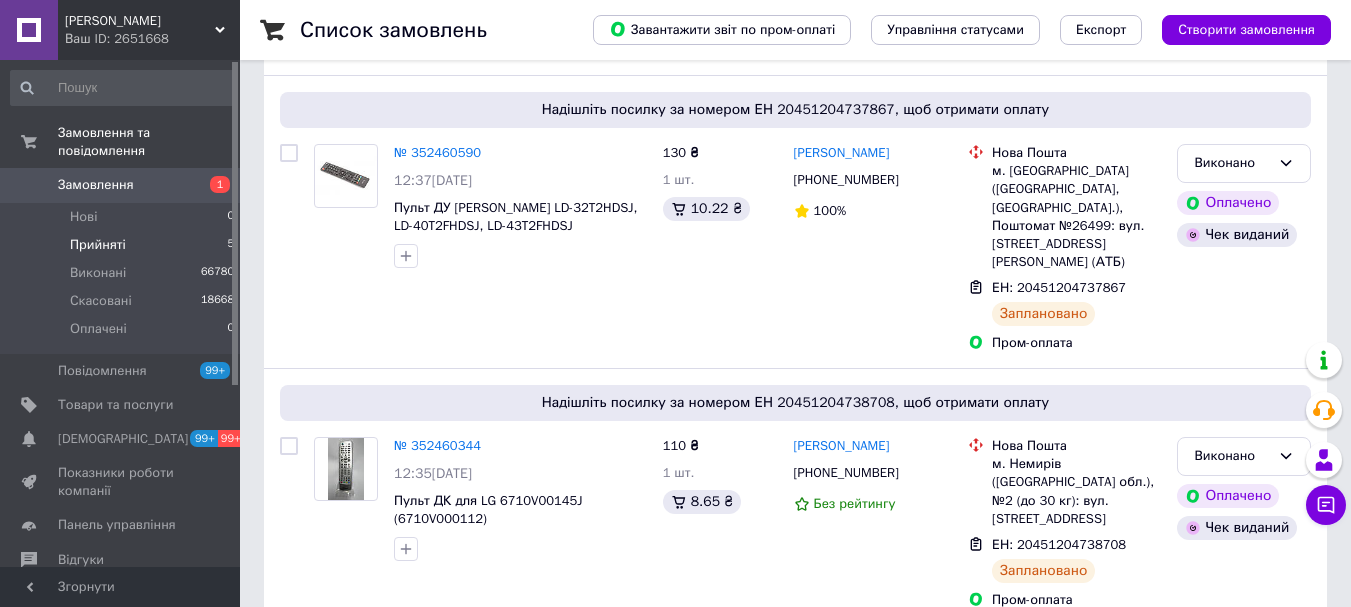 click on "Прийняті" at bounding box center [98, 245] 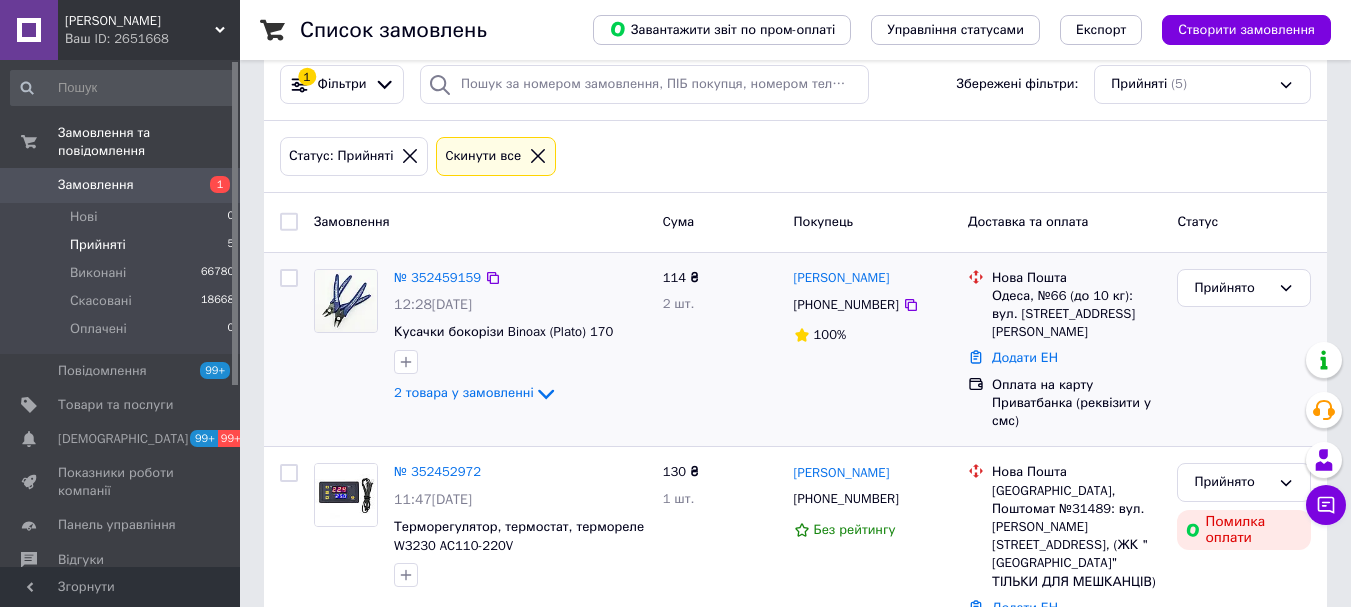 scroll, scrollTop: 200, scrollLeft: 0, axis: vertical 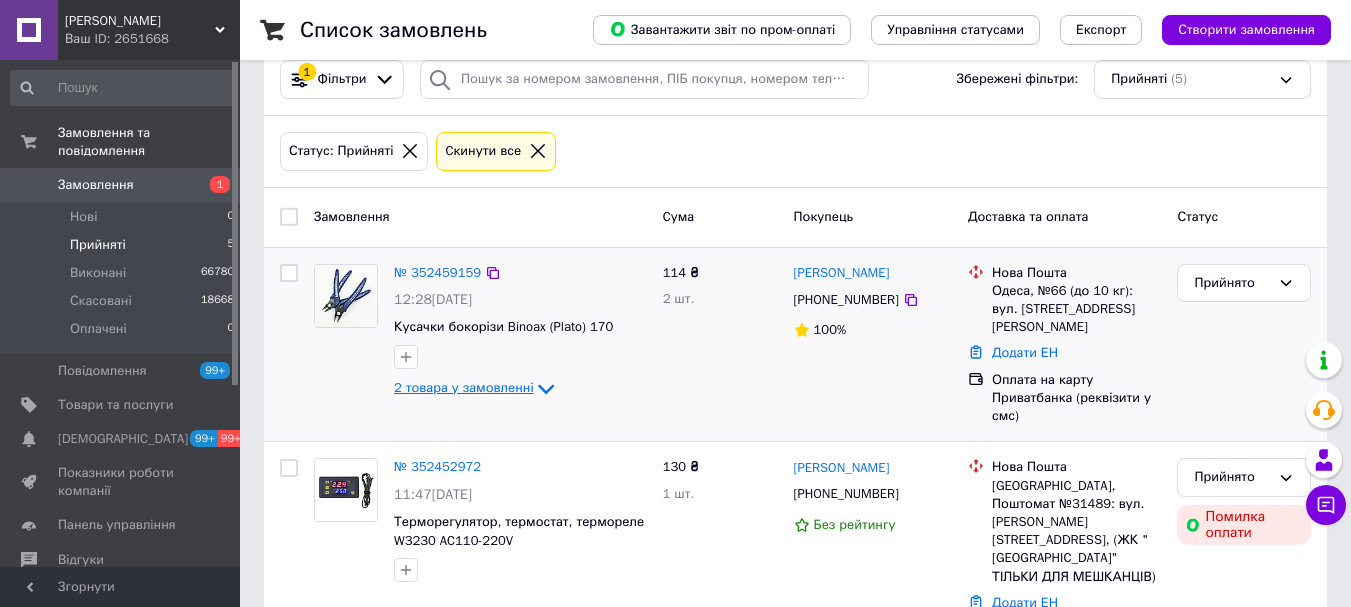 click on "2 товара у замовленні" at bounding box center (464, 387) 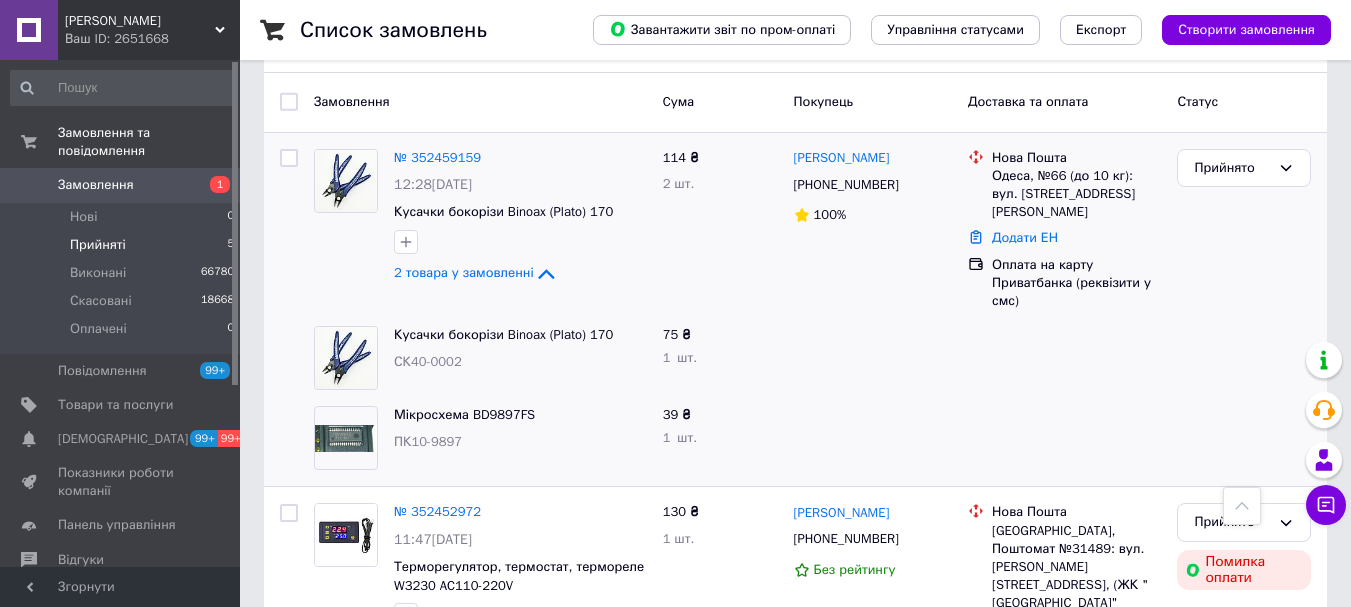 scroll, scrollTop: 200, scrollLeft: 0, axis: vertical 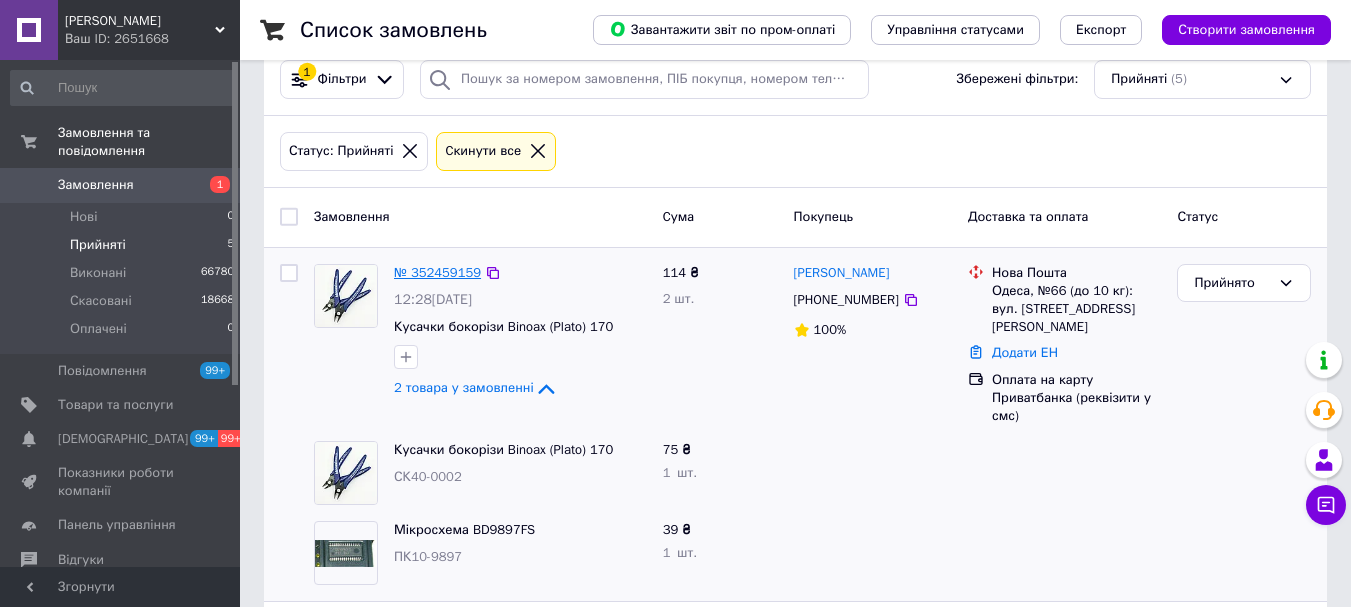 click on "№ 352459159" at bounding box center [437, 272] 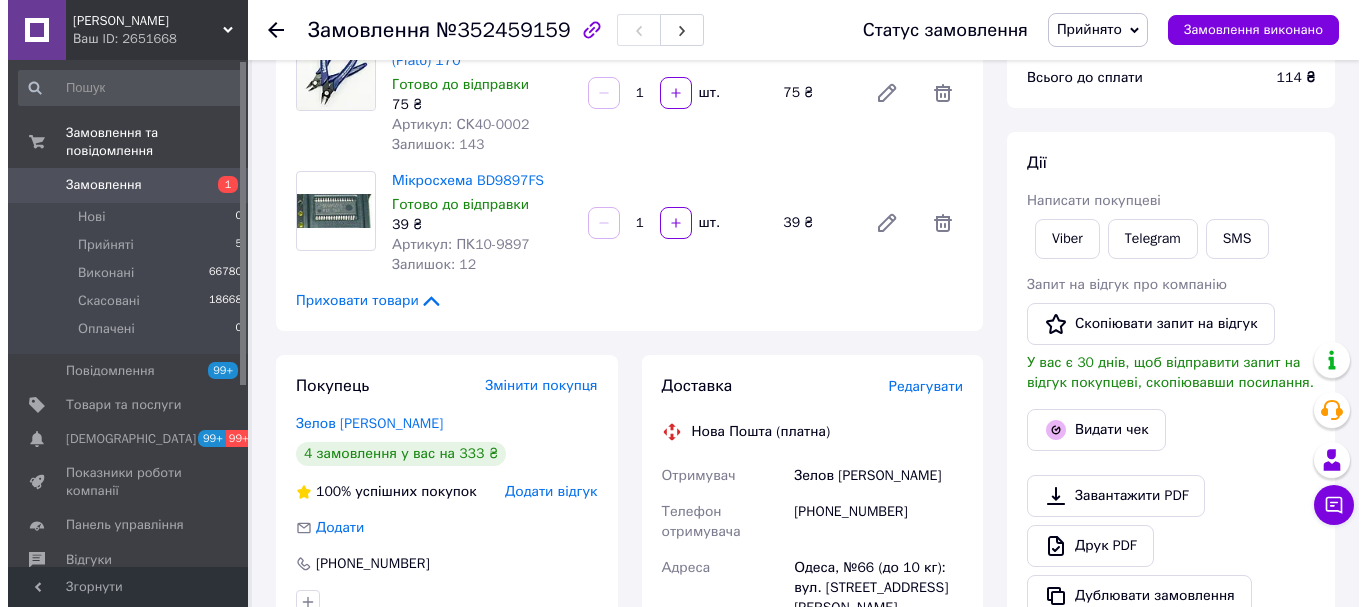 scroll, scrollTop: 300, scrollLeft: 0, axis: vertical 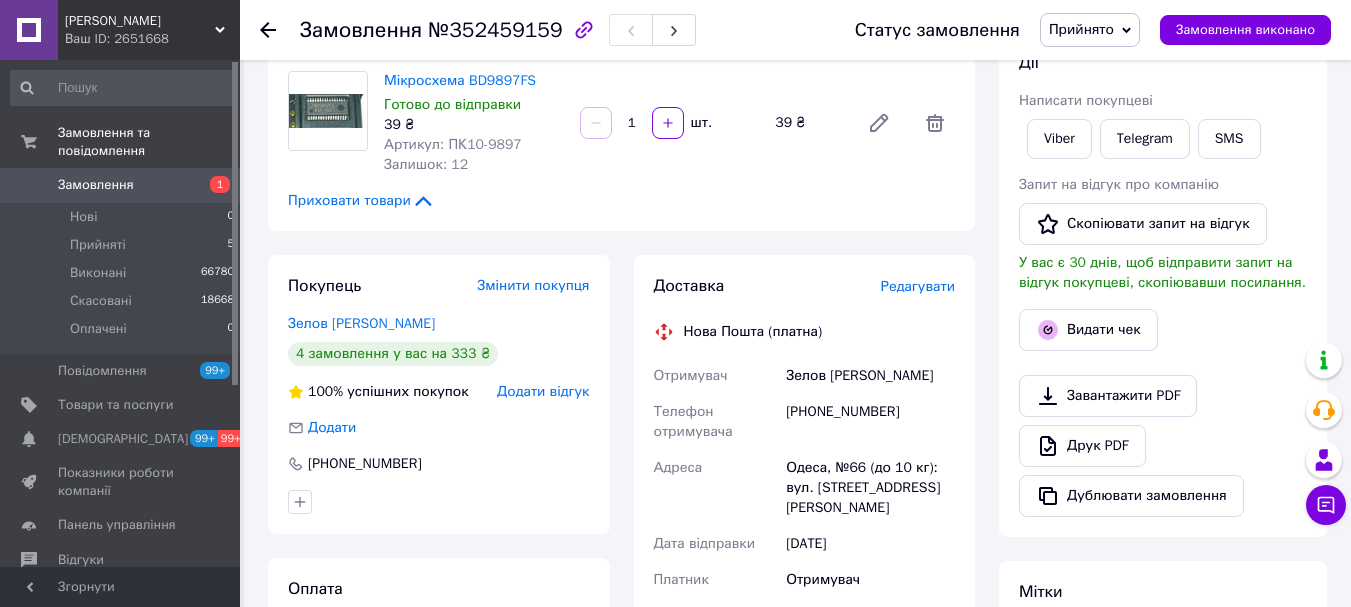 click on "Редагувати" at bounding box center [918, 286] 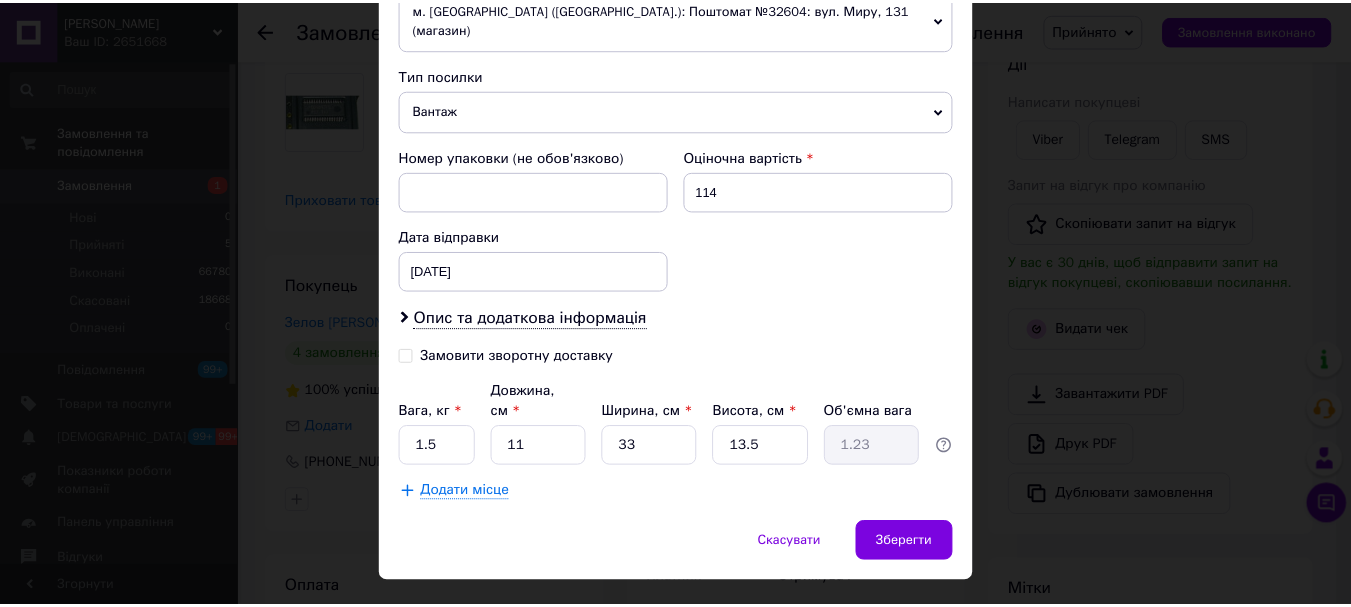 scroll, scrollTop: 757, scrollLeft: 0, axis: vertical 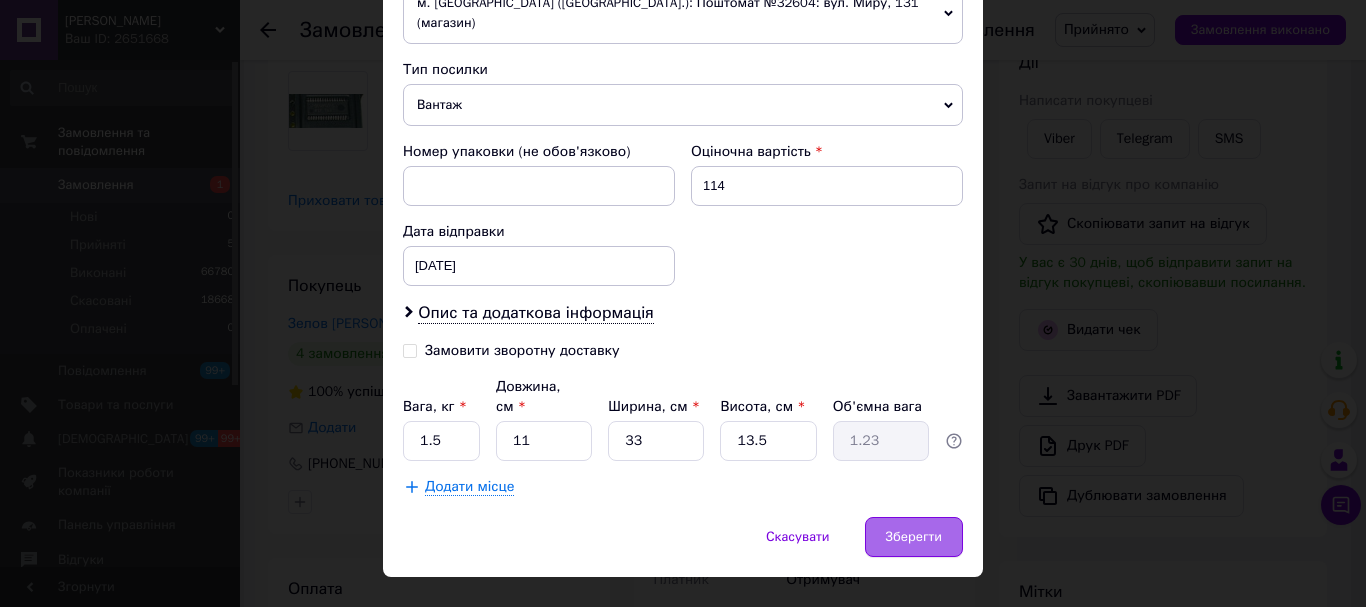 click on "Зберегти" at bounding box center [914, 537] 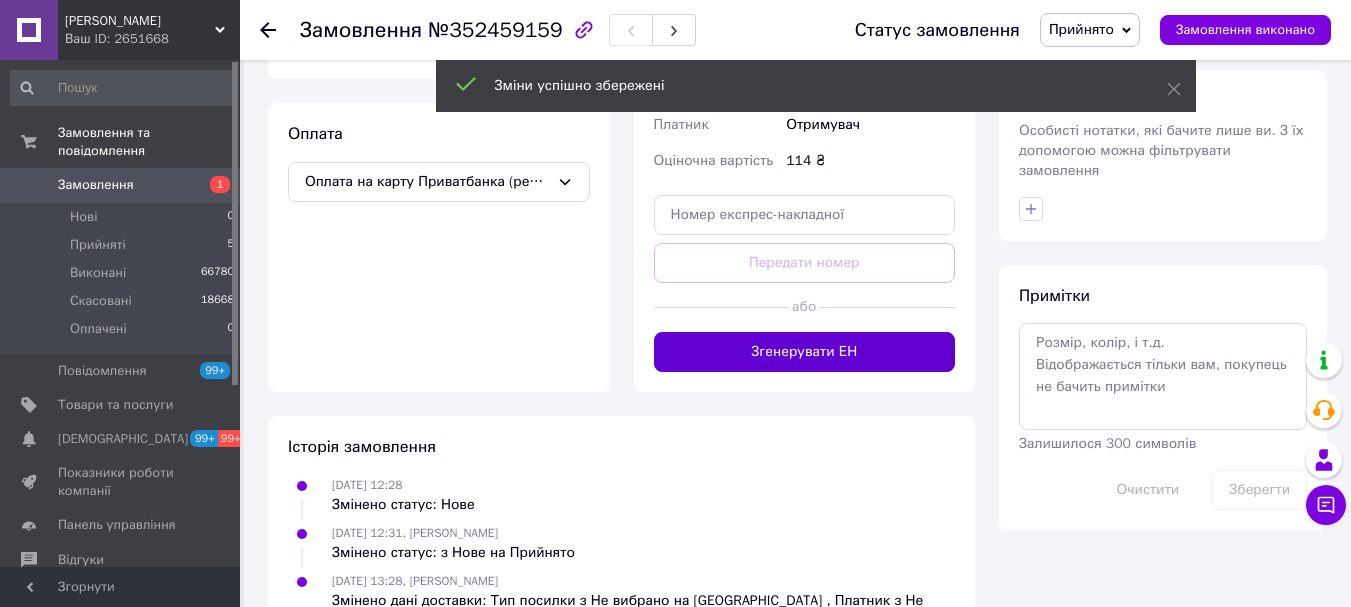 click on "Згенерувати ЕН" at bounding box center (805, 352) 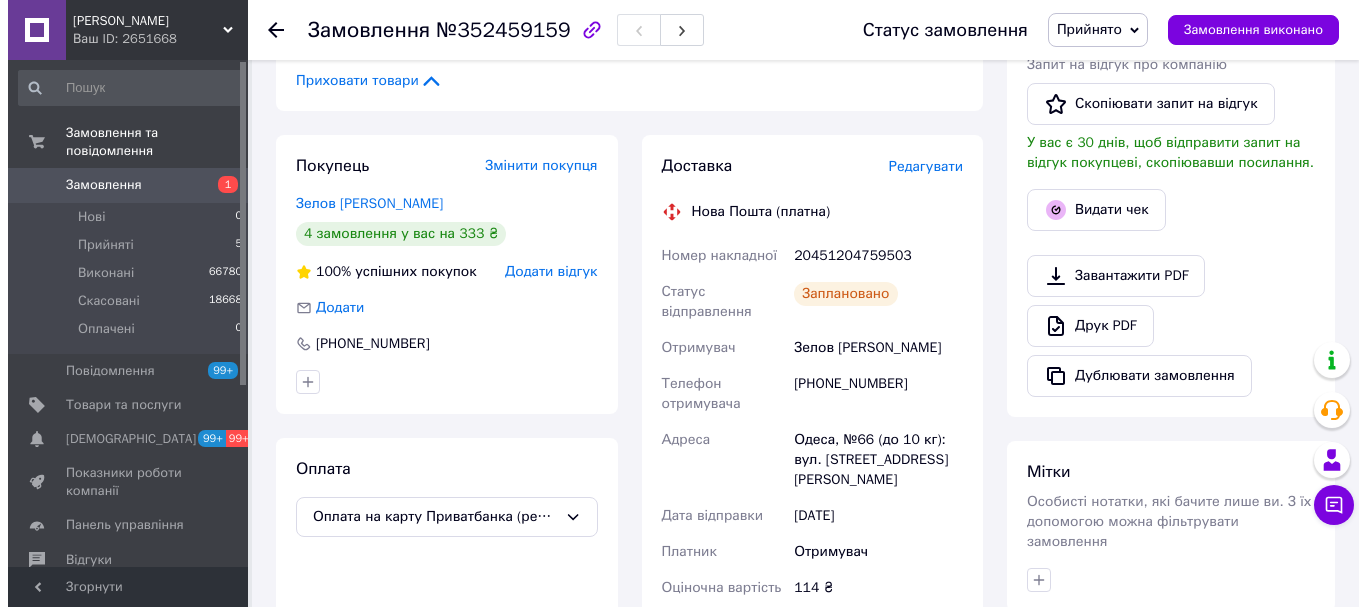 scroll, scrollTop: 400, scrollLeft: 0, axis: vertical 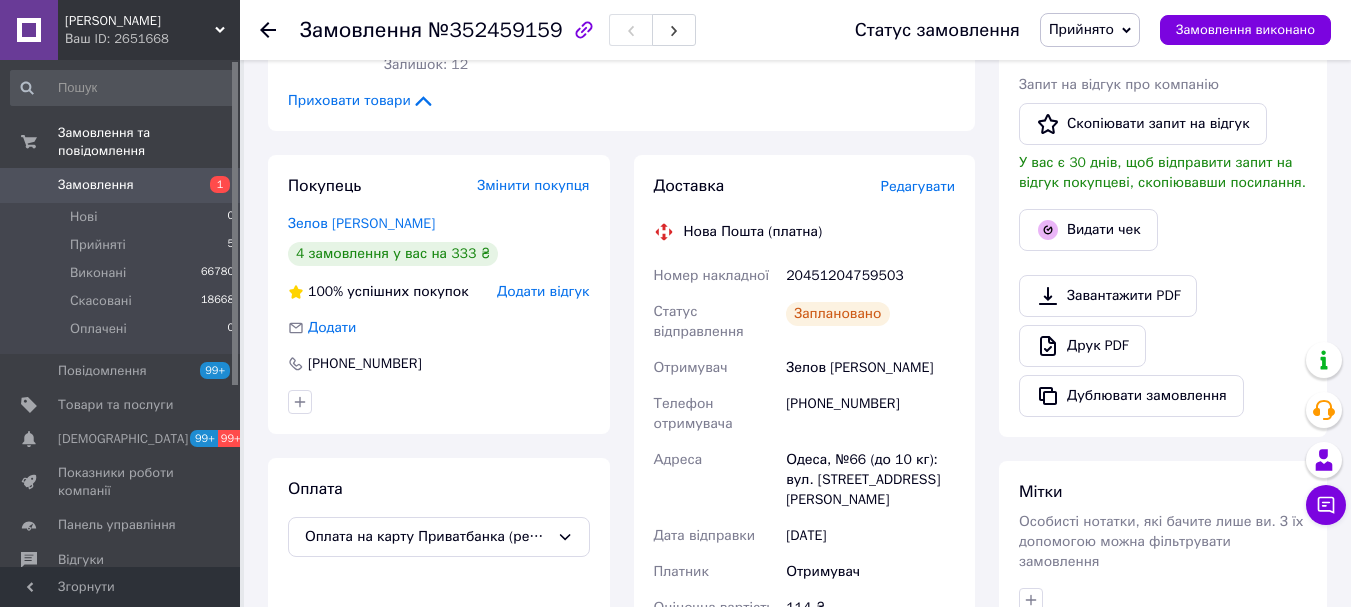 click on "Редагувати" at bounding box center (918, 186) 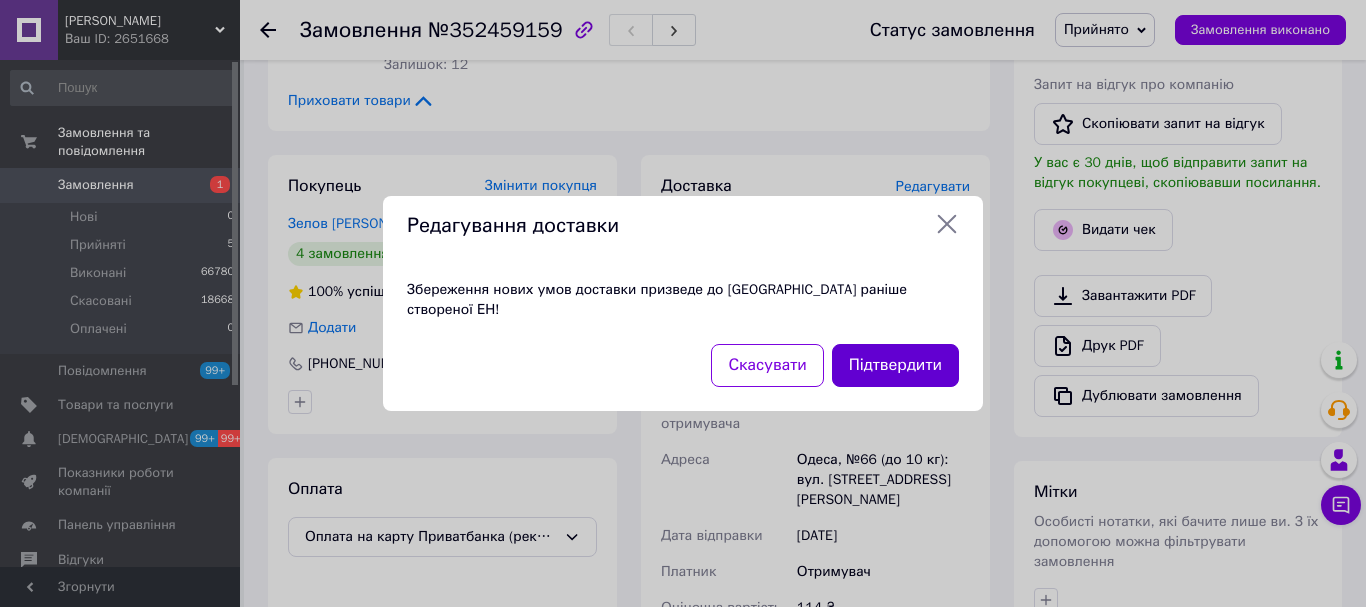 click on "Підтвердити" at bounding box center (895, 365) 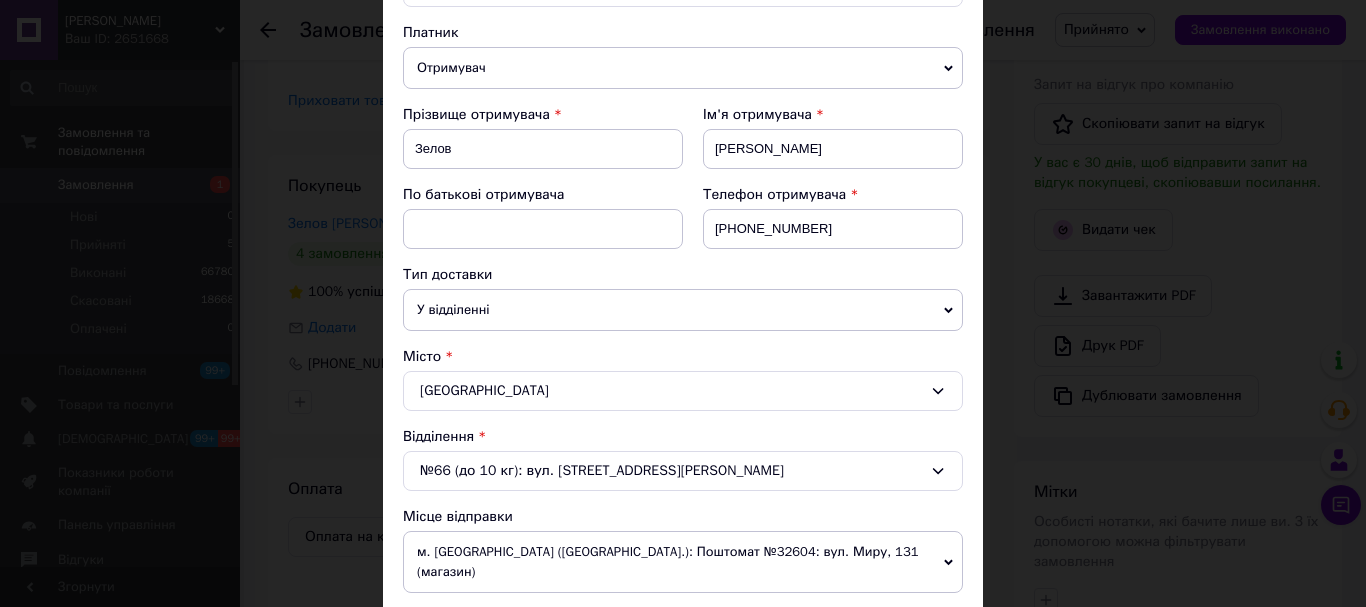 scroll, scrollTop: 500, scrollLeft: 0, axis: vertical 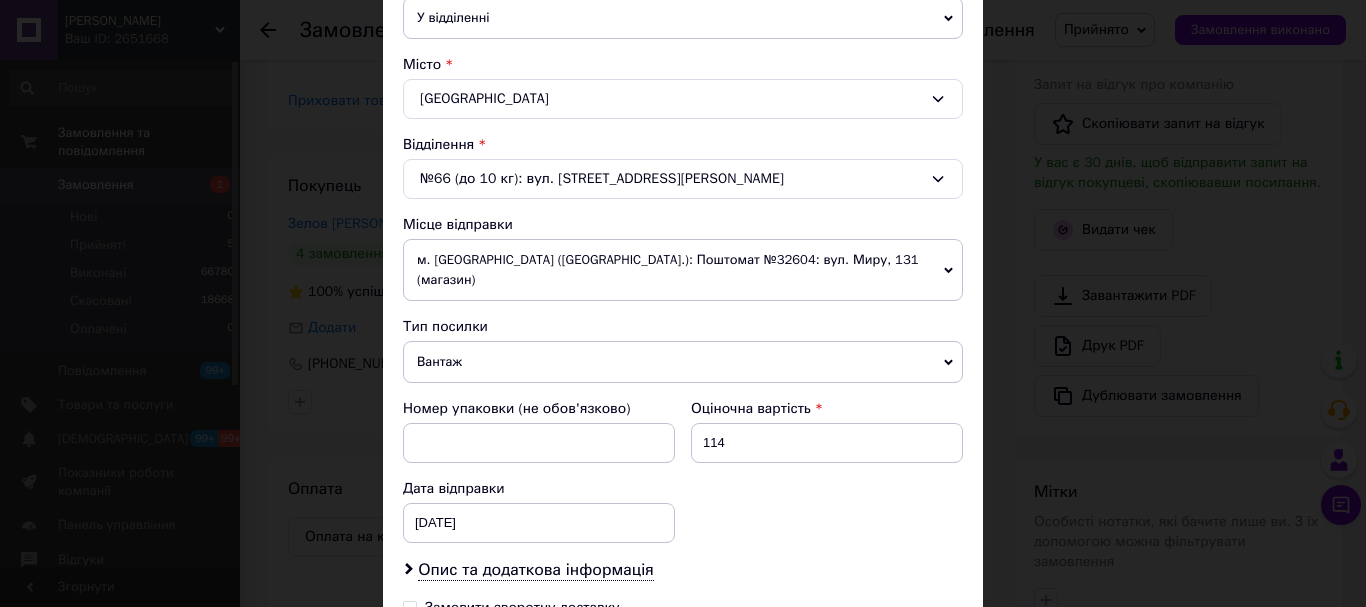 click on "Вантаж" at bounding box center [683, 362] 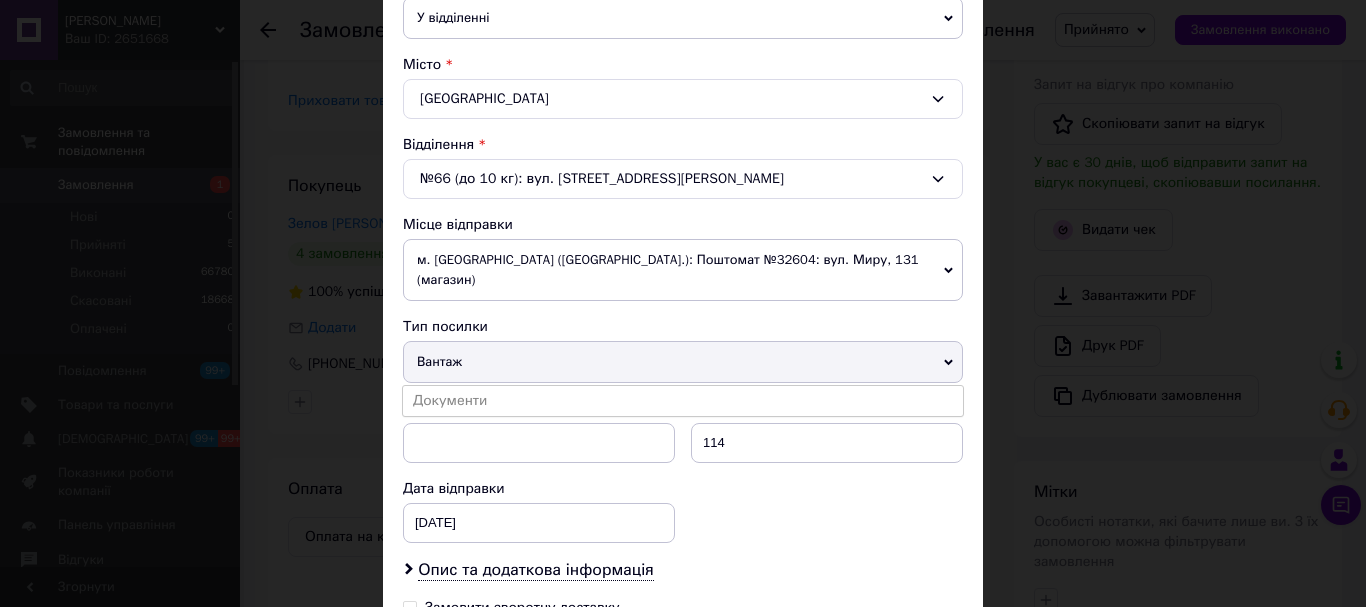 drag, startPoint x: 448, startPoint y: 390, endPoint x: 727, endPoint y: 400, distance: 279.17917 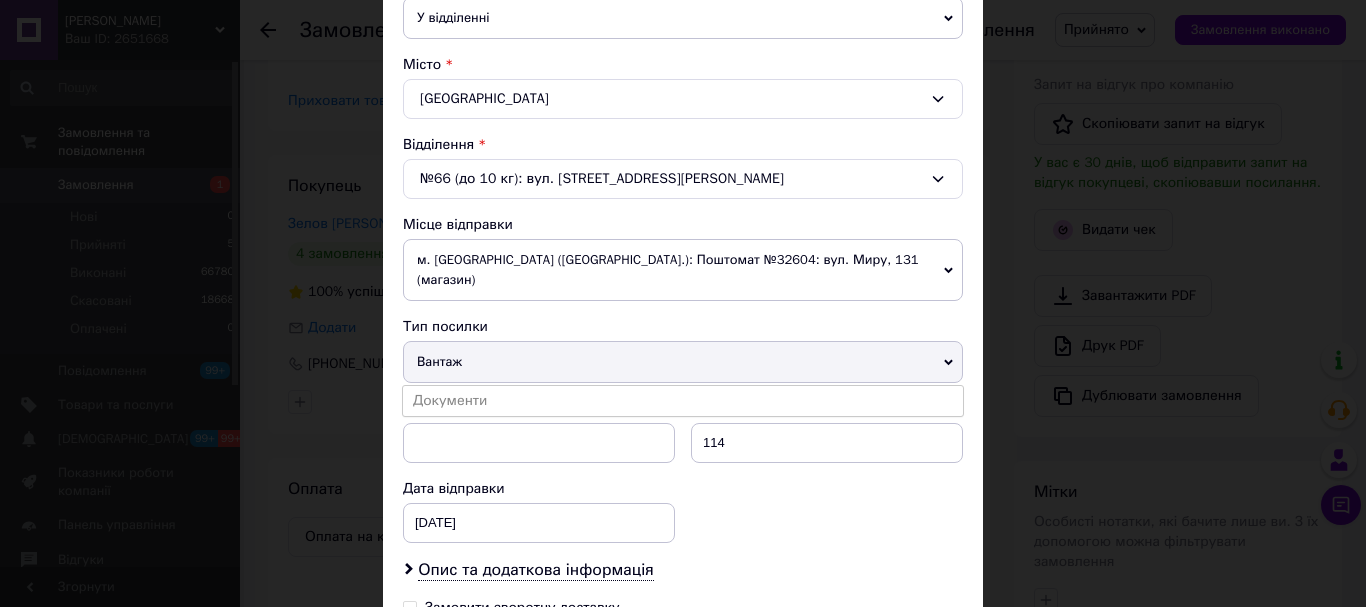 click on "Документи" at bounding box center (683, 401) 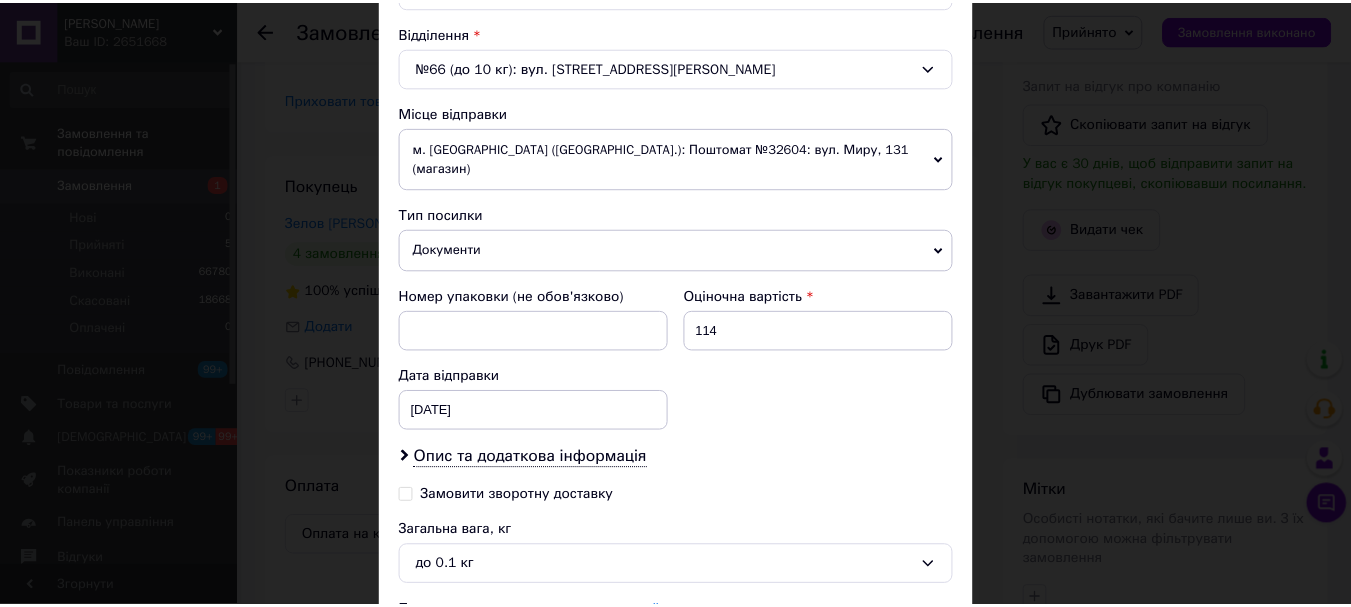 scroll, scrollTop: 777, scrollLeft: 0, axis: vertical 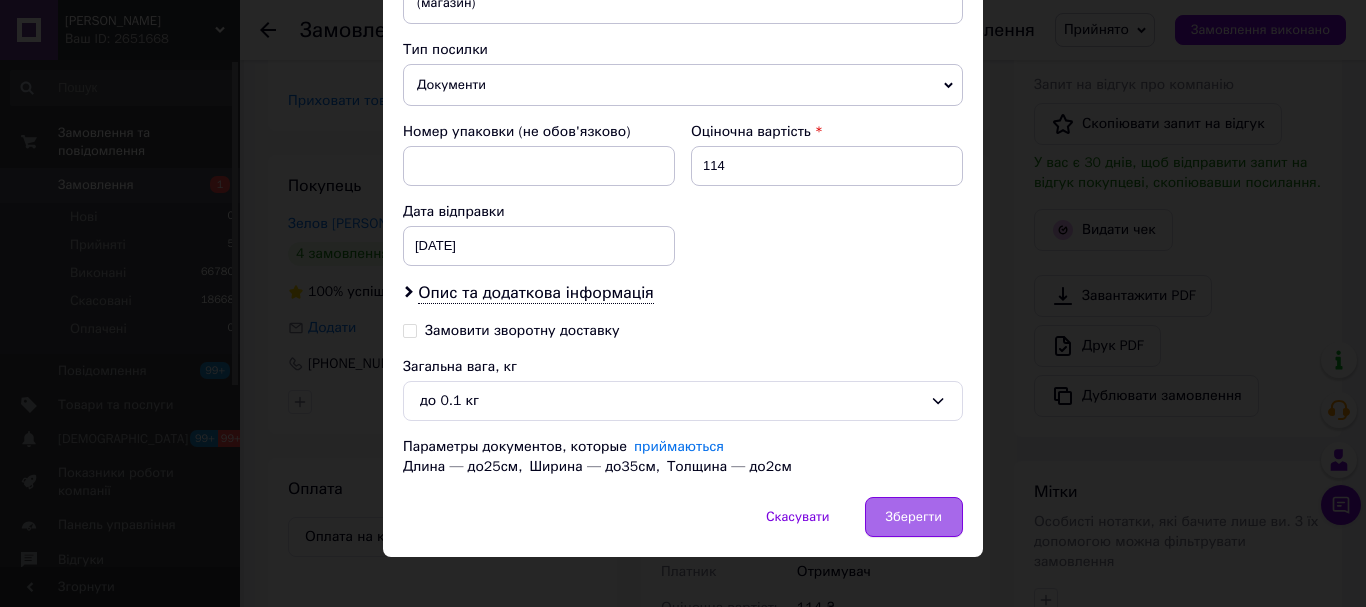 click on "Зберегти" at bounding box center (914, 517) 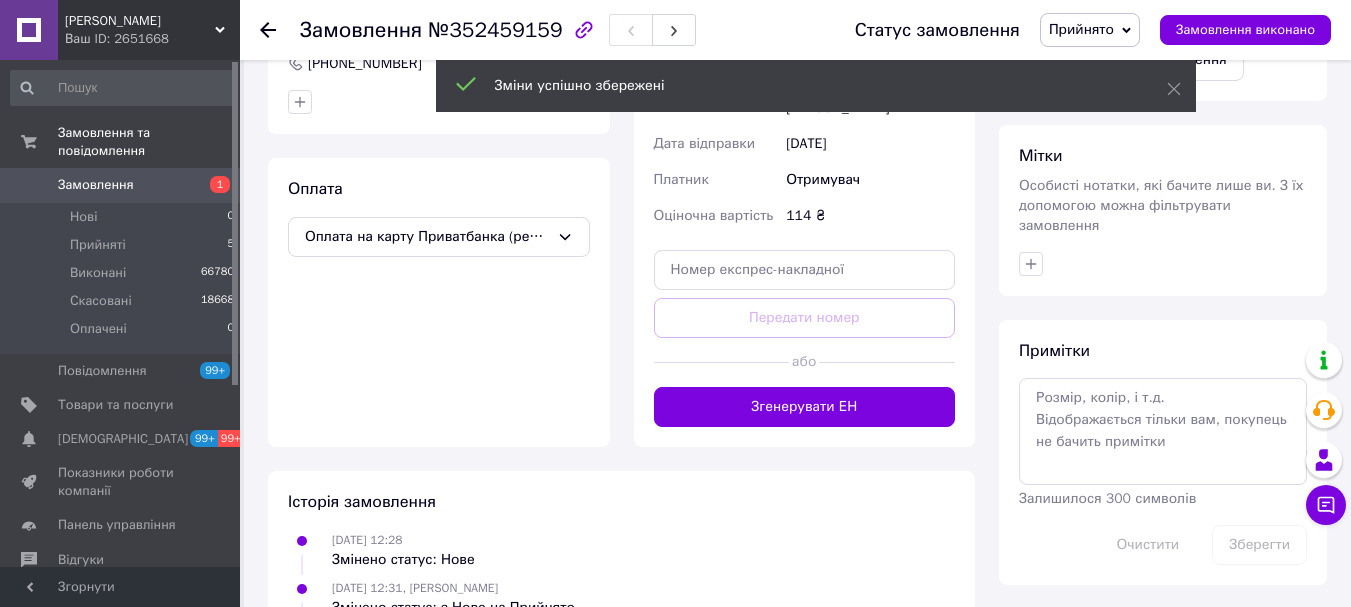 click on "Згенерувати ЕН" at bounding box center [805, 407] 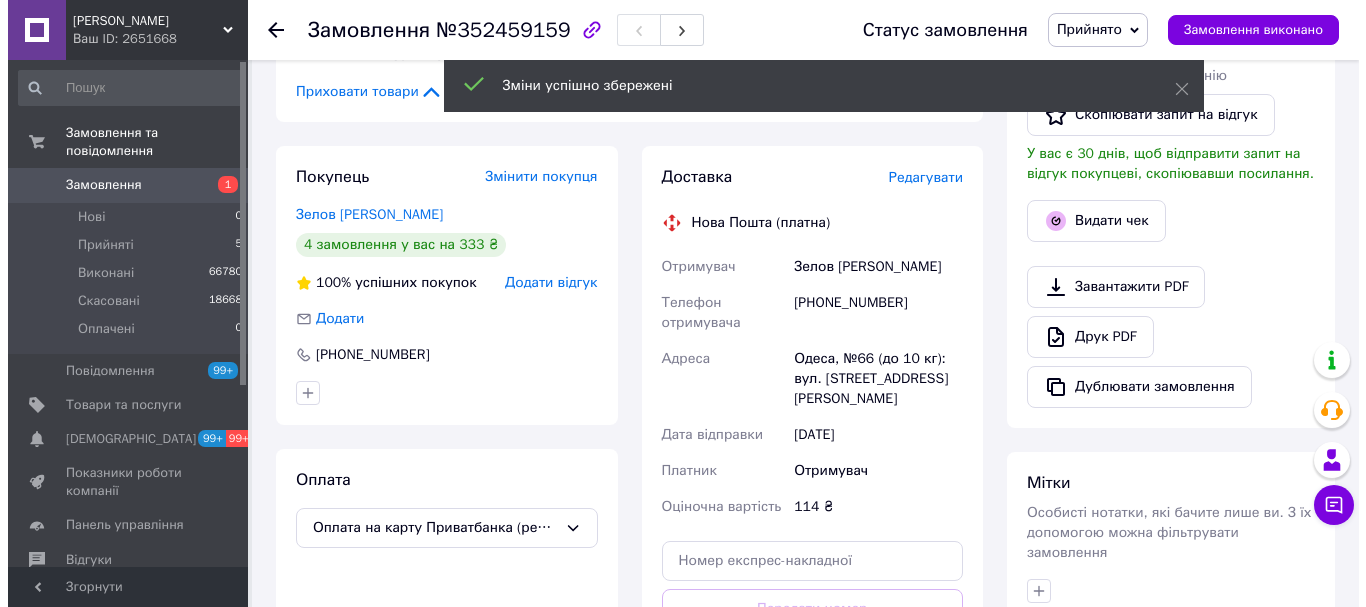 scroll, scrollTop: 400, scrollLeft: 0, axis: vertical 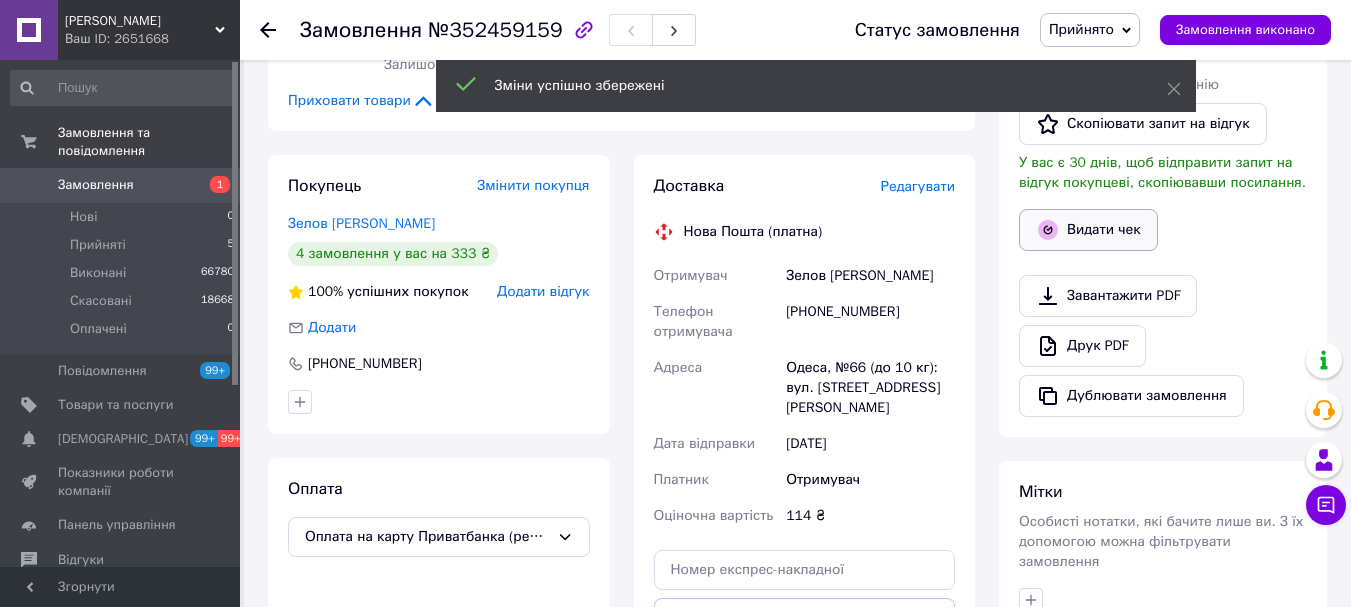click on "Видати чек" at bounding box center [1088, 230] 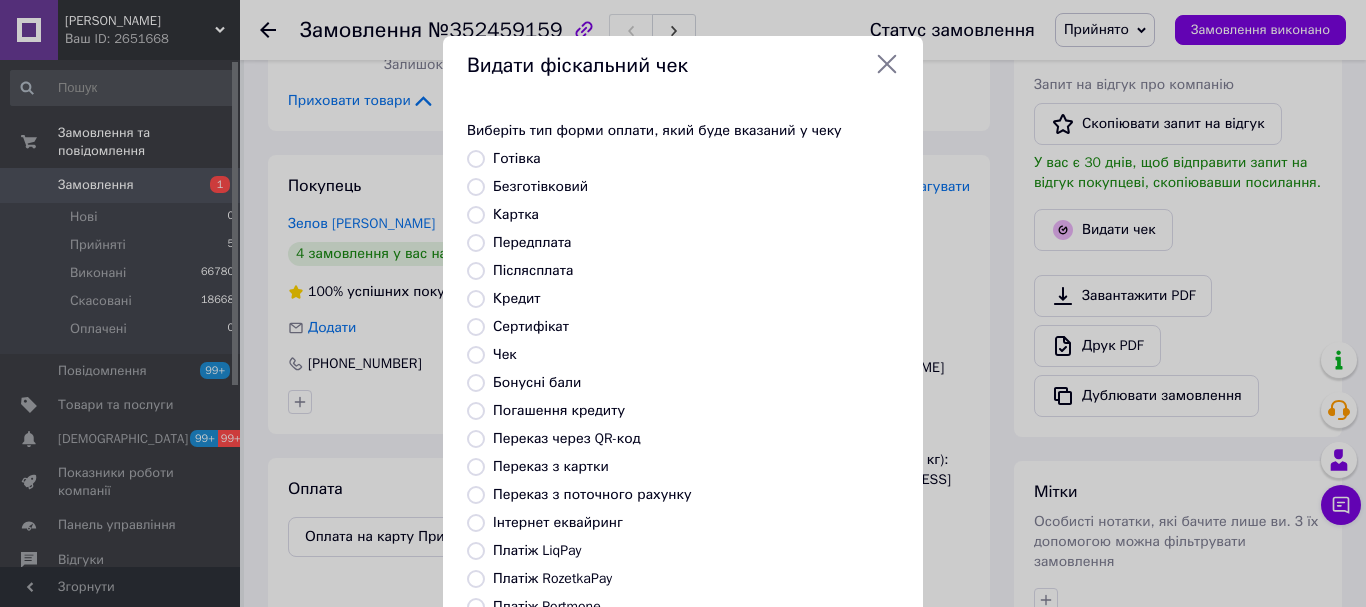 click on "Безготівковий" at bounding box center [540, 186] 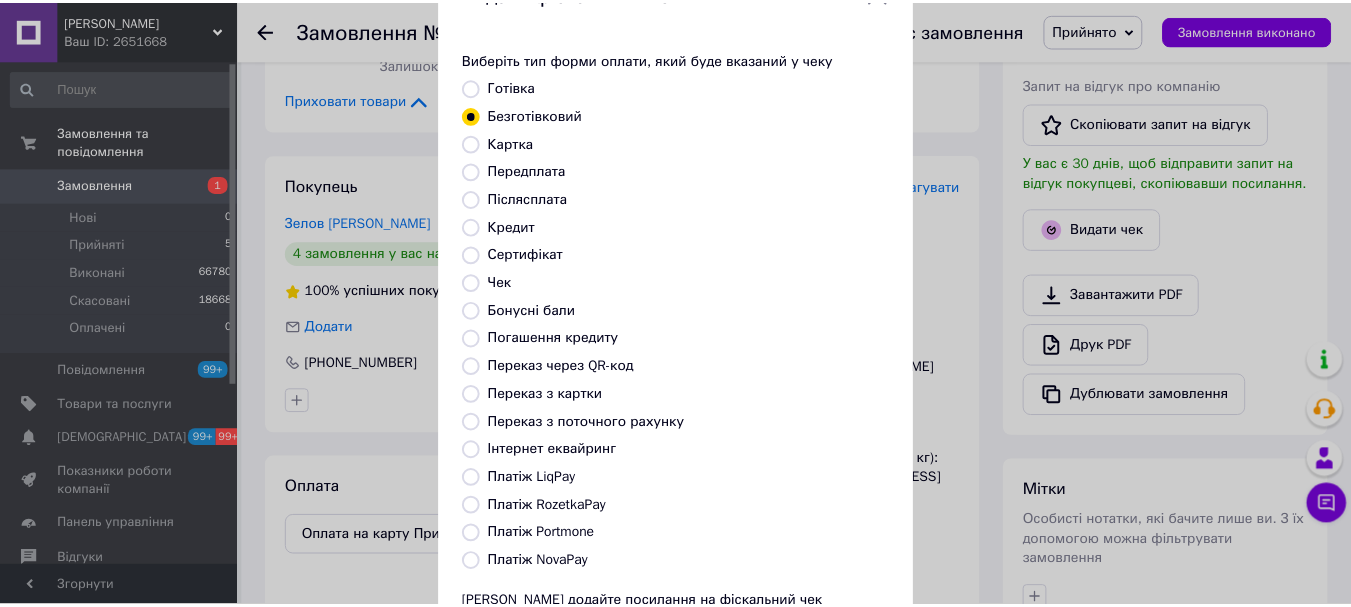 scroll, scrollTop: 252, scrollLeft: 0, axis: vertical 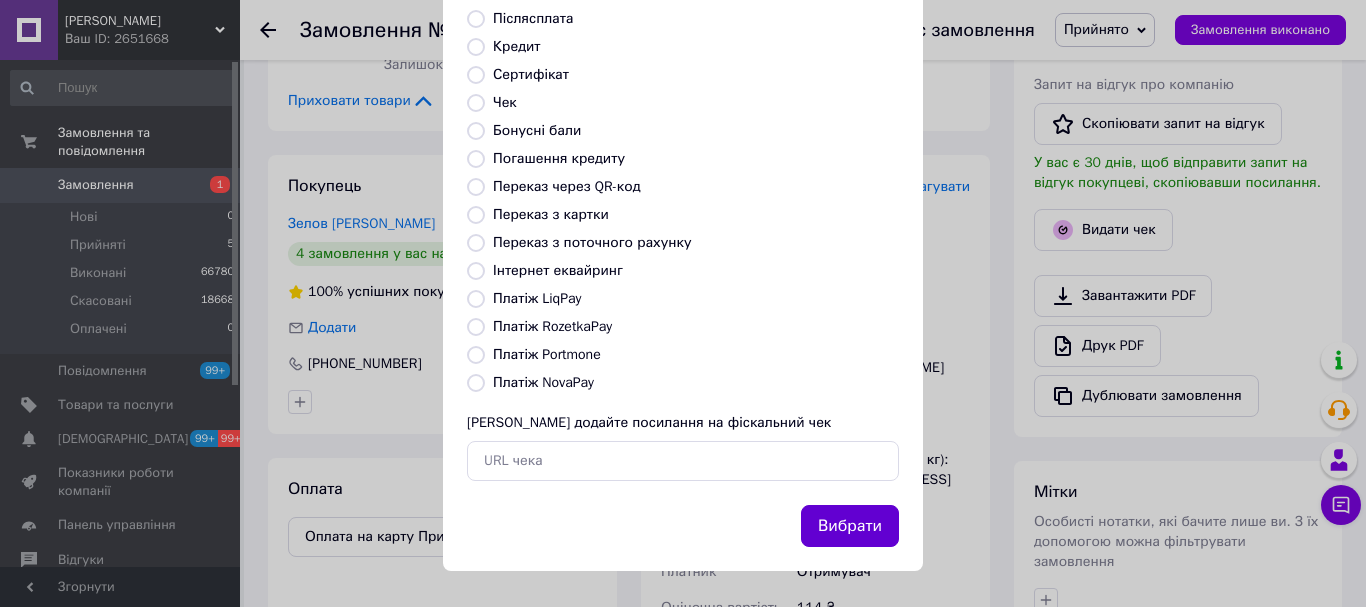 click on "Вибрати" at bounding box center [850, 526] 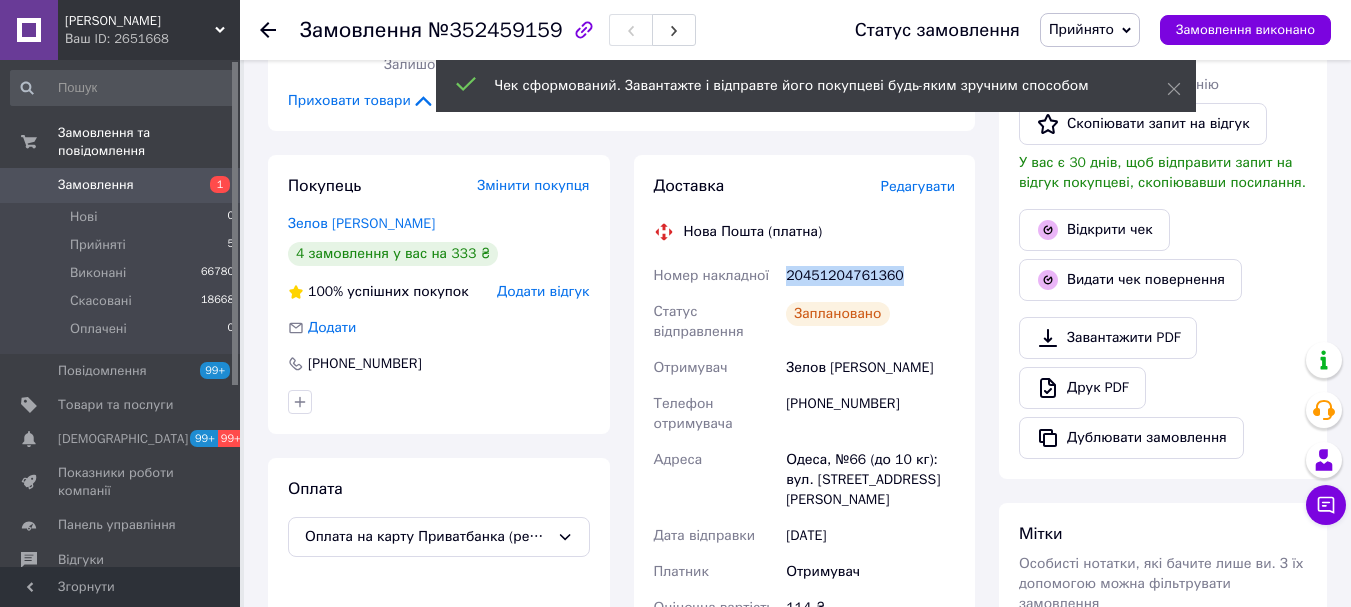 drag, startPoint x: 935, startPoint y: 261, endPoint x: 780, endPoint y: 277, distance: 155.82362 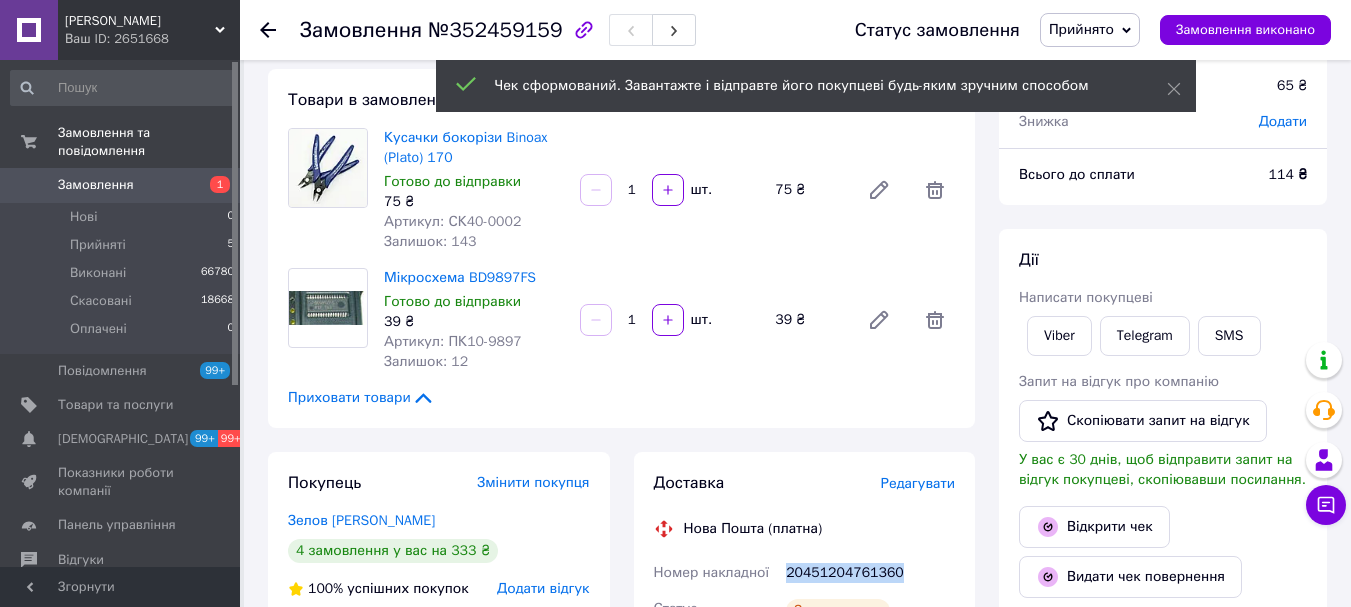 scroll, scrollTop: 100, scrollLeft: 0, axis: vertical 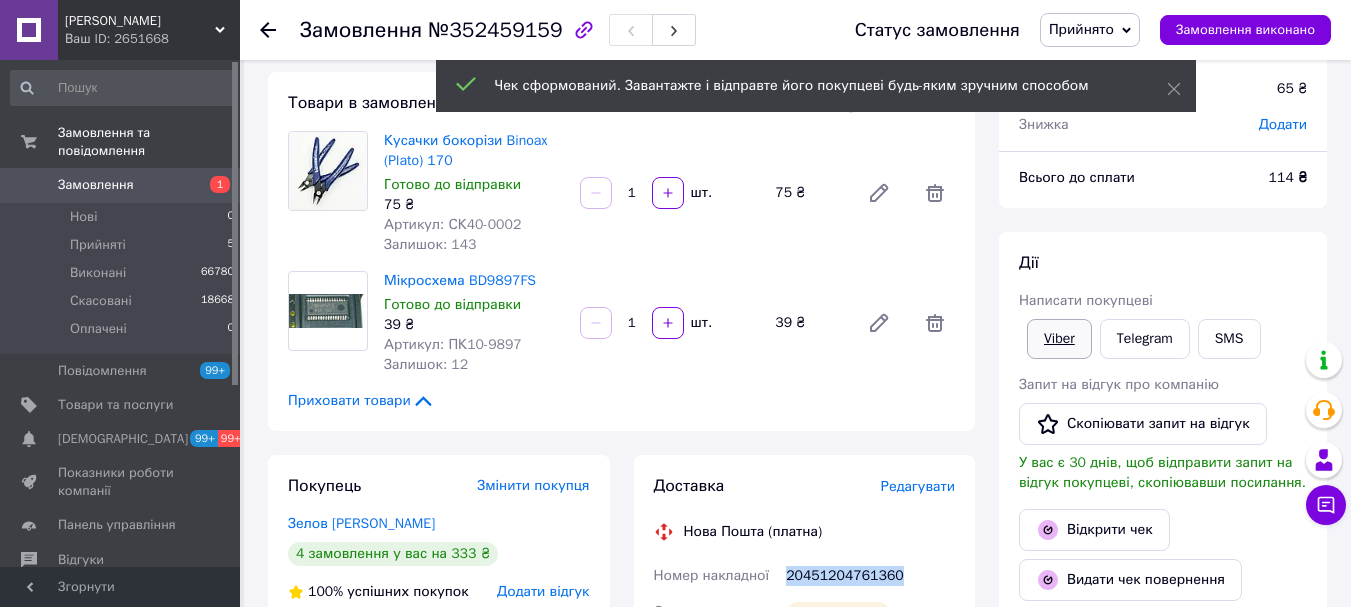 click on "Viber" at bounding box center (1059, 339) 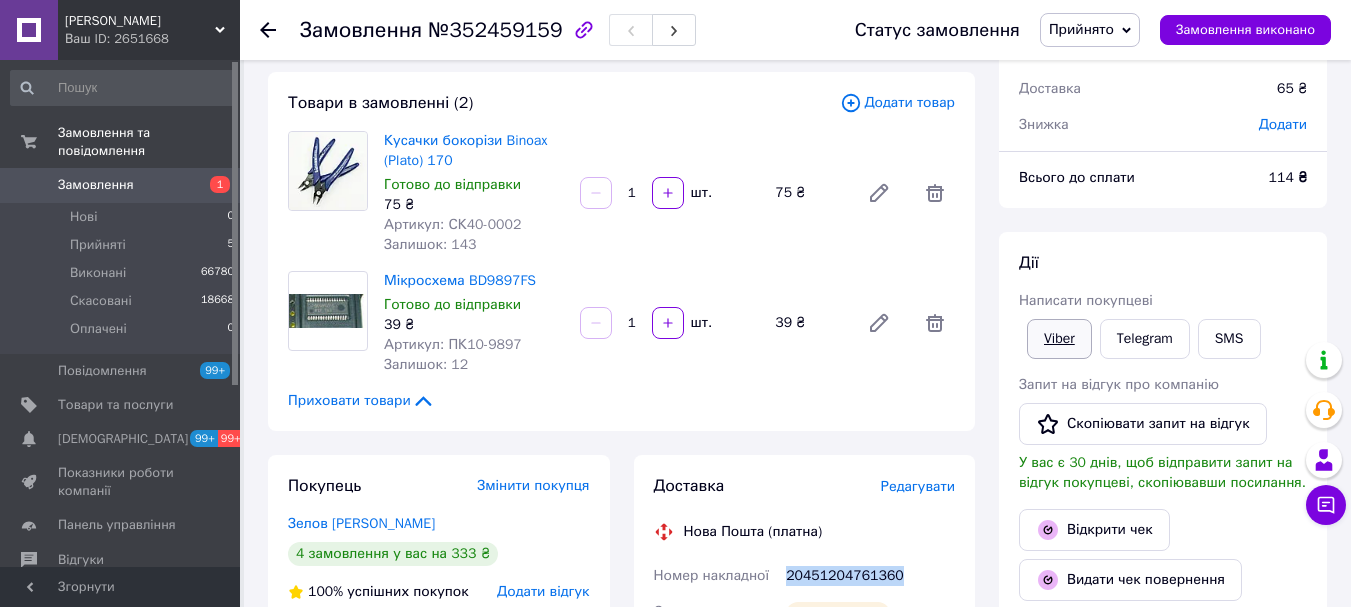 click on "Viber" at bounding box center [1059, 339] 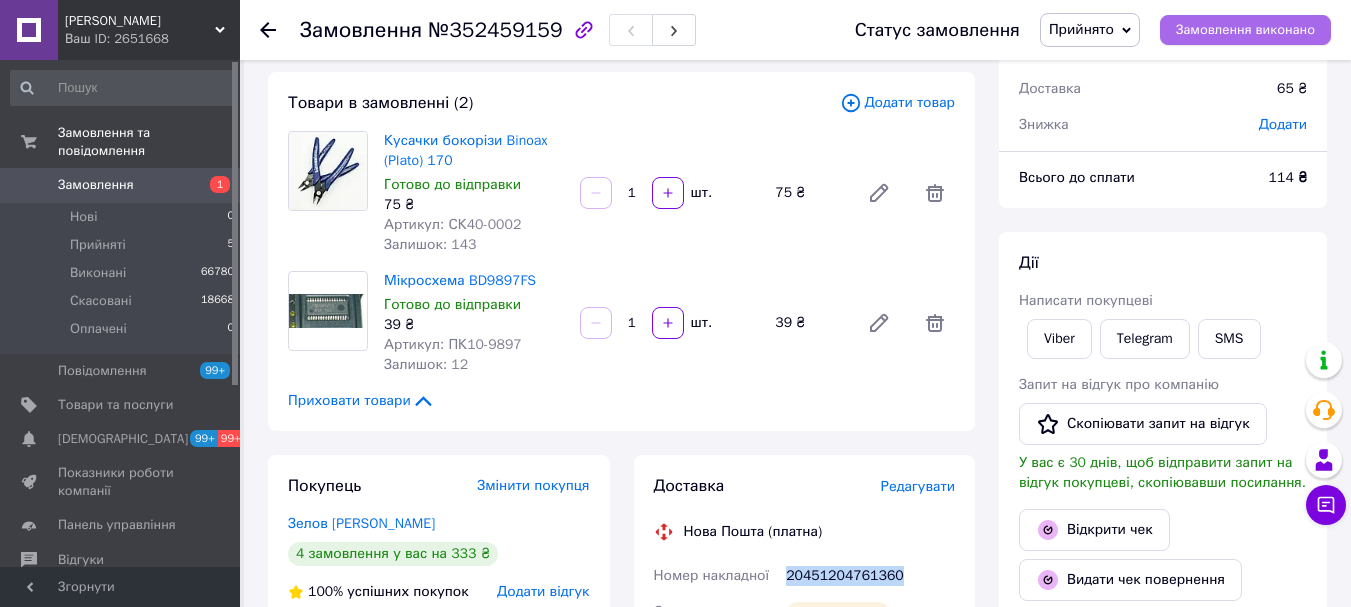 click on "Замовлення виконано" at bounding box center (1245, 30) 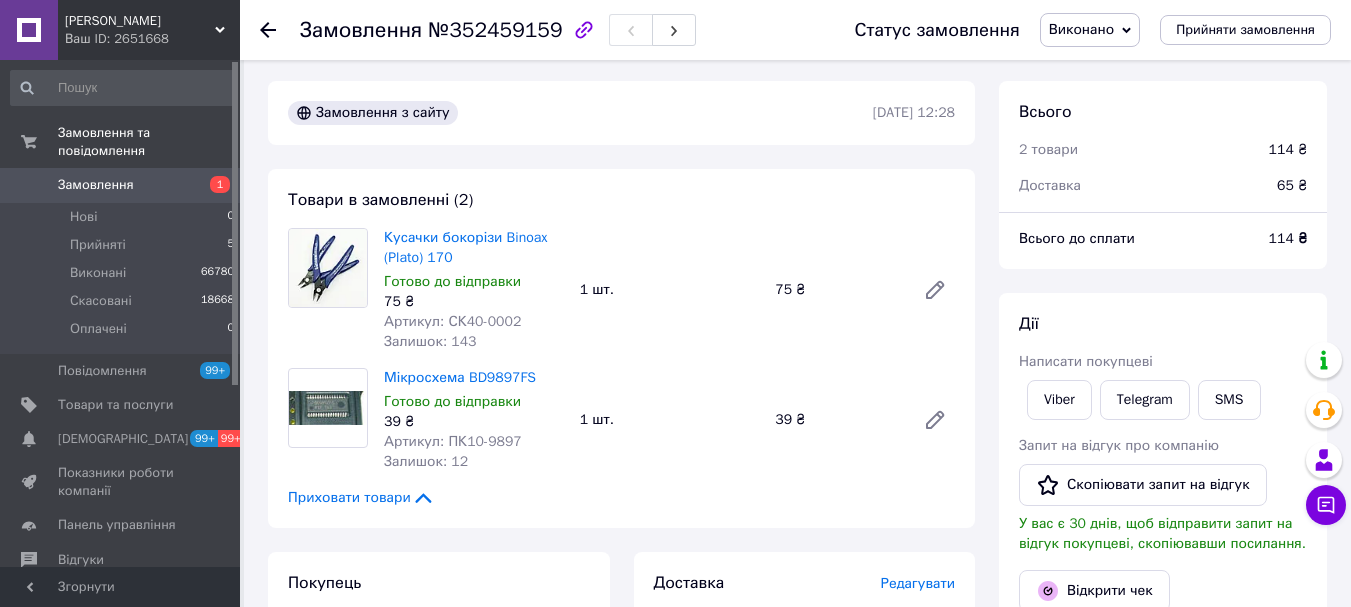scroll, scrollTop: 0, scrollLeft: 0, axis: both 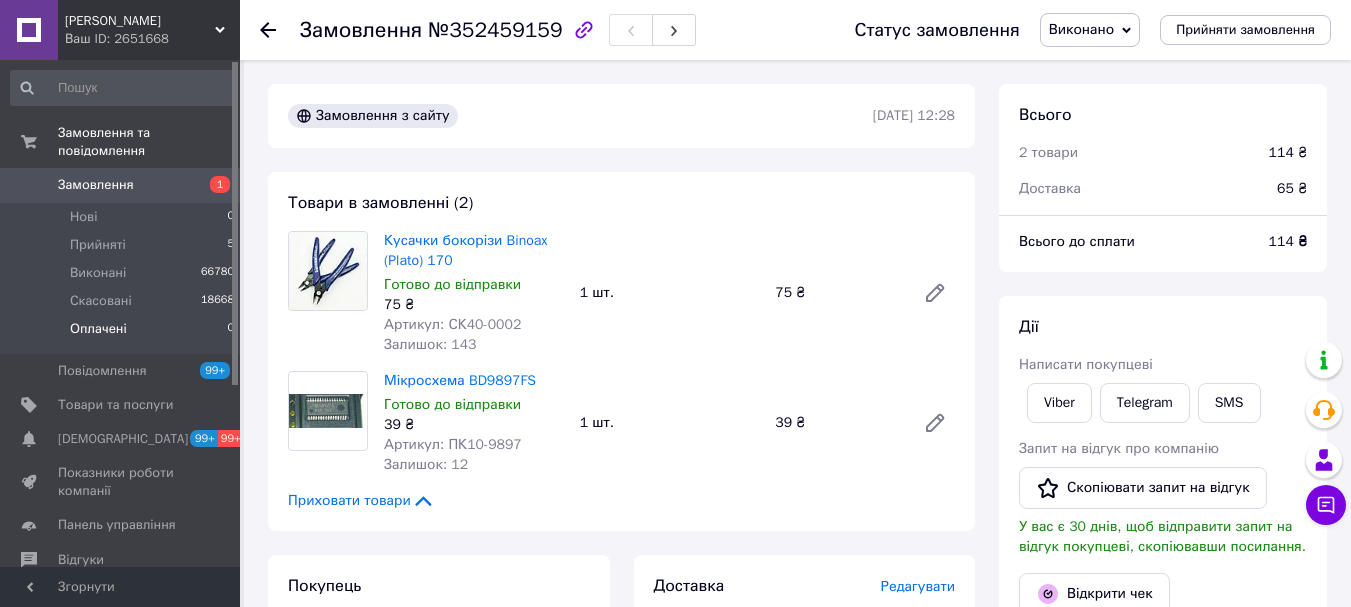 click on "Оплачені" at bounding box center (98, 329) 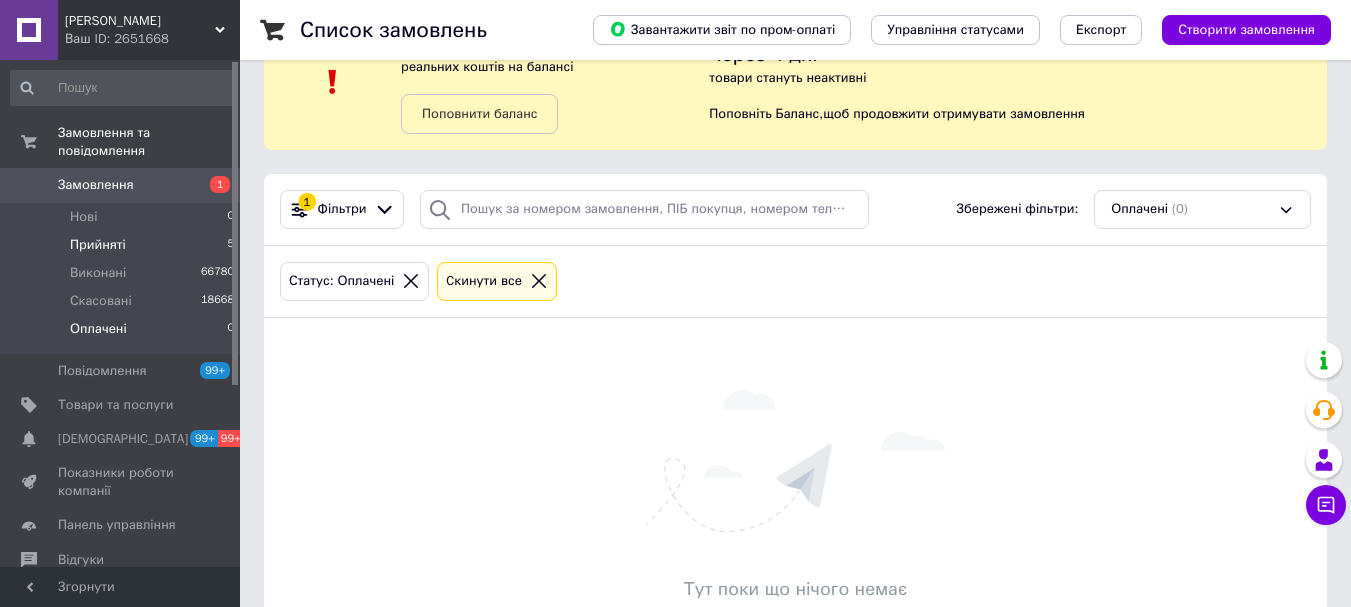 scroll, scrollTop: 100, scrollLeft: 0, axis: vertical 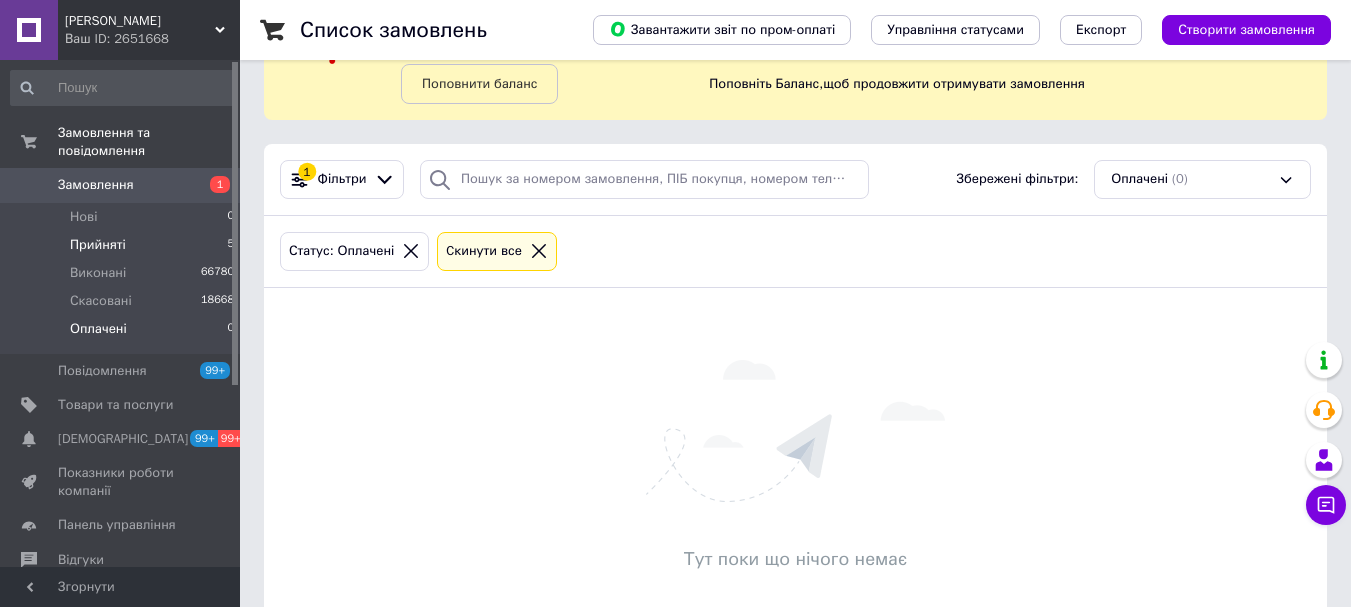 click on "Прийняті" at bounding box center (98, 245) 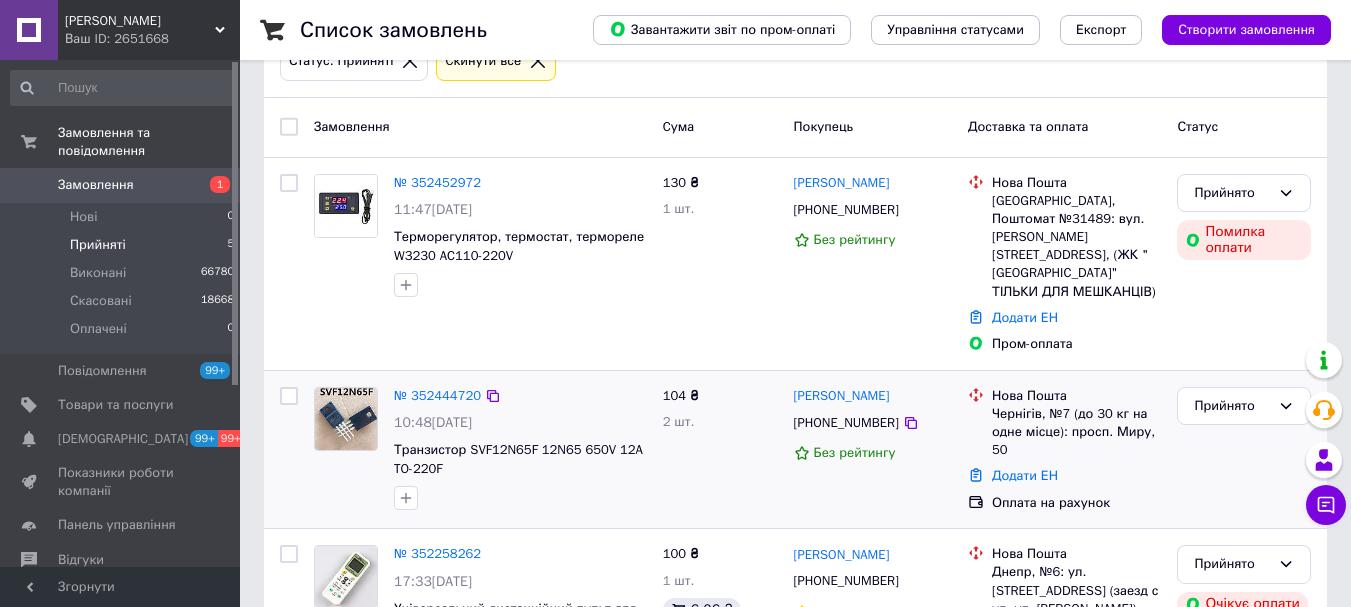scroll, scrollTop: 300, scrollLeft: 0, axis: vertical 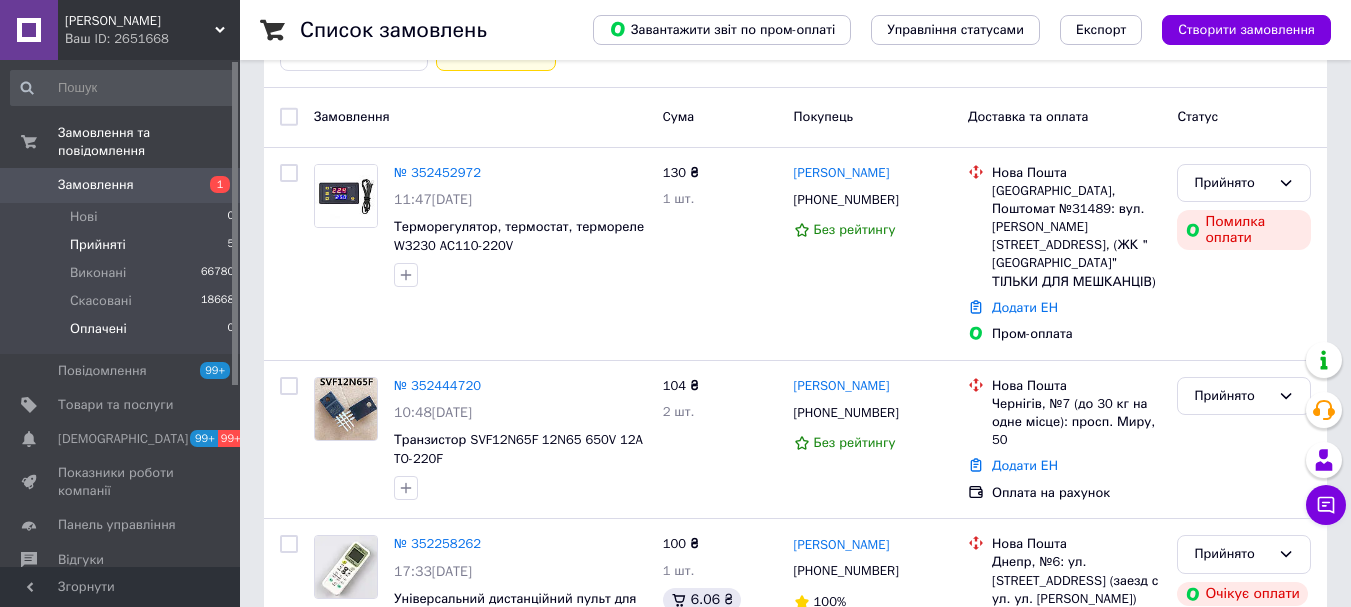 click on "Оплачені" at bounding box center [98, 329] 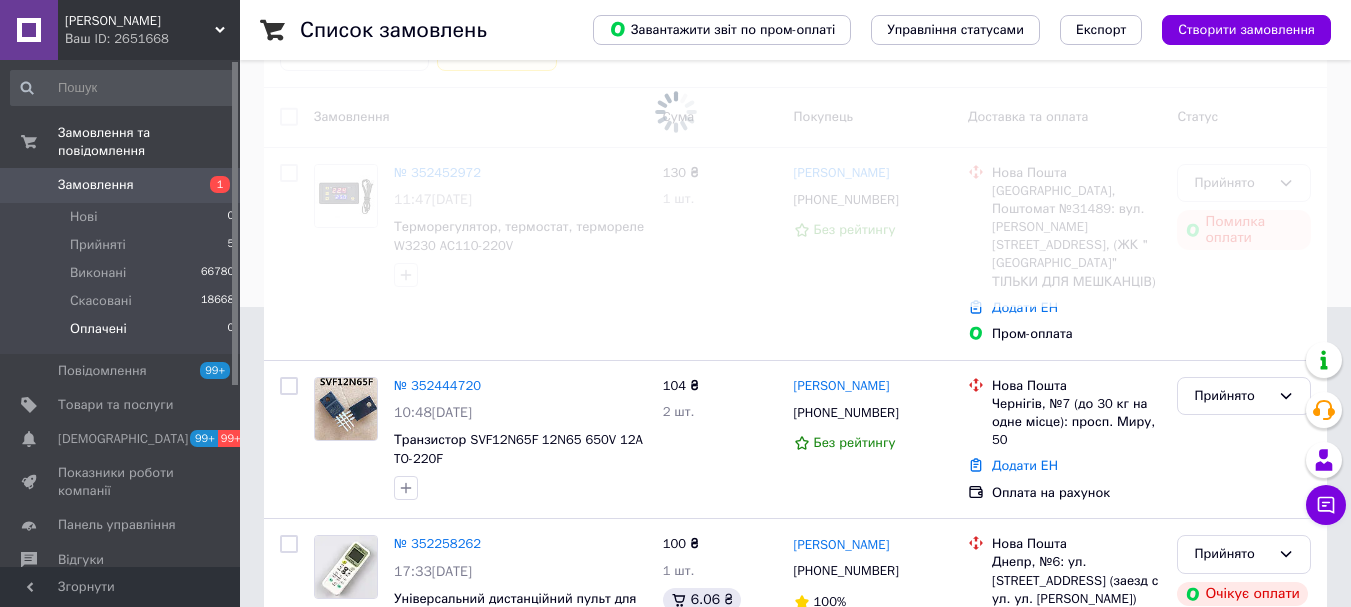 scroll, scrollTop: 0, scrollLeft: 0, axis: both 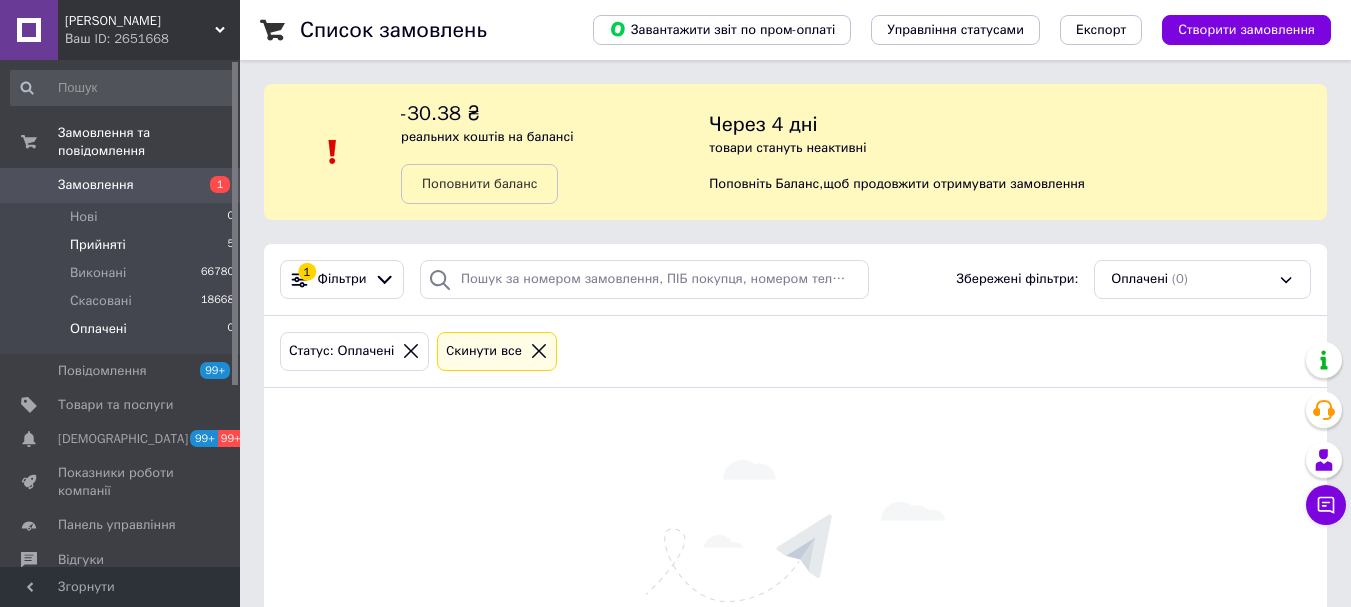 click on "Прийняті" at bounding box center [98, 245] 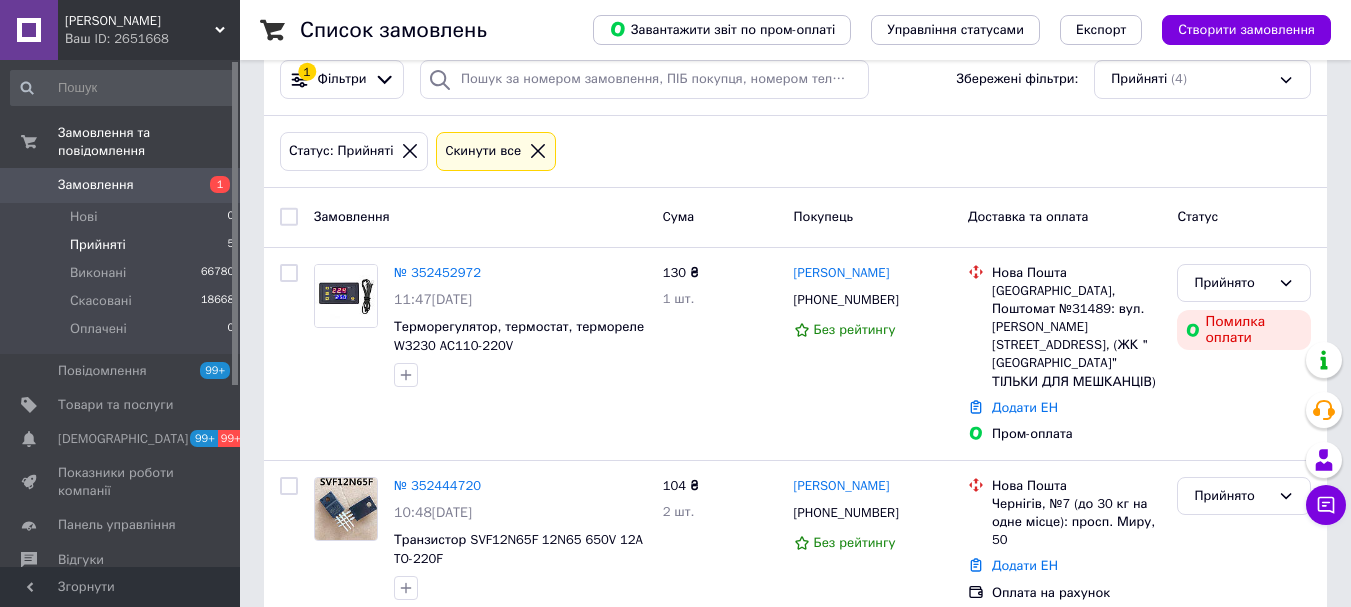 scroll, scrollTop: 400, scrollLeft: 0, axis: vertical 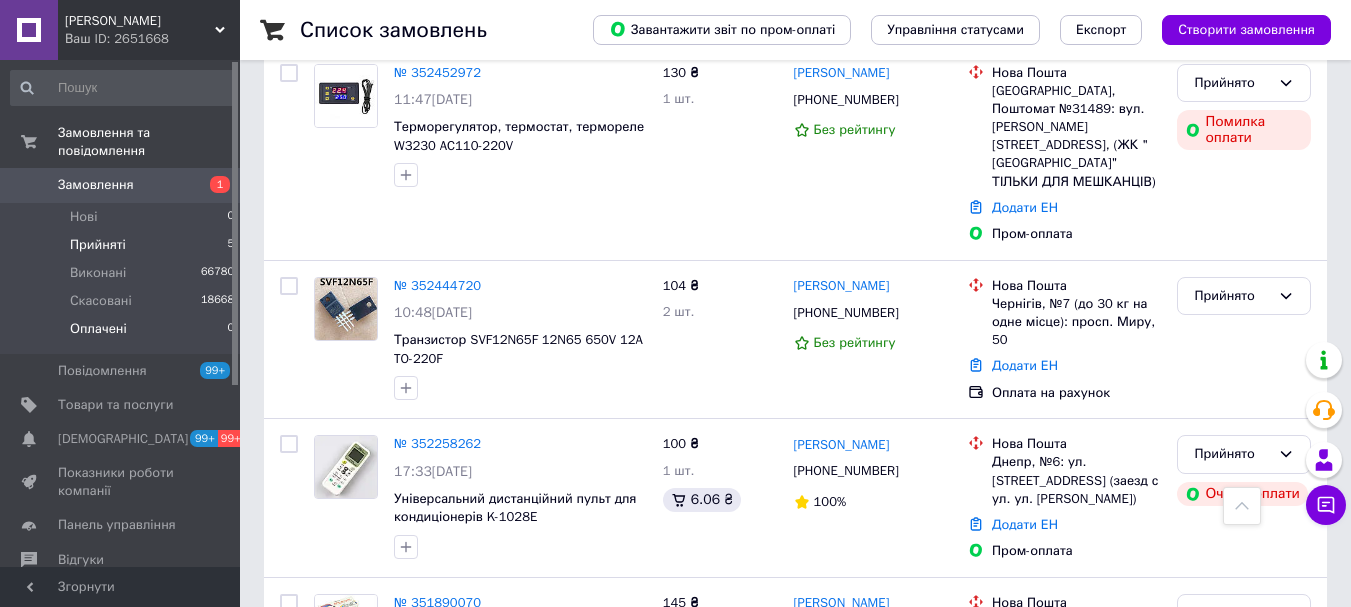 click on "Оплачені" at bounding box center (98, 329) 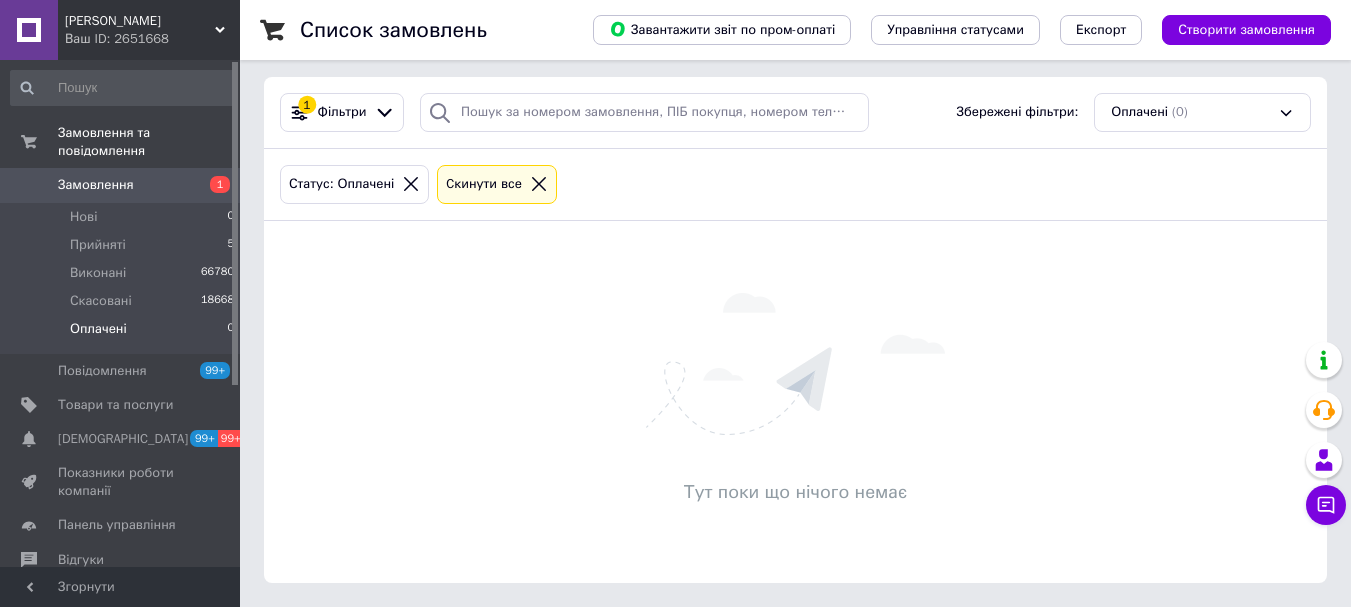 scroll, scrollTop: 0, scrollLeft: 0, axis: both 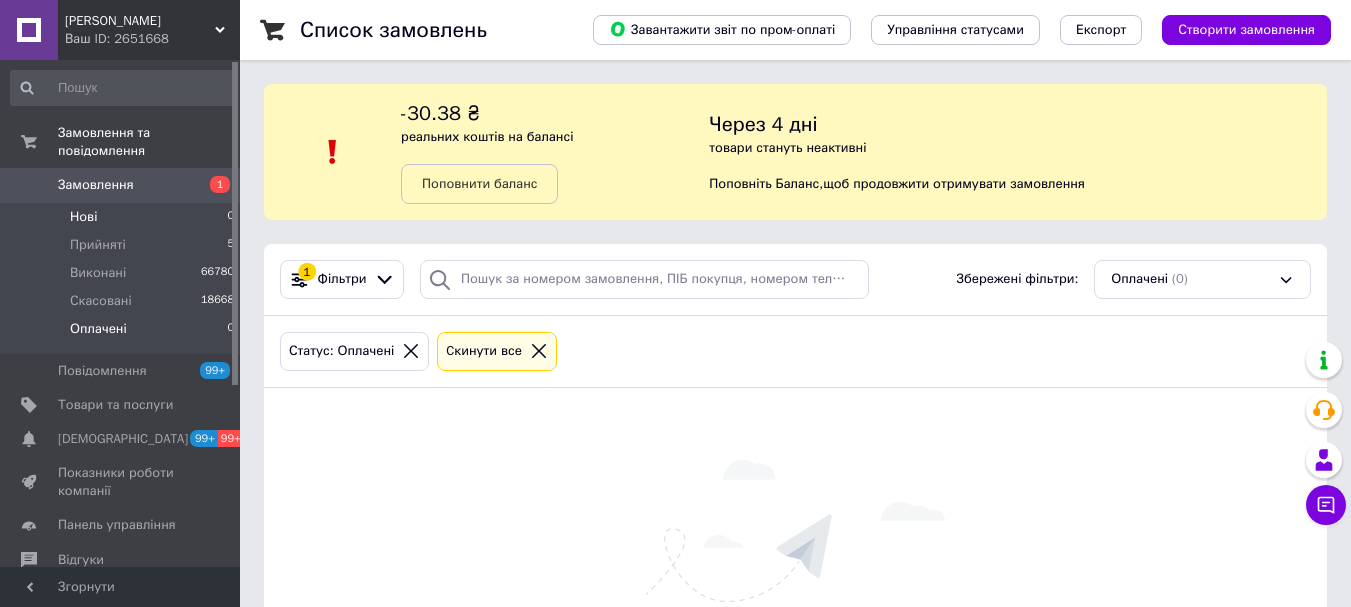 click on "Нові" at bounding box center (83, 217) 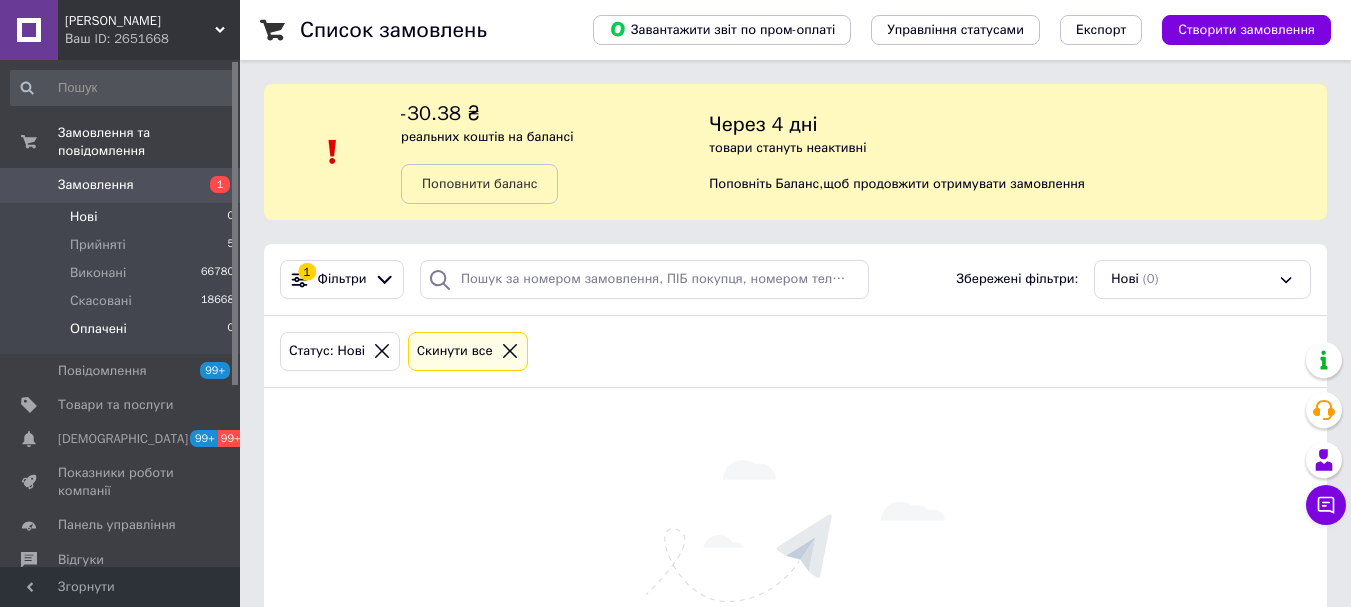 click on "Оплачені" at bounding box center (98, 329) 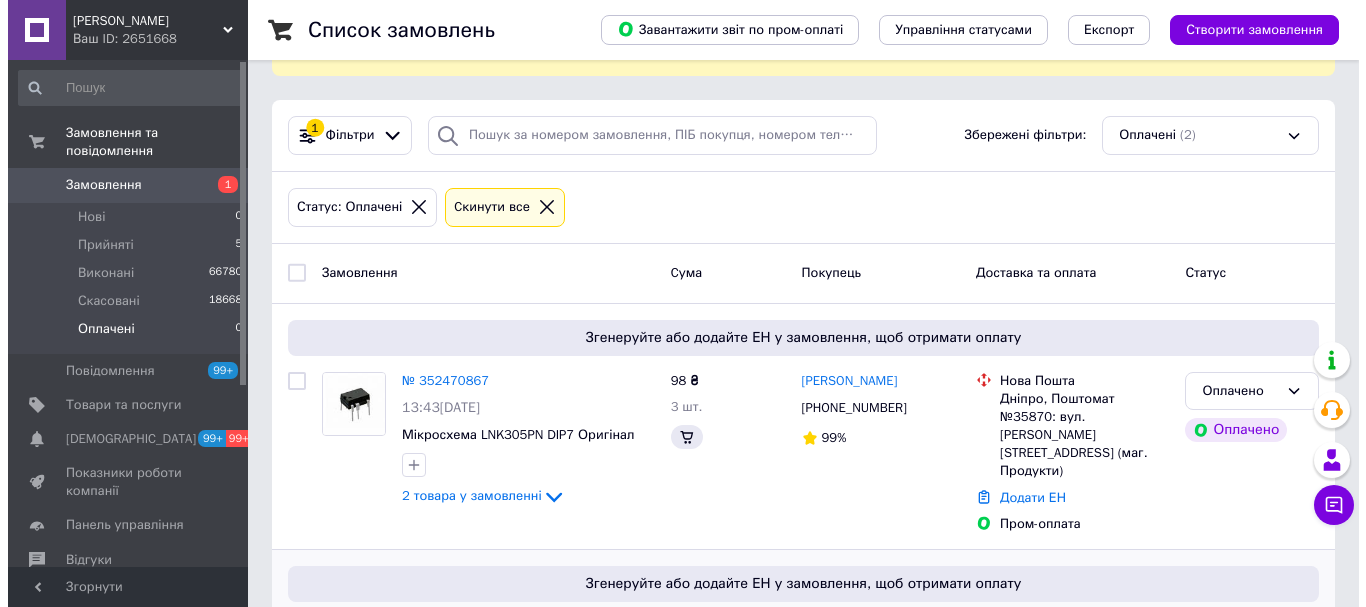 scroll, scrollTop: 296, scrollLeft: 0, axis: vertical 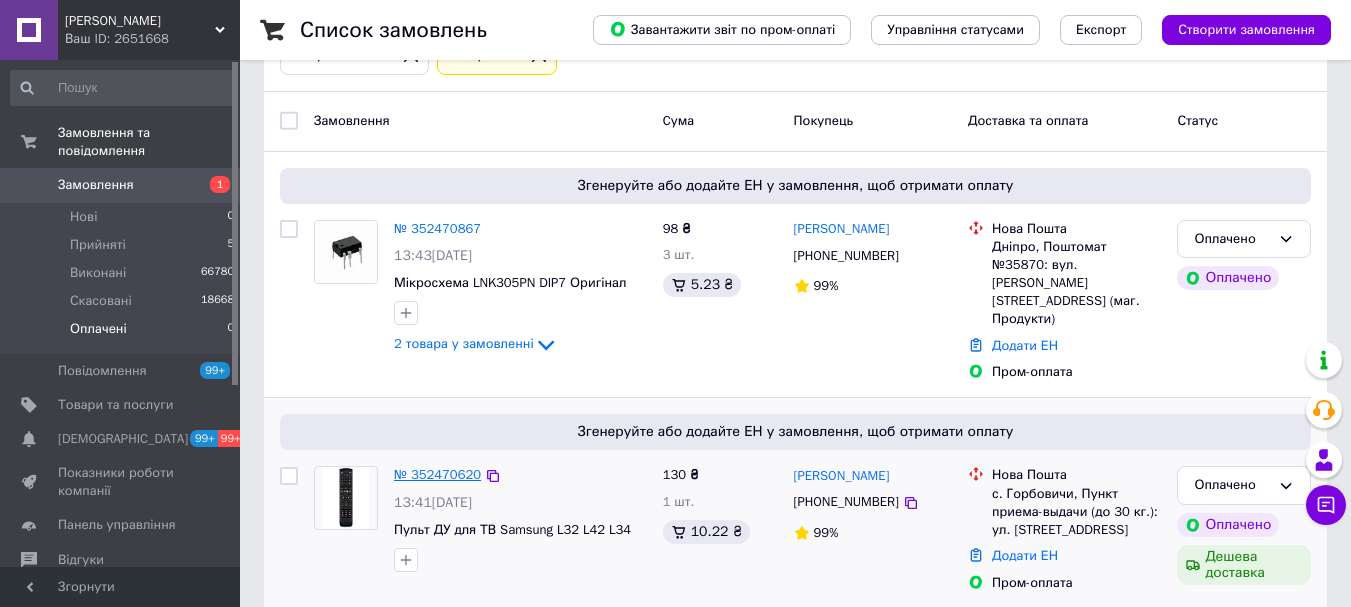 click on "№ 352470620" at bounding box center (437, 474) 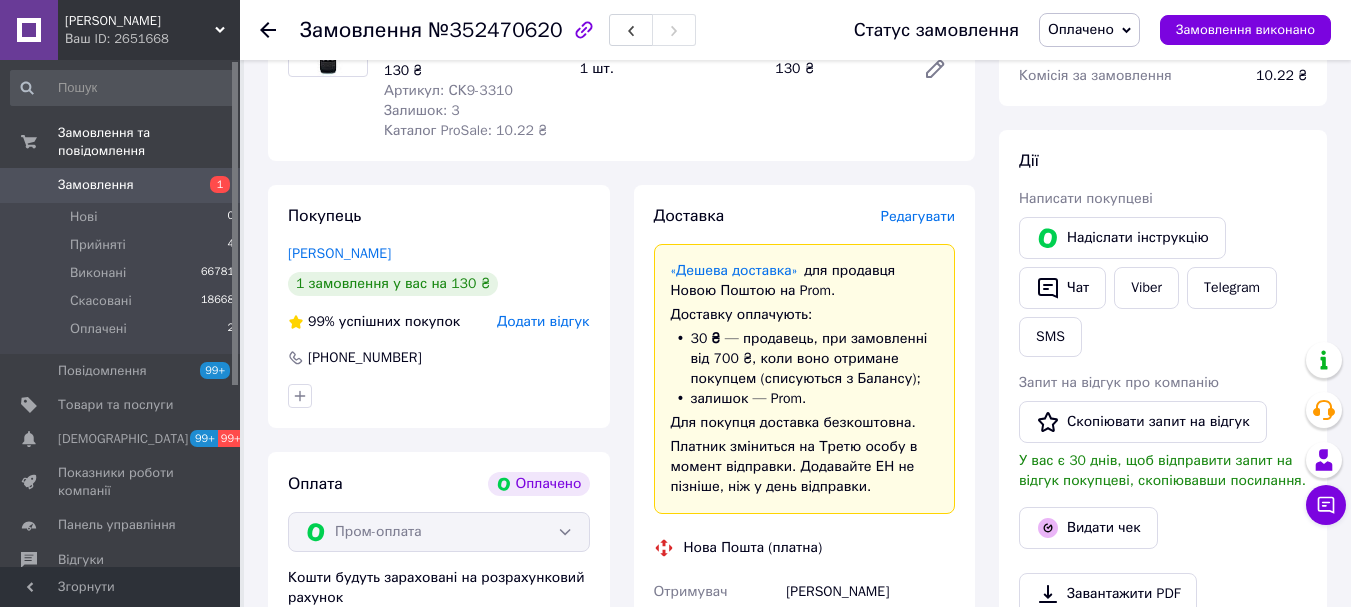 click on "Редагувати" at bounding box center (918, 216) 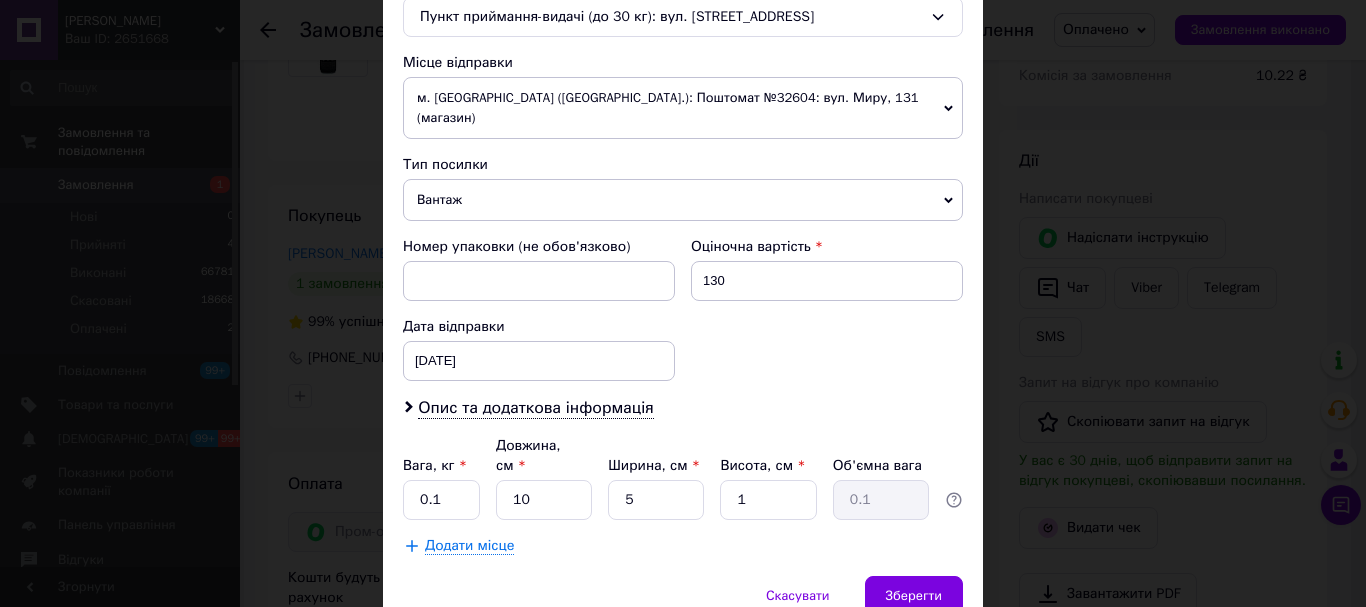 scroll, scrollTop: 721, scrollLeft: 0, axis: vertical 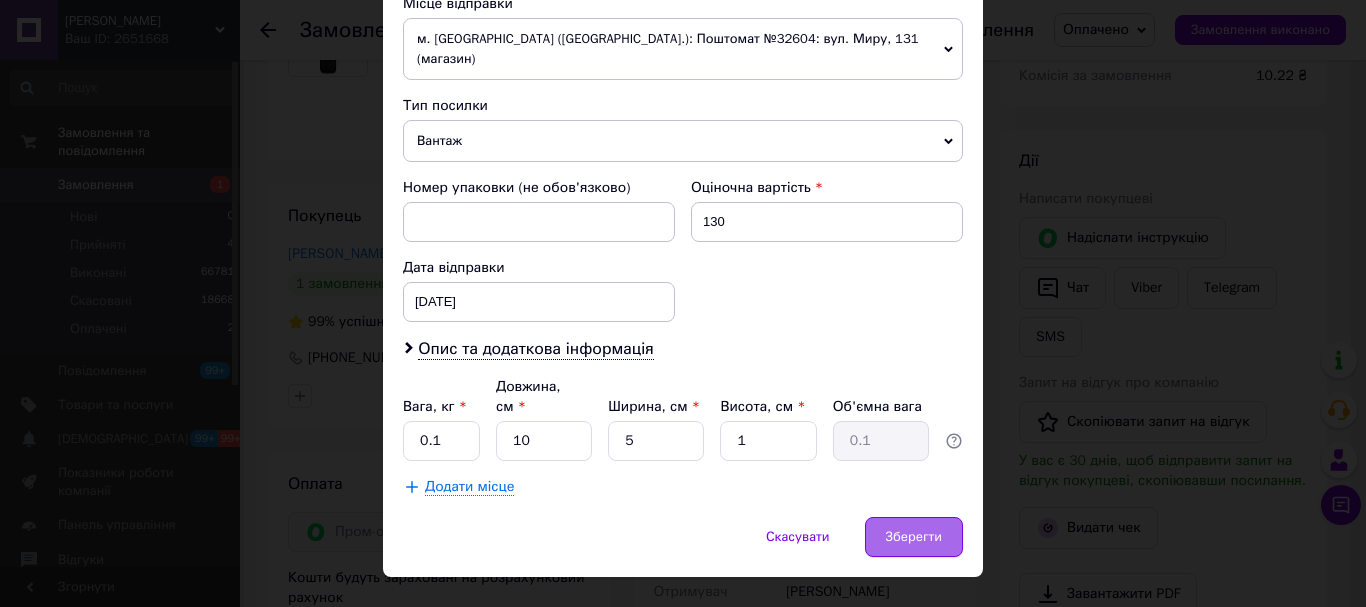 click on "Зберегти" at bounding box center (914, 537) 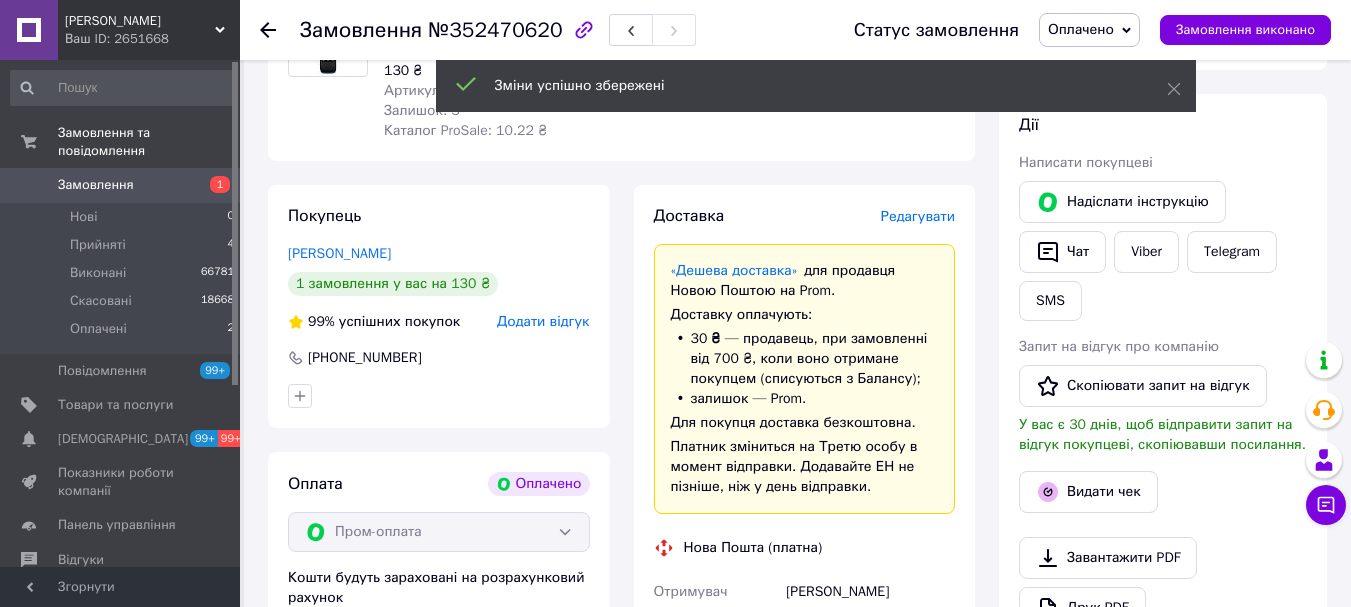 click on "Редагувати" at bounding box center [918, 216] 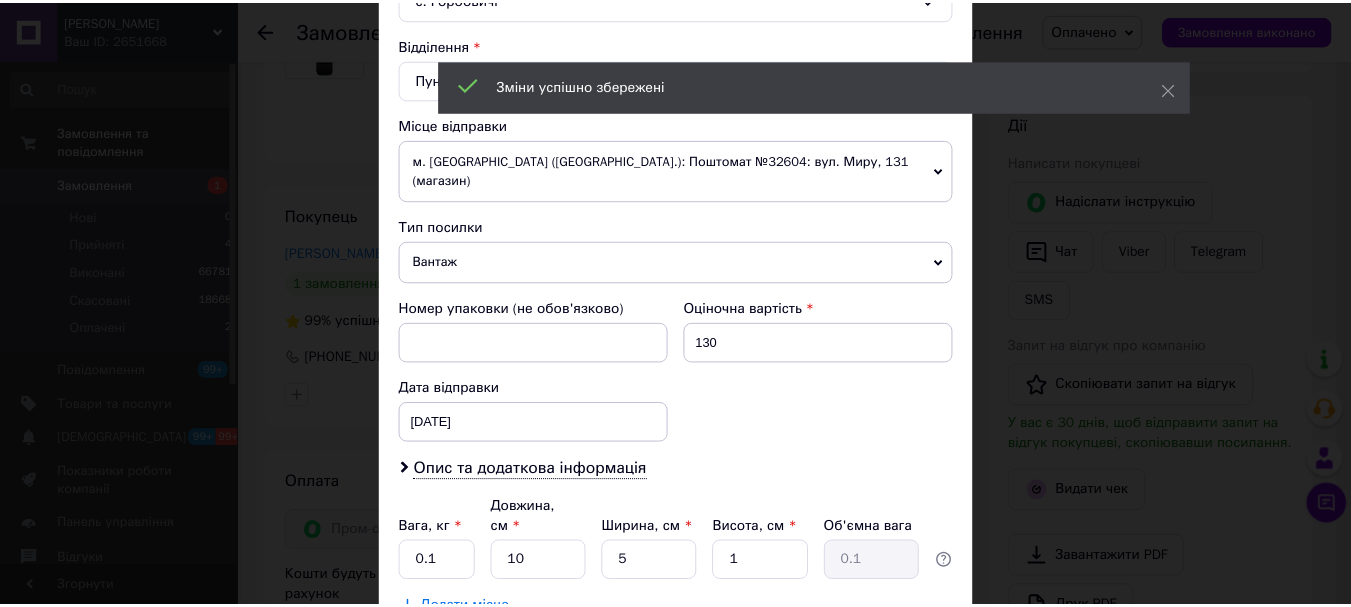 scroll, scrollTop: 721, scrollLeft: 0, axis: vertical 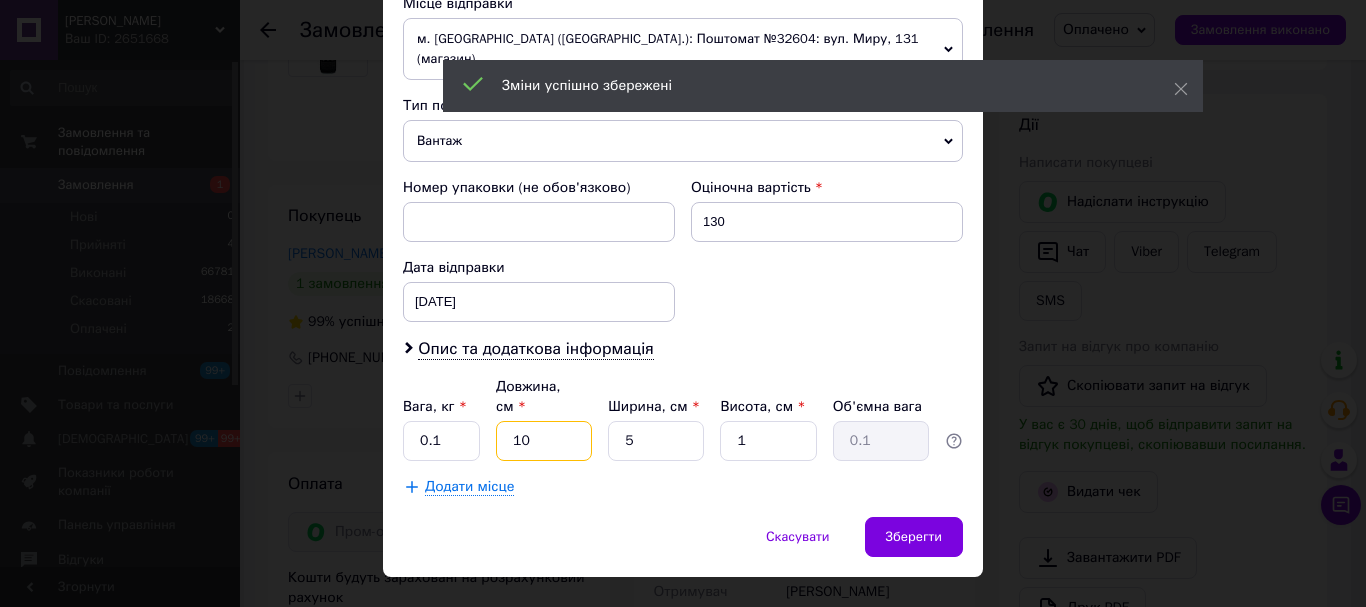 drag, startPoint x: 492, startPoint y: 408, endPoint x: 574, endPoint y: 410, distance: 82.02438 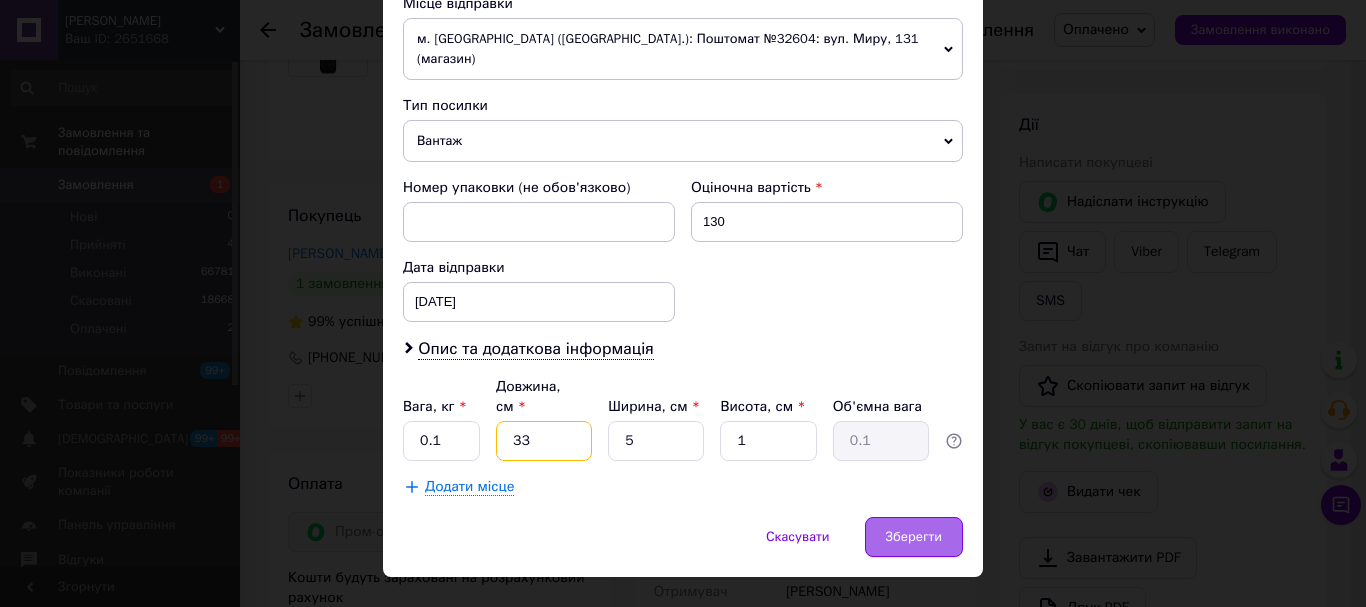 type on "33" 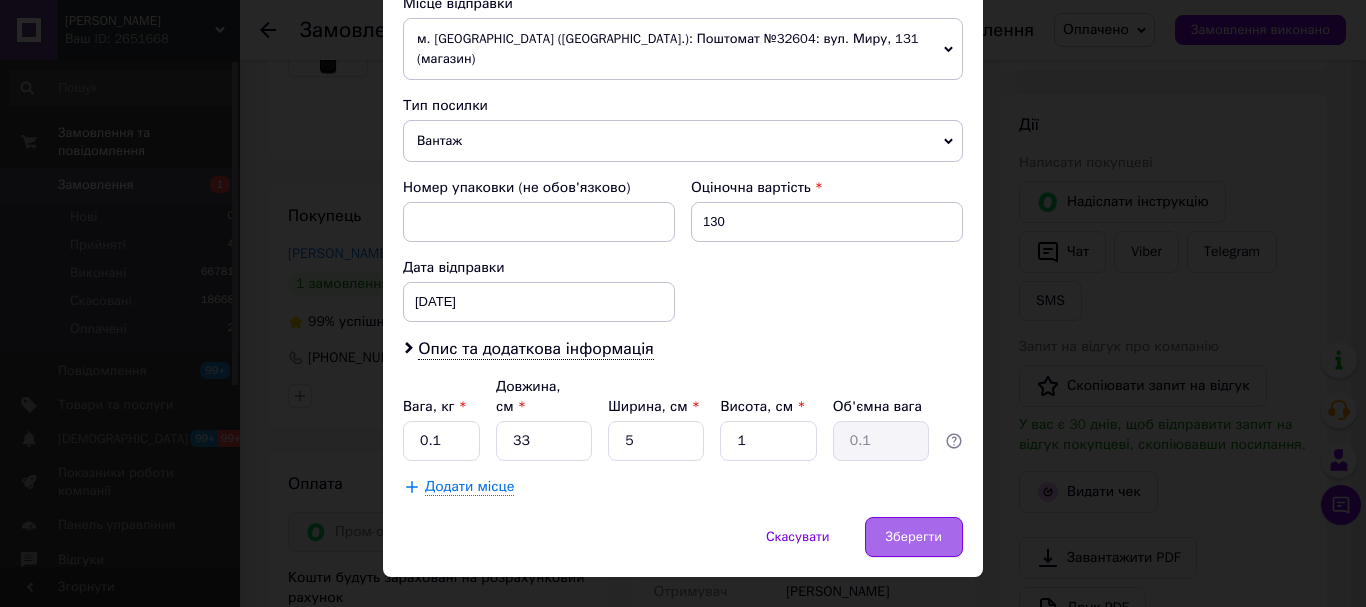 click on "Зберегти" at bounding box center [914, 537] 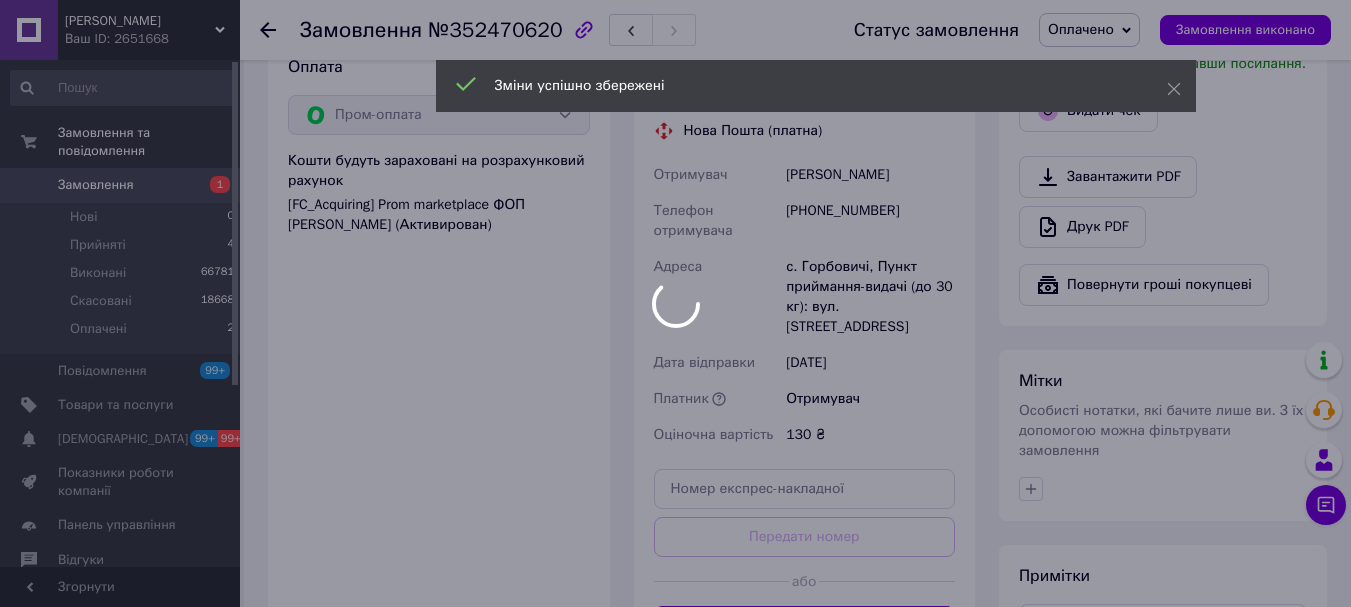 scroll, scrollTop: 796, scrollLeft: 0, axis: vertical 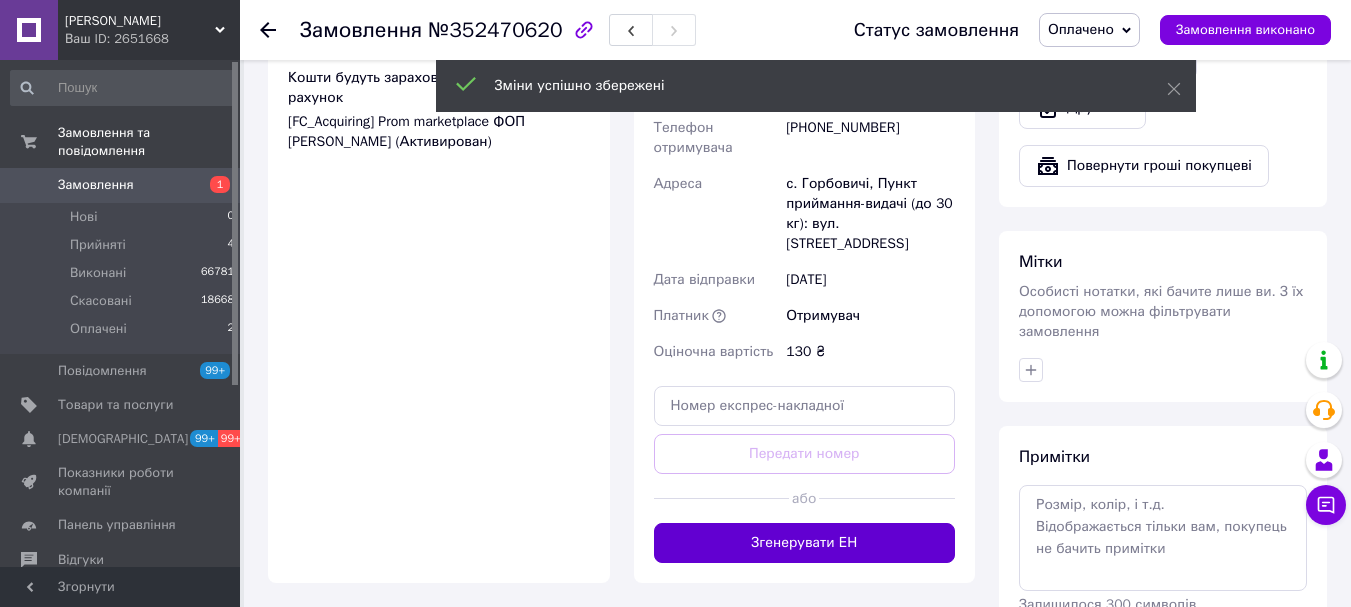 click on "Згенерувати ЕН" at bounding box center (805, 543) 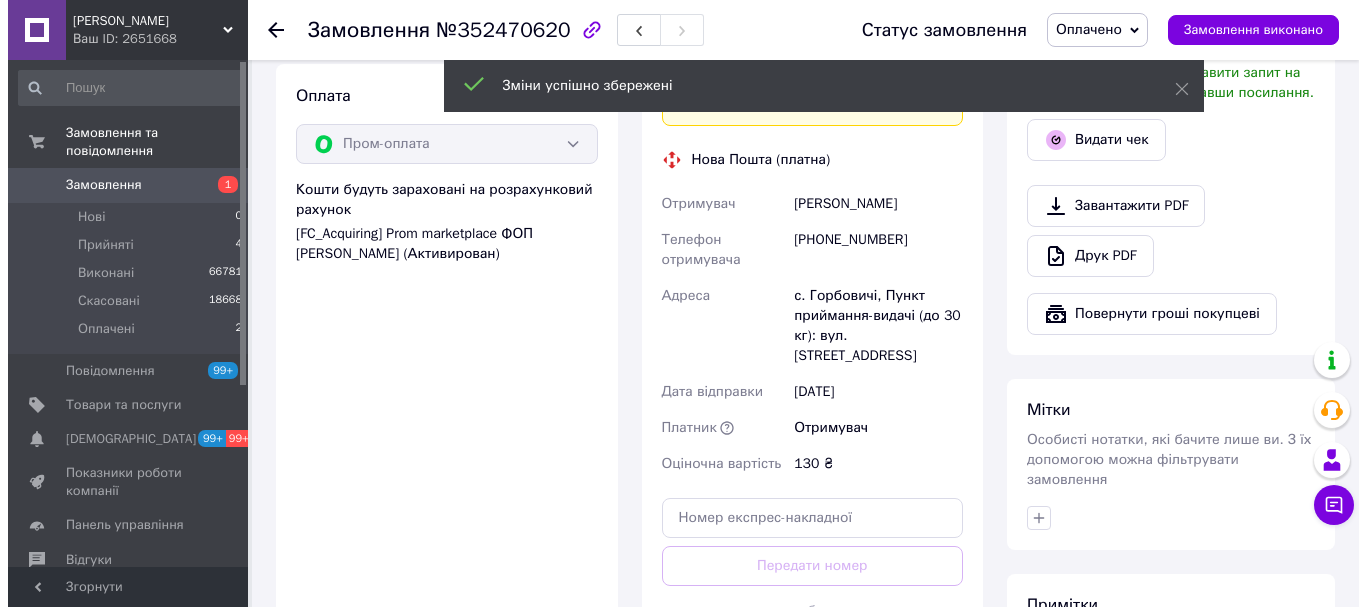 scroll, scrollTop: 596, scrollLeft: 0, axis: vertical 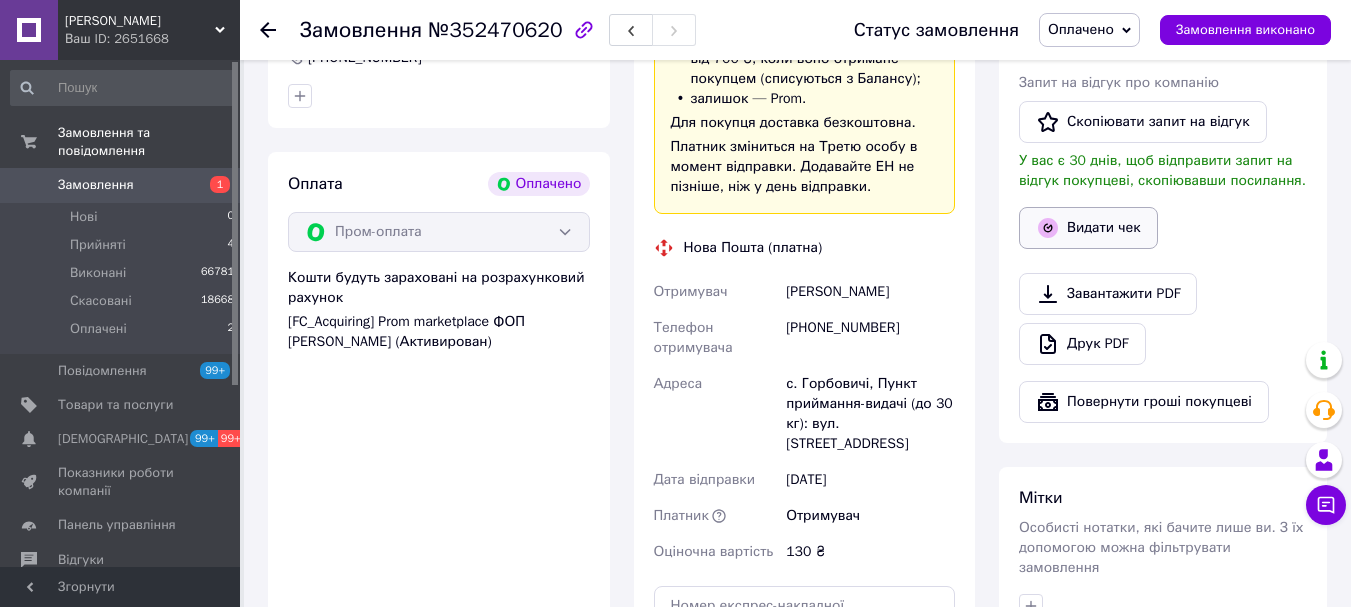 click on "Видати чек" at bounding box center [1088, 228] 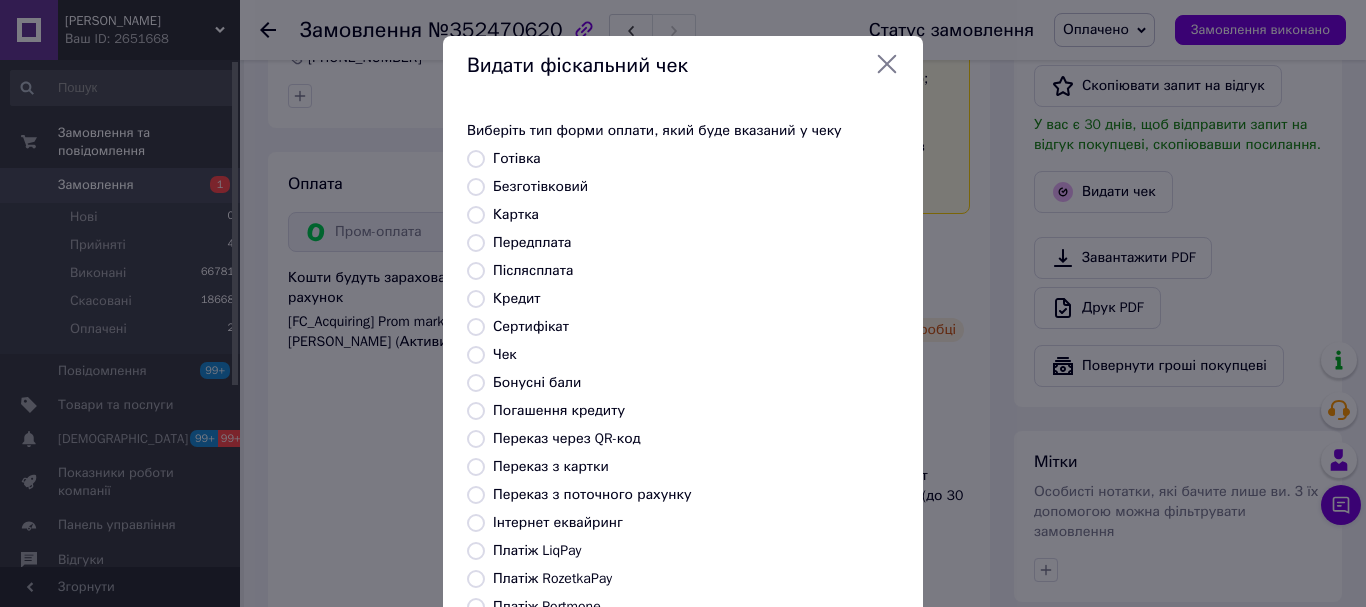 drag, startPoint x: 559, startPoint y: 577, endPoint x: 683, endPoint y: 570, distance: 124.197426 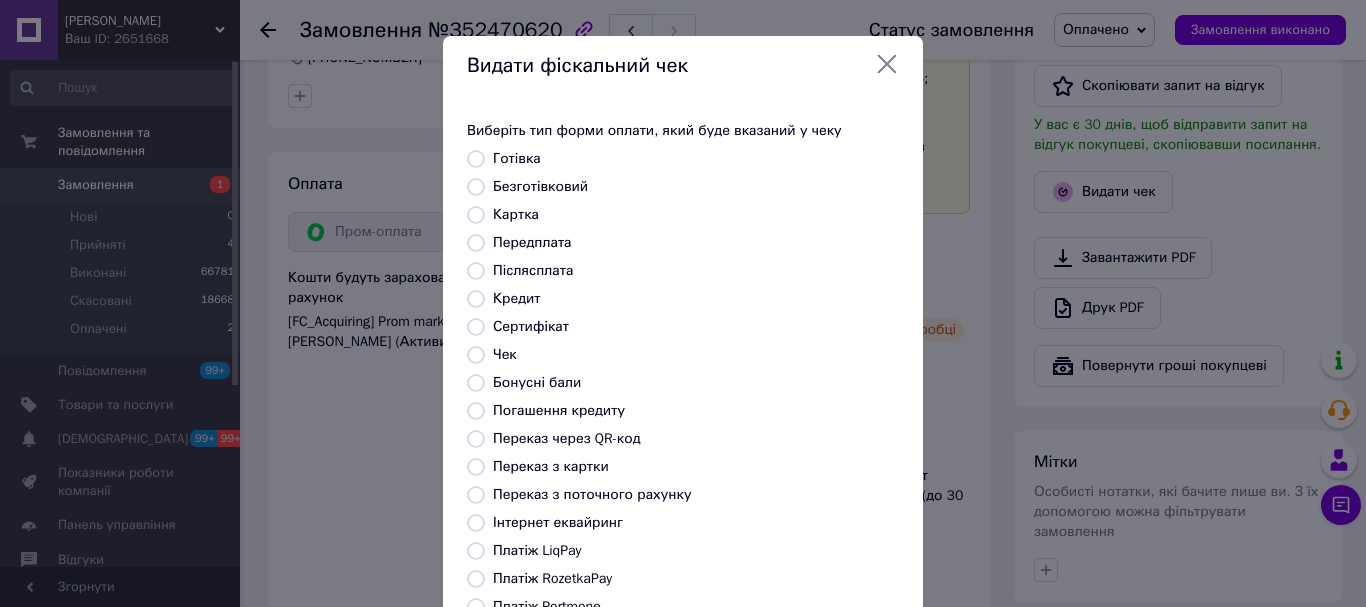 radio on "true" 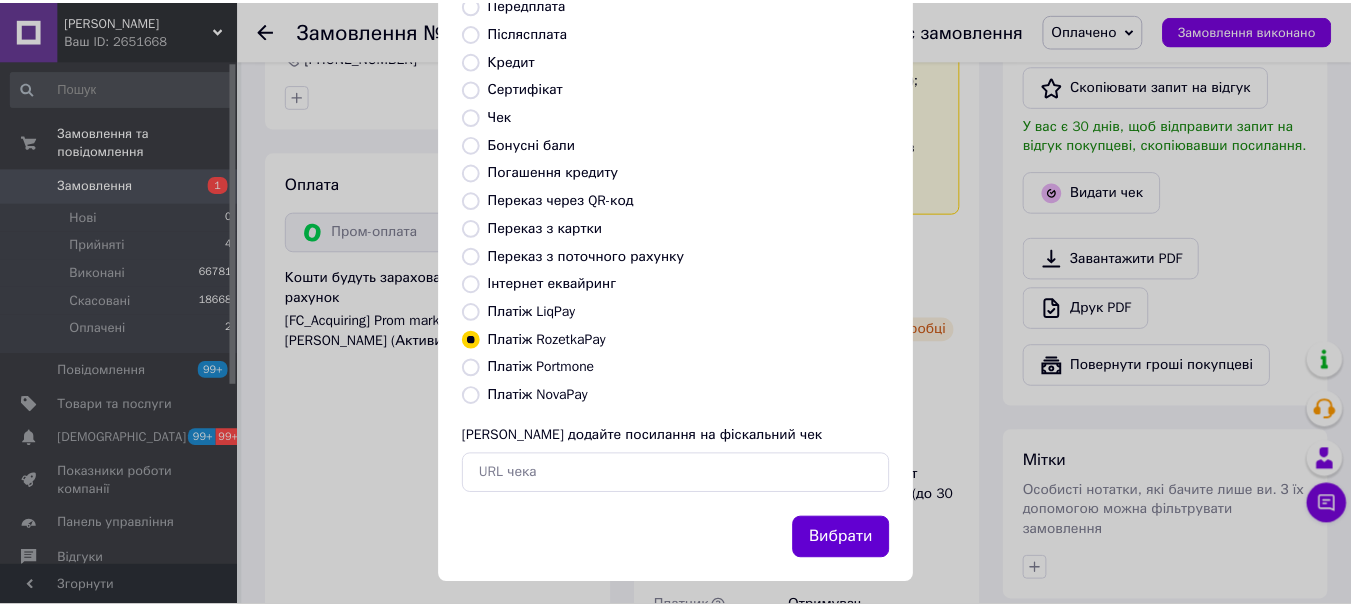 scroll, scrollTop: 252, scrollLeft: 0, axis: vertical 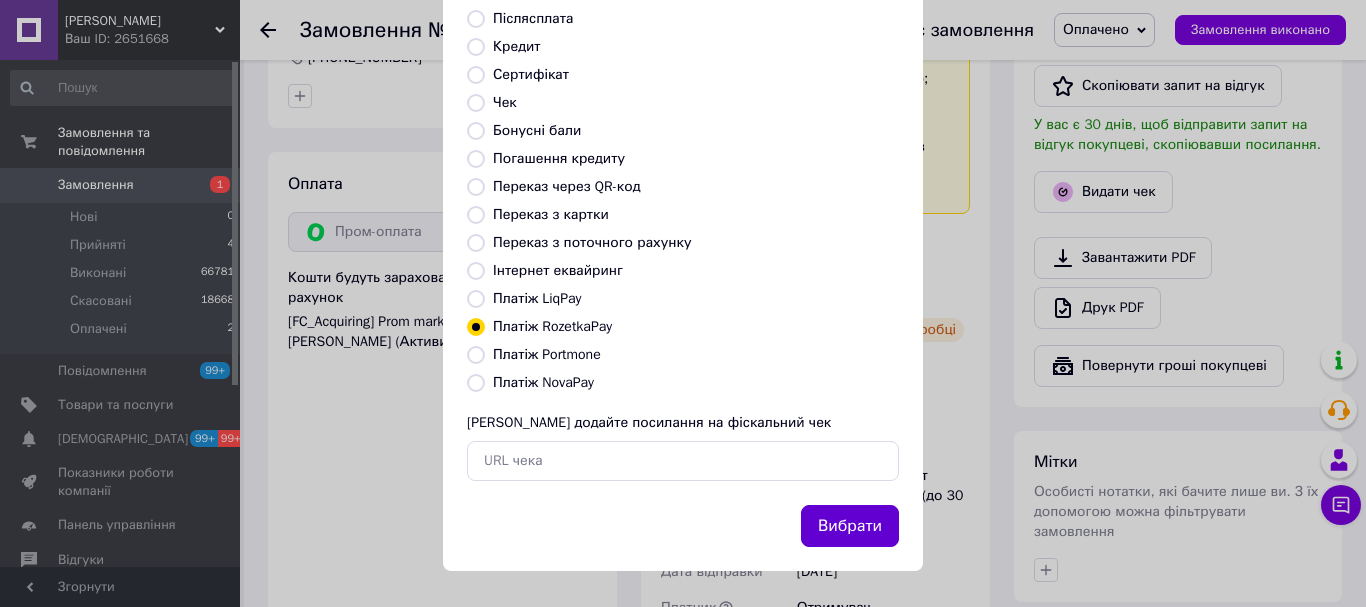 click on "Вибрати" at bounding box center (850, 526) 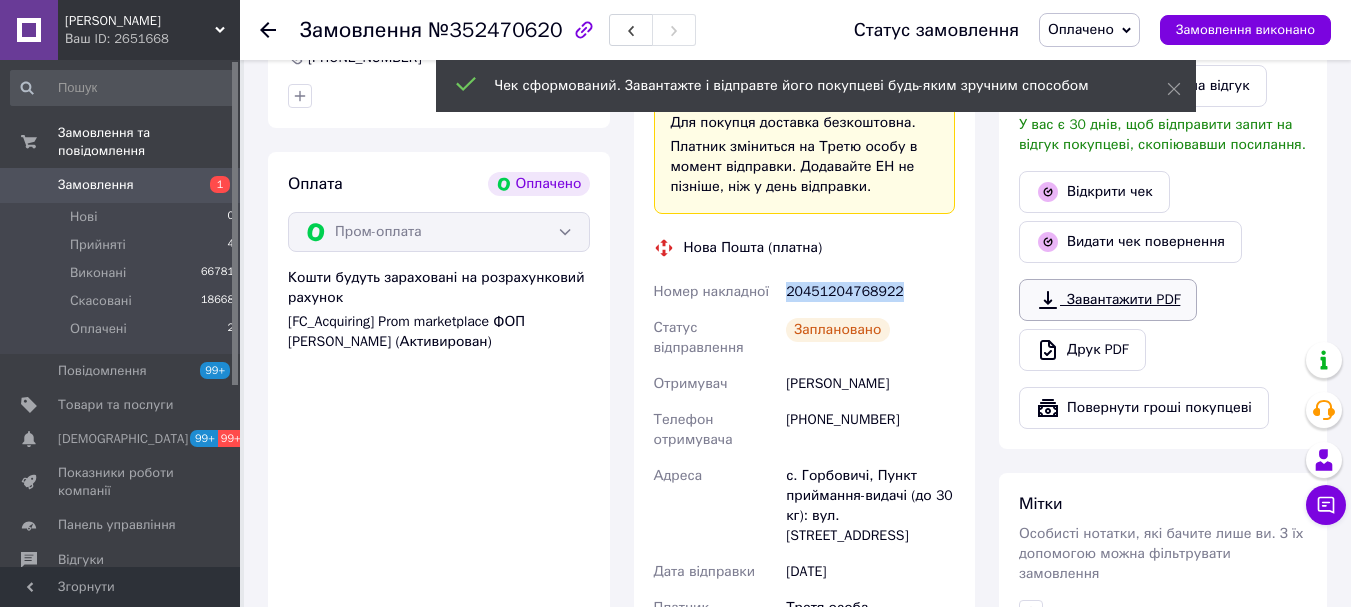 drag, startPoint x: 904, startPoint y: 283, endPoint x: 1122, endPoint y: 291, distance: 218.14674 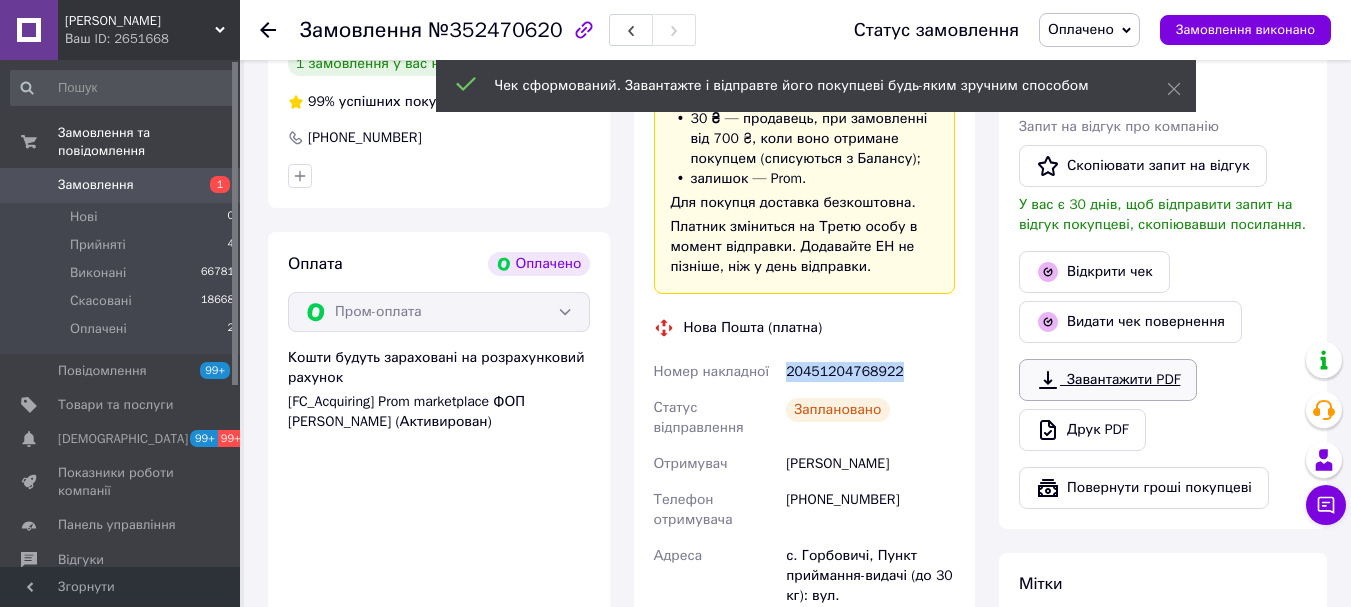 scroll, scrollTop: 396, scrollLeft: 0, axis: vertical 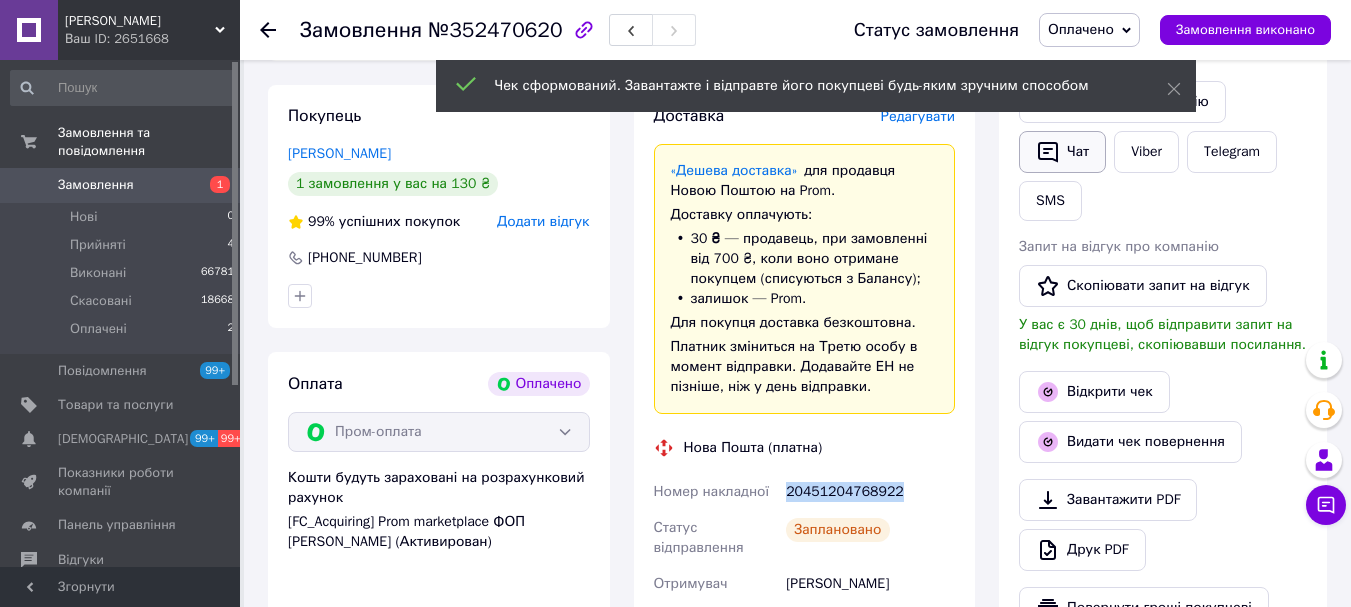 click 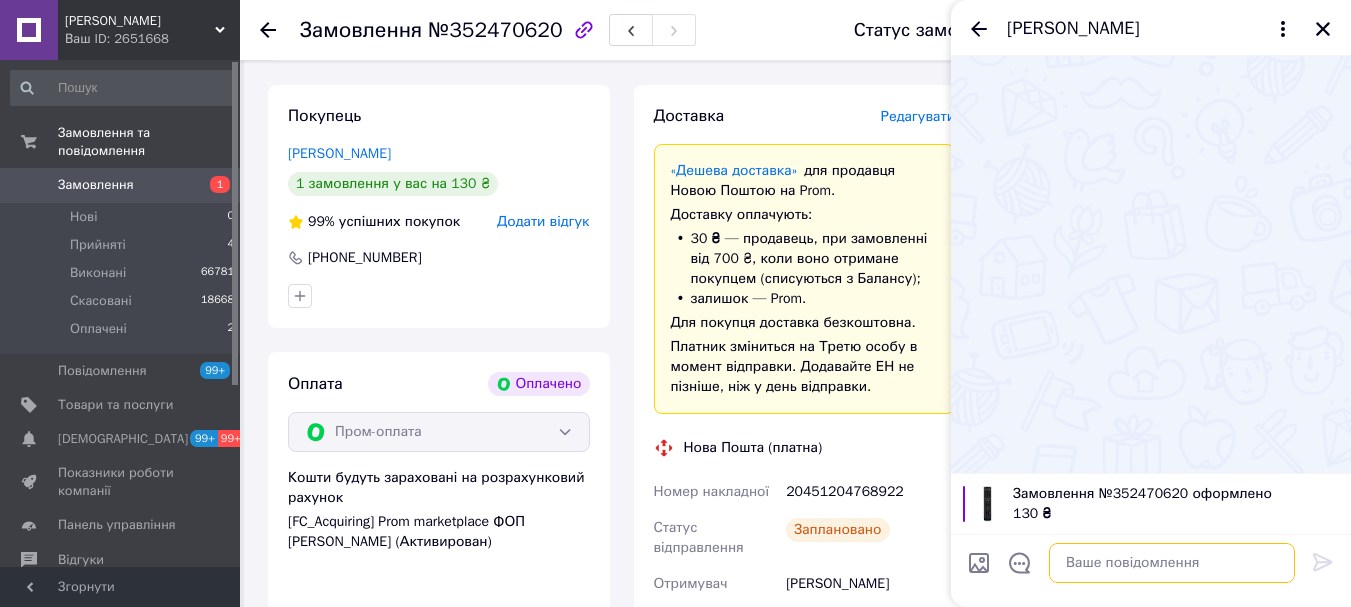 click at bounding box center [1172, 563] 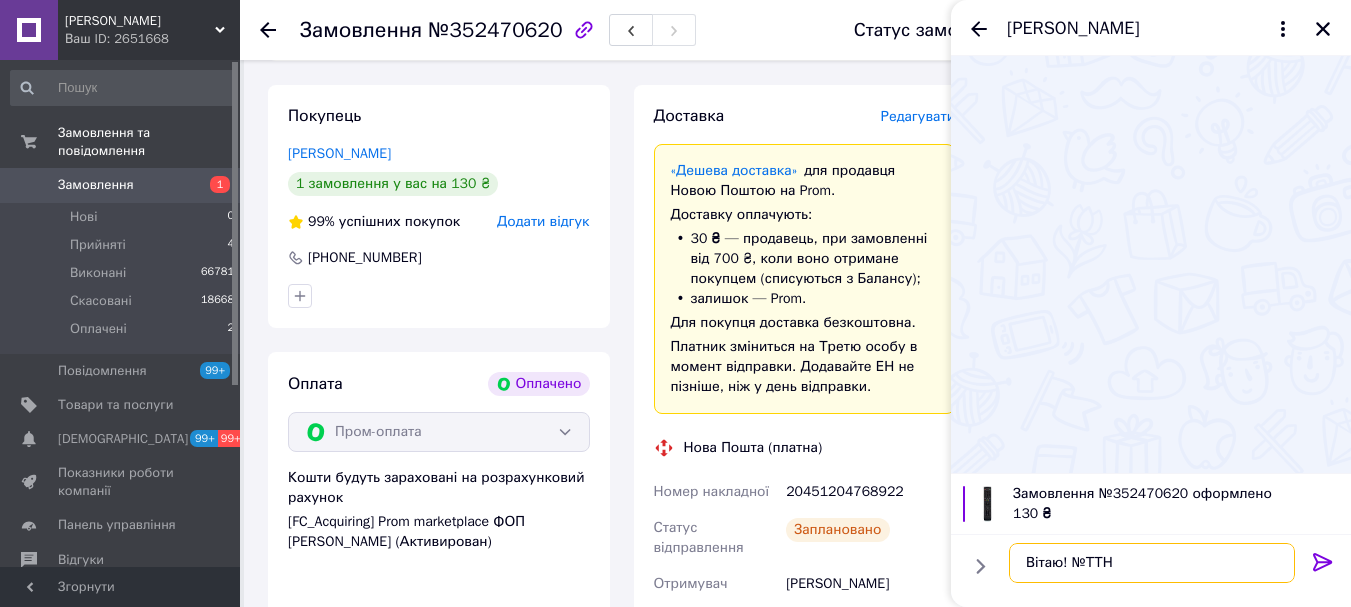 paste on "20451204768922" 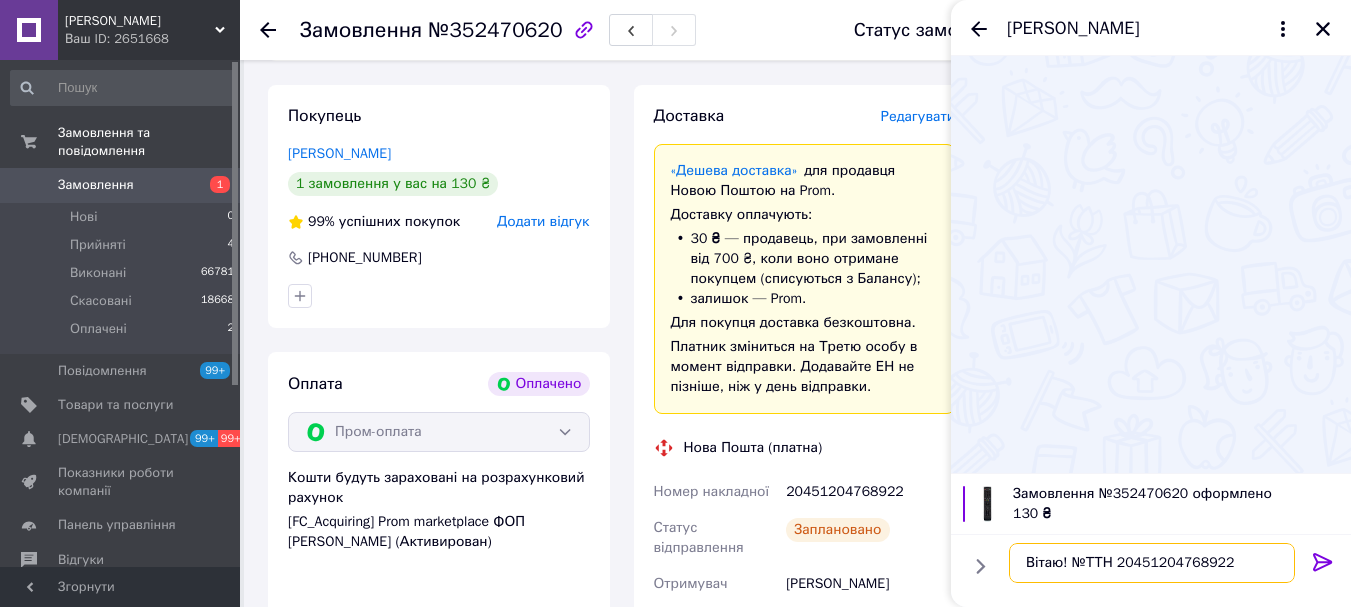 type 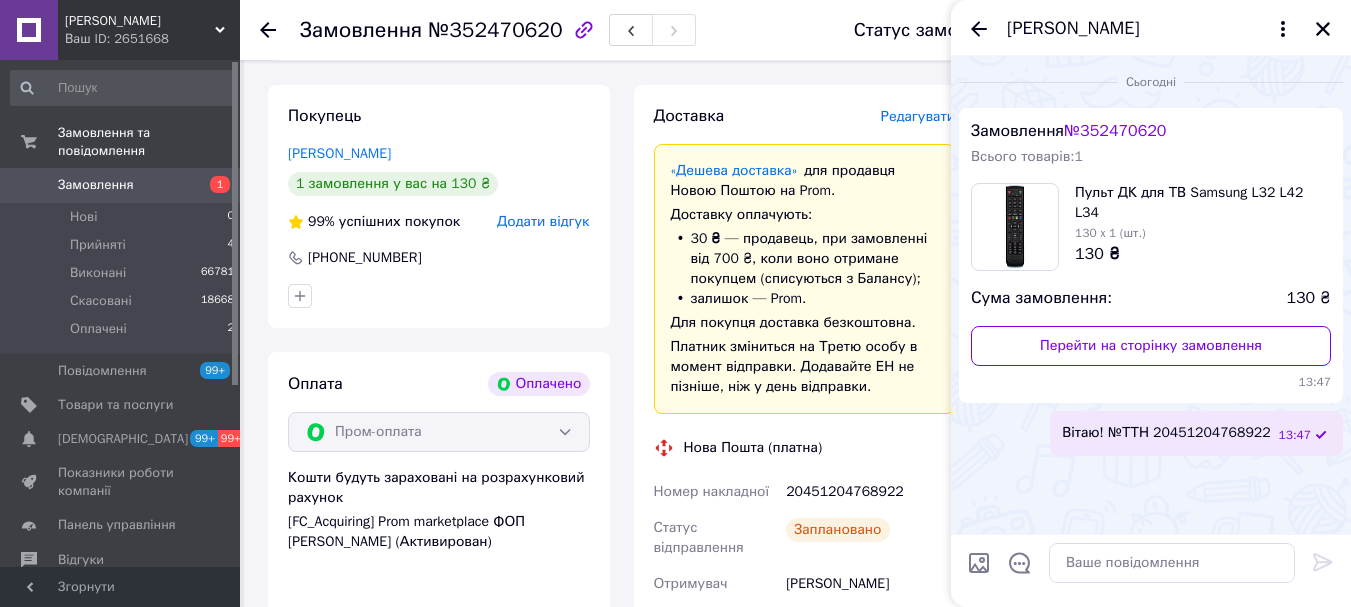 click 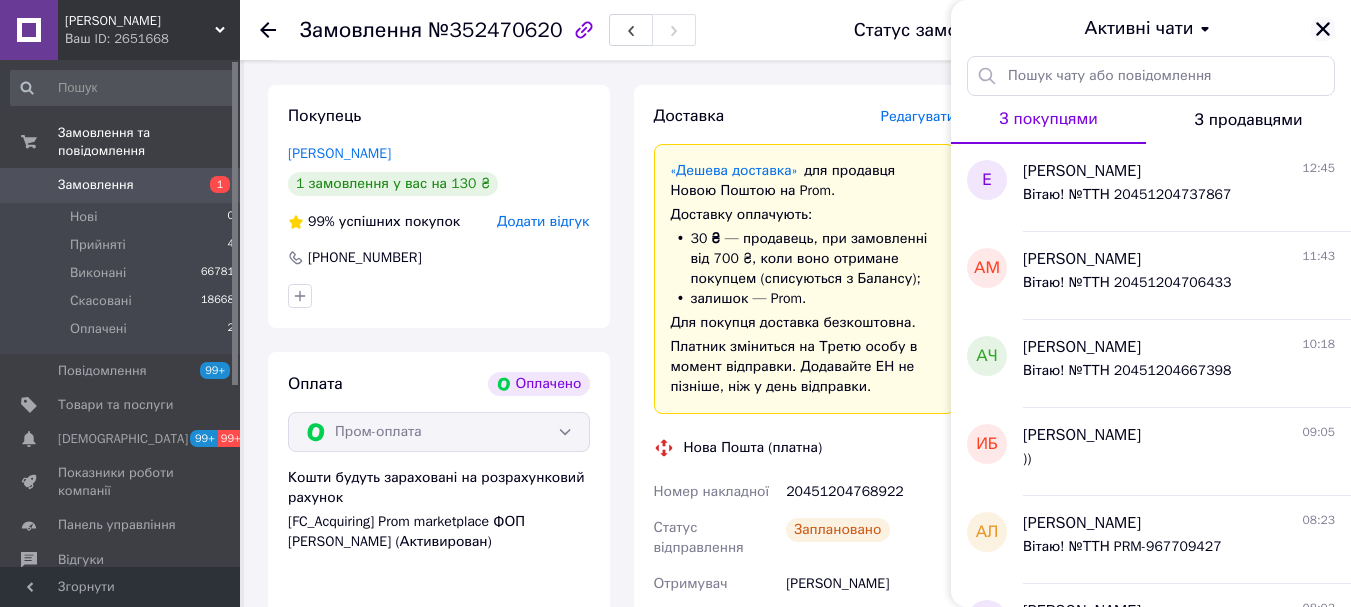 click 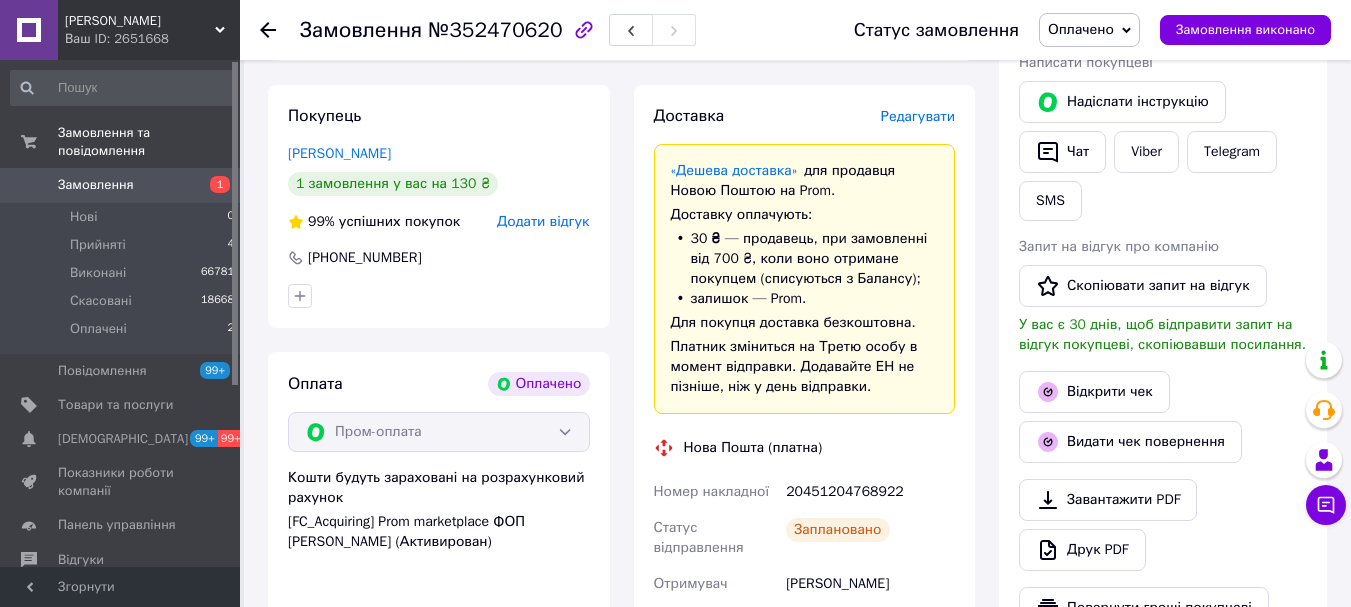 drag, startPoint x: 1292, startPoint y: 34, endPoint x: 1019, endPoint y: 16, distance: 273.59277 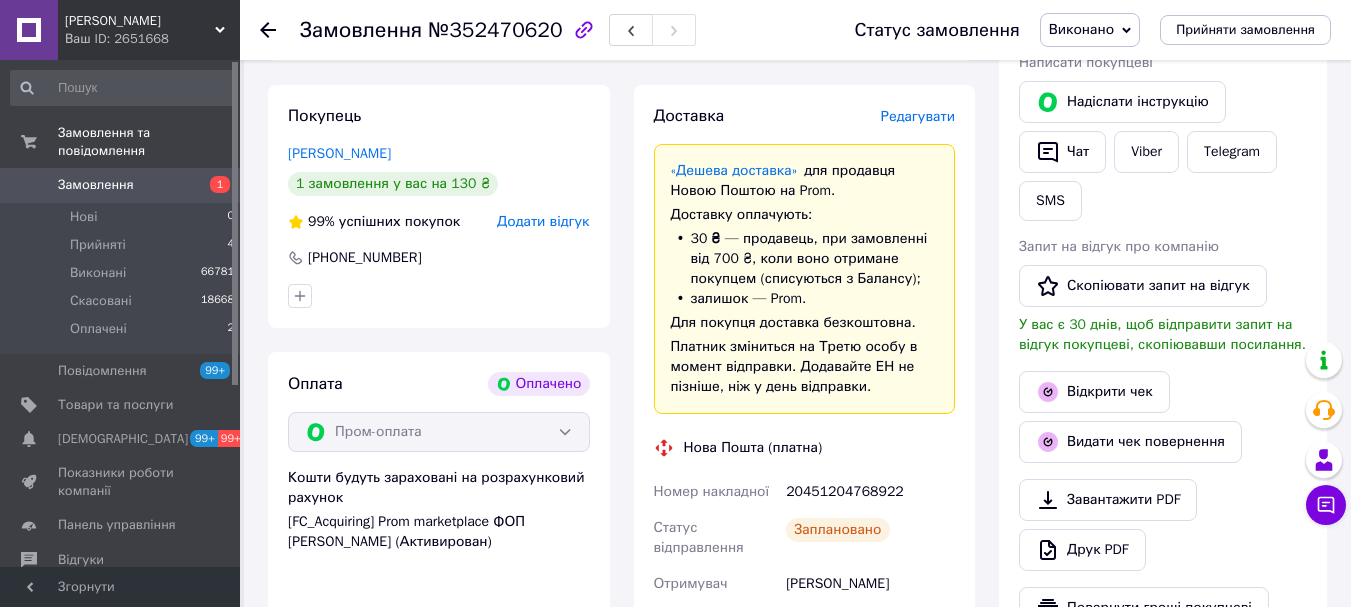 scroll, scrollTop: 12, scrollLeft: 0, axis: vertical 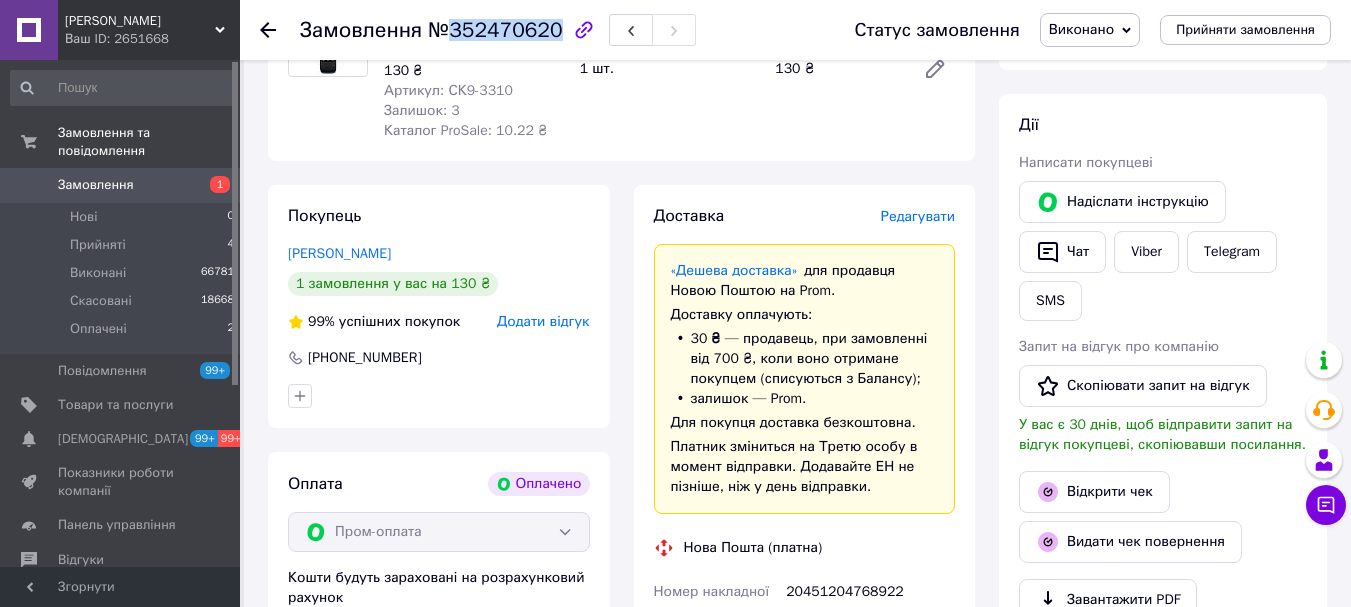 drag, startPoint x: 546, startPoint y: 31, endPoint x: 444, endPoint y: 36, distance: 102.122475 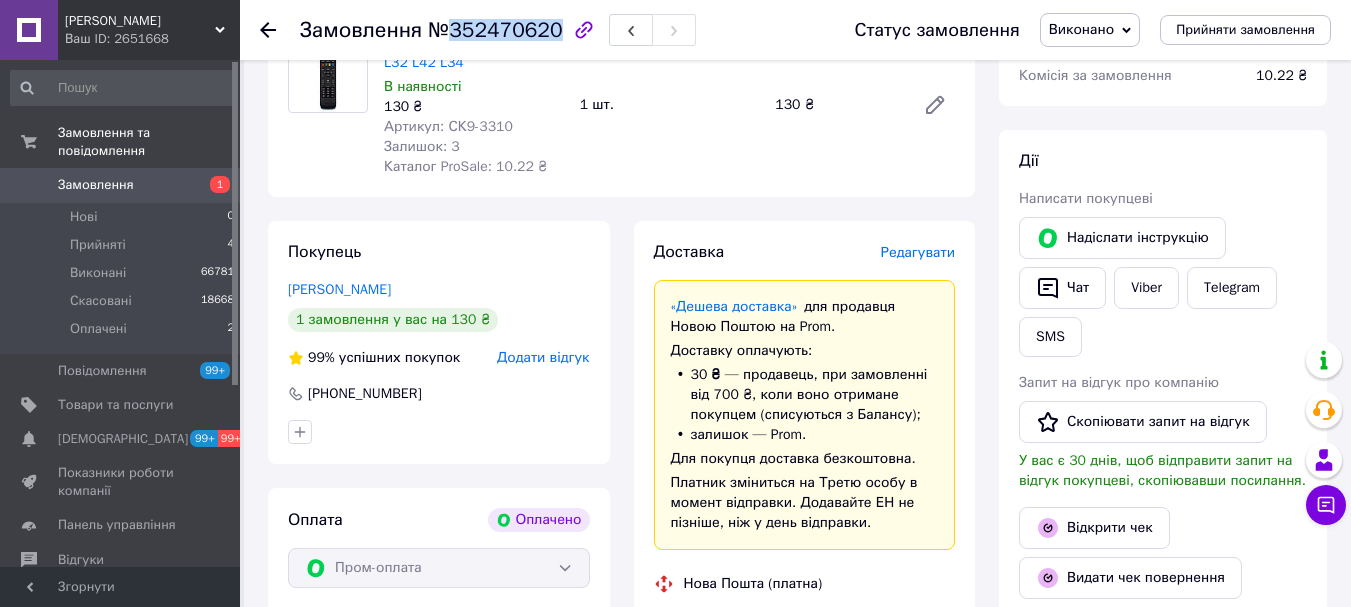 scroll, scrollTop: 0, scrollLeft: 0, axis: both 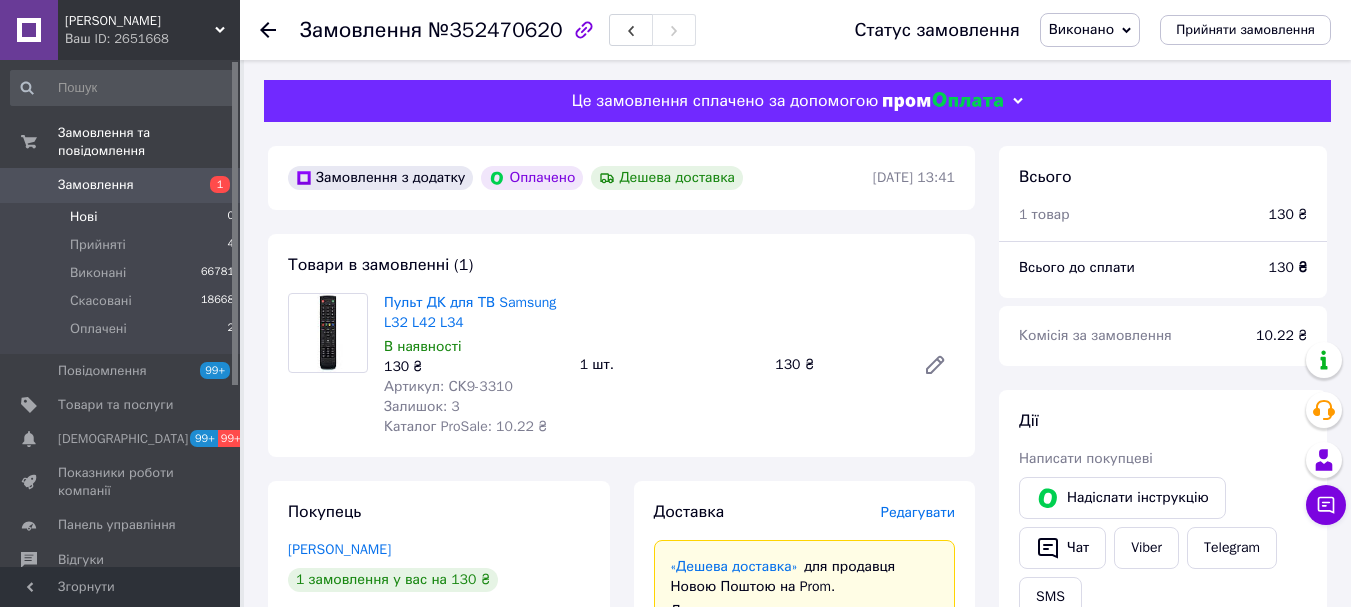 click on "Нові" at bounding box center [83, 217] 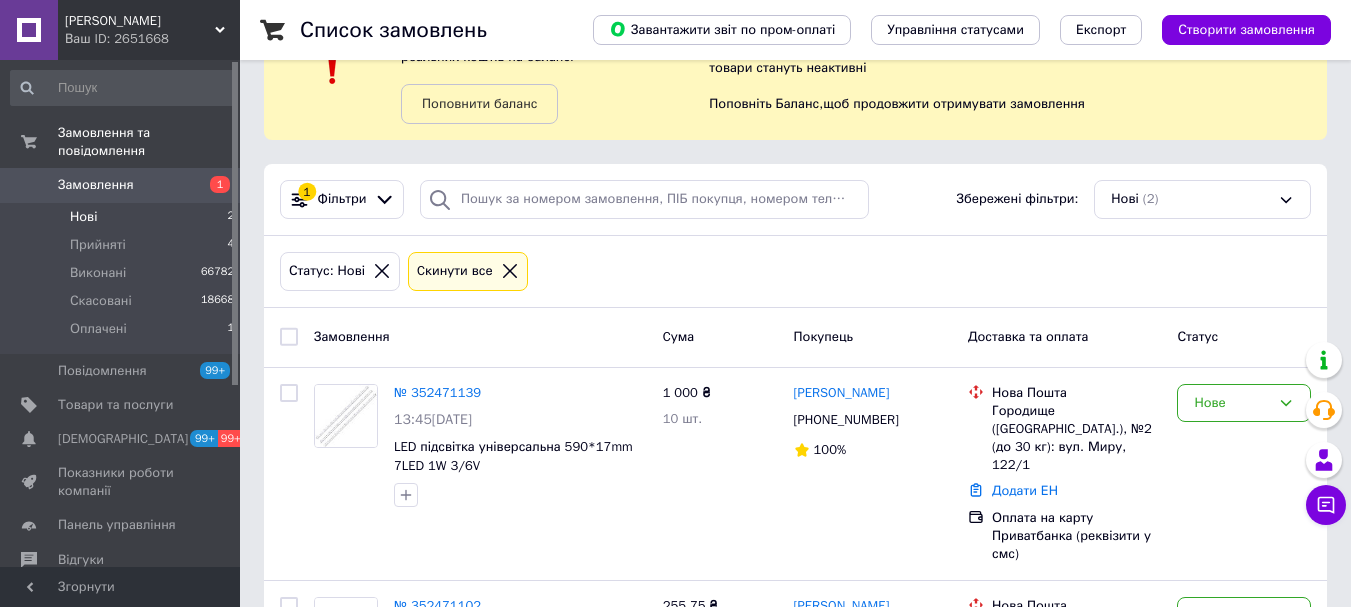 scroll, scrollTop: 200, scrollLeft: 0, axis: vertical 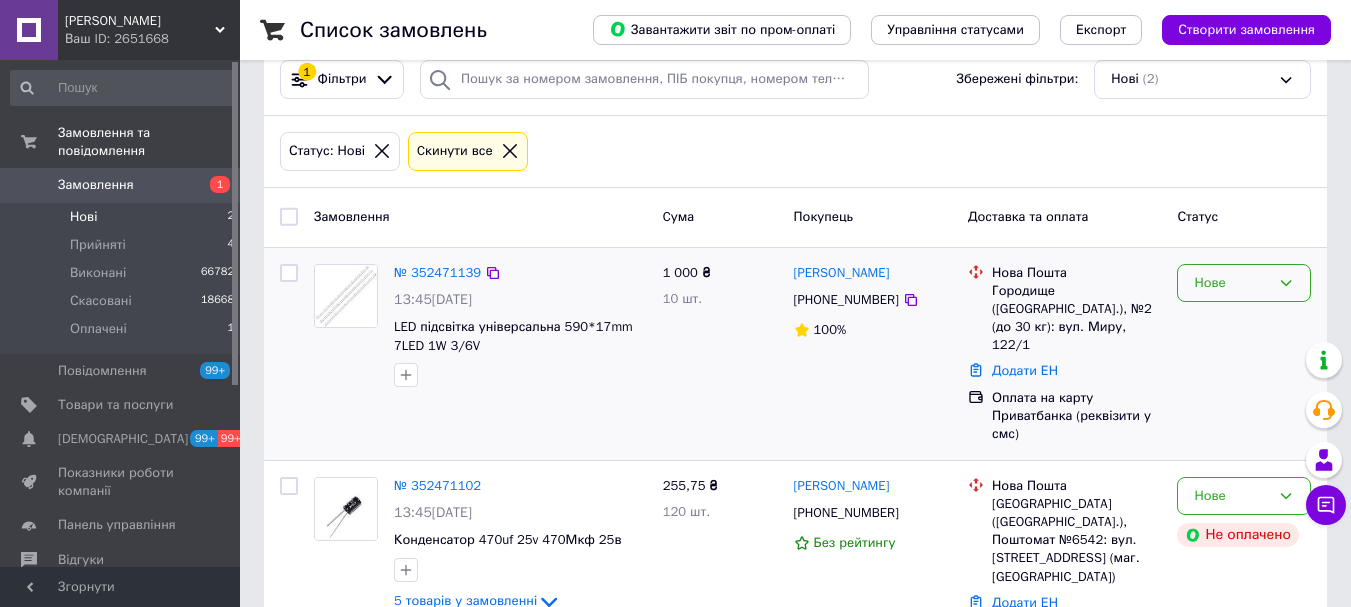click on "Нове" at bounding box center (1244, 283) 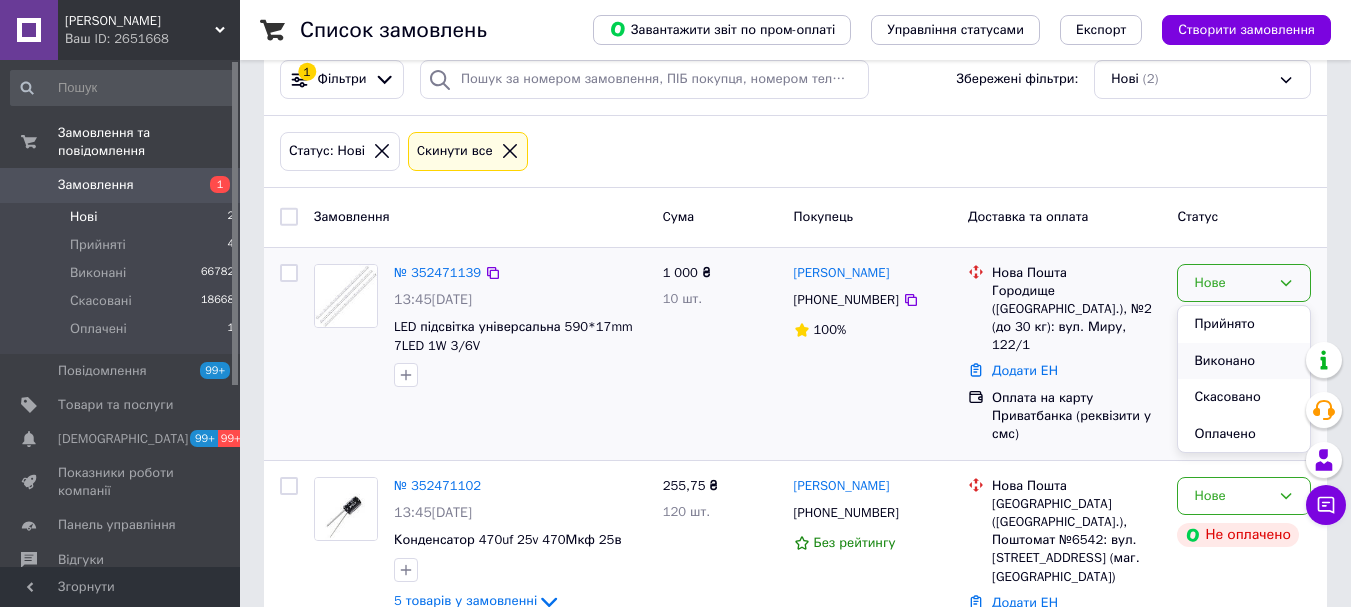 click on "Виконано" at bounding box center [1244, 361] 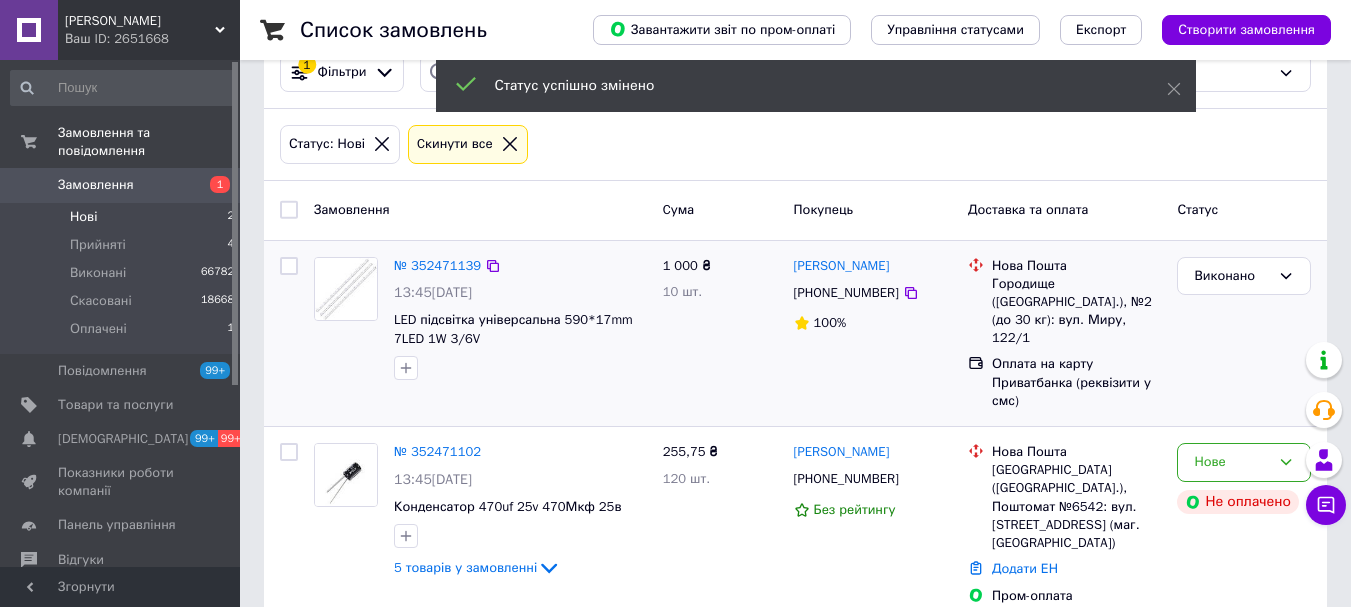 scroll, scrollTop: 209, scrollLeft: 0, axis: vertical 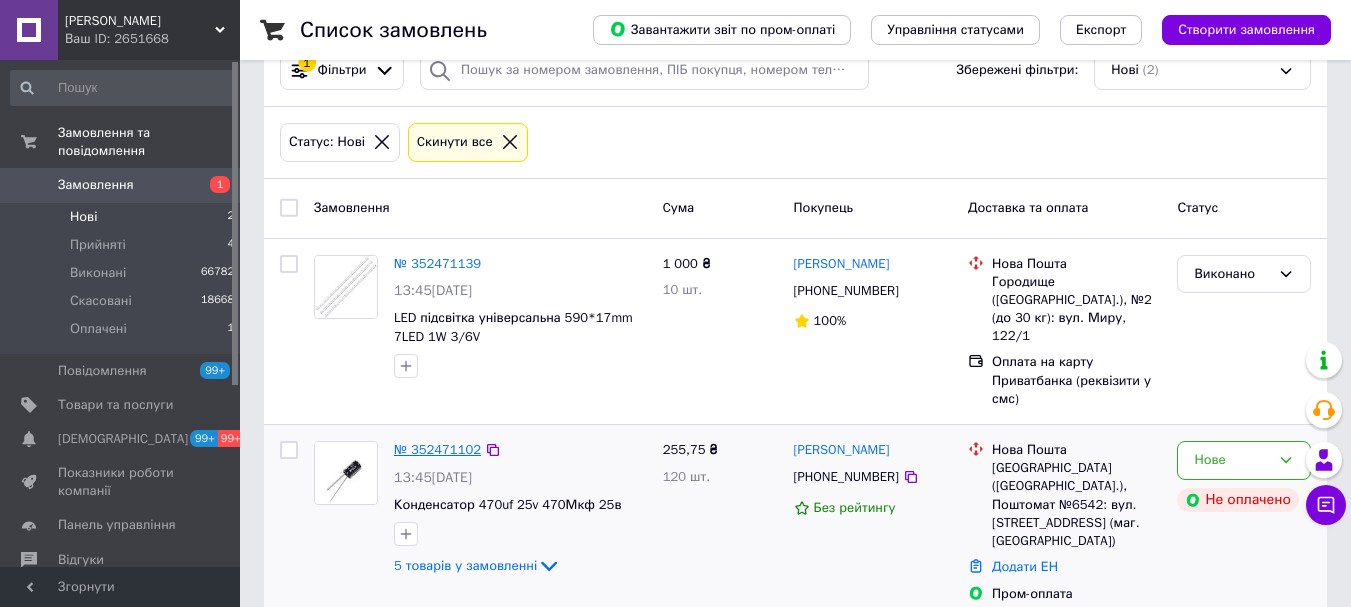 click on "№ 352471102" at bounding box center (437, 449) 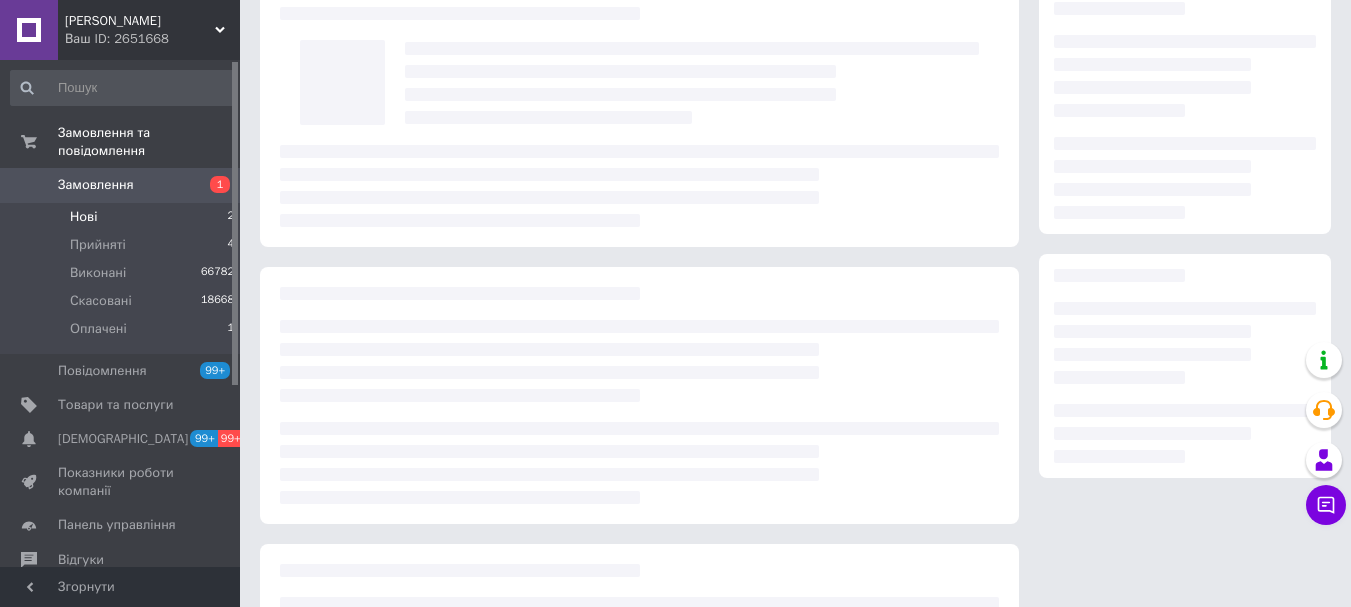 scroll, scrollTop: 0, scrollLeft: 0, axis: both 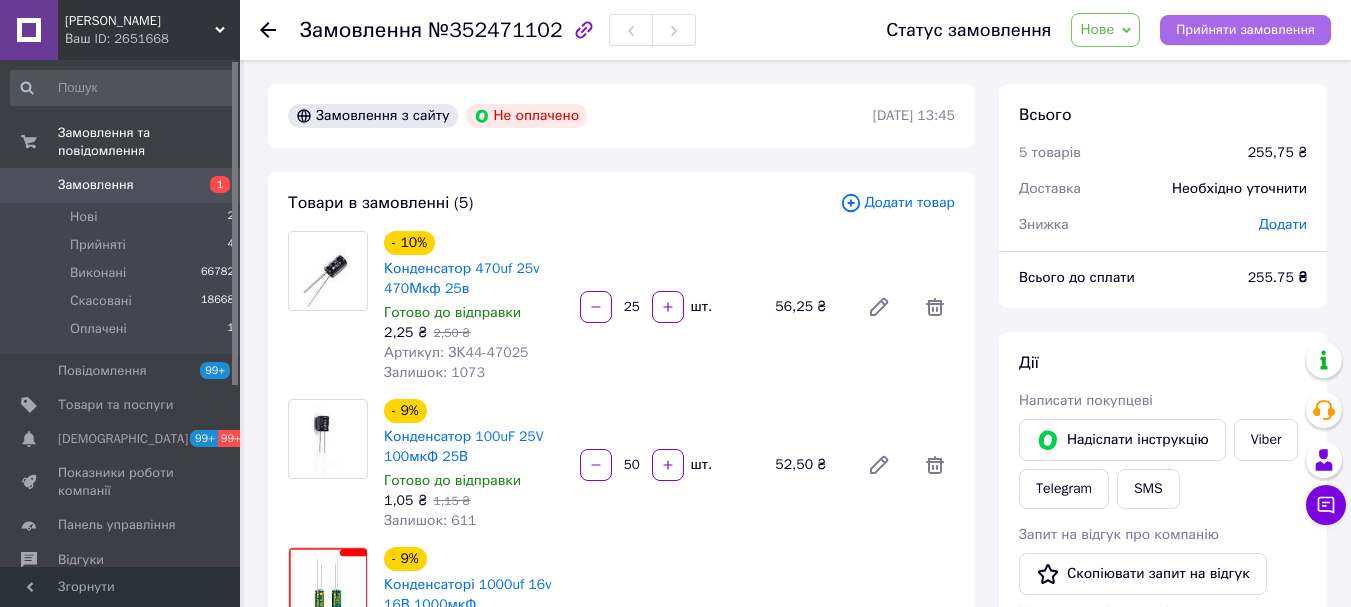 drag, startPoint x: 1278, startPoint y: 41, endPoint x: 875, endPoint y: 185, distance: 427.95444 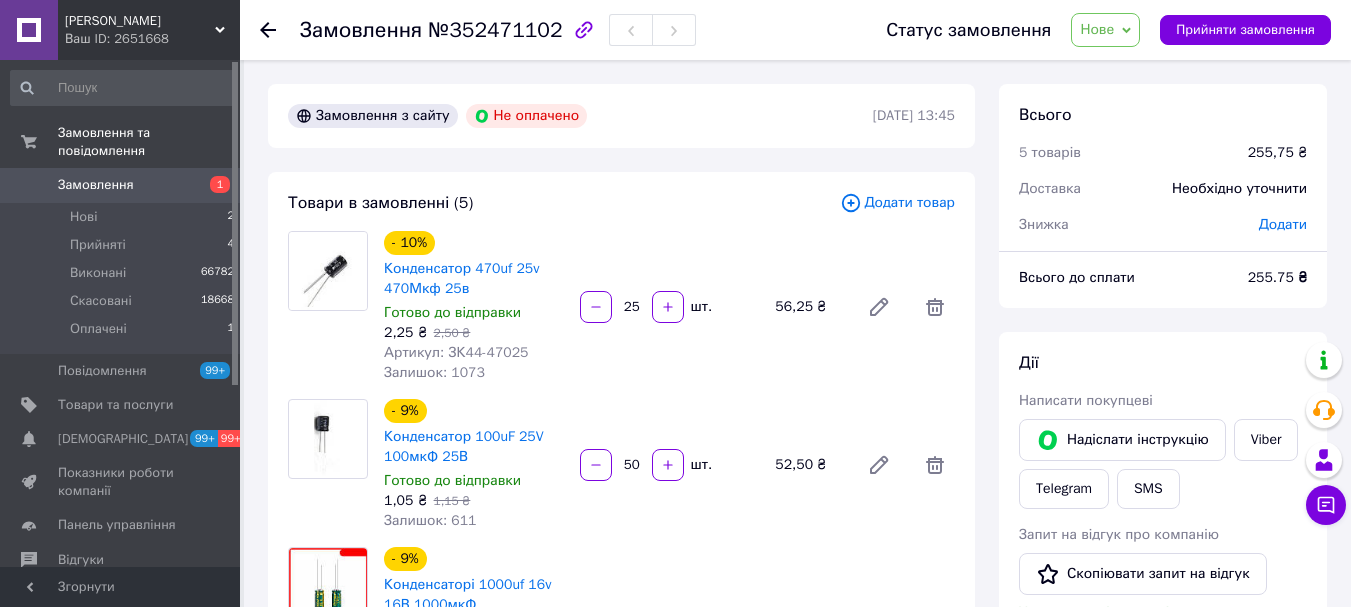 click on "Прийняти замовлення" at bounding box center [1245, 30] 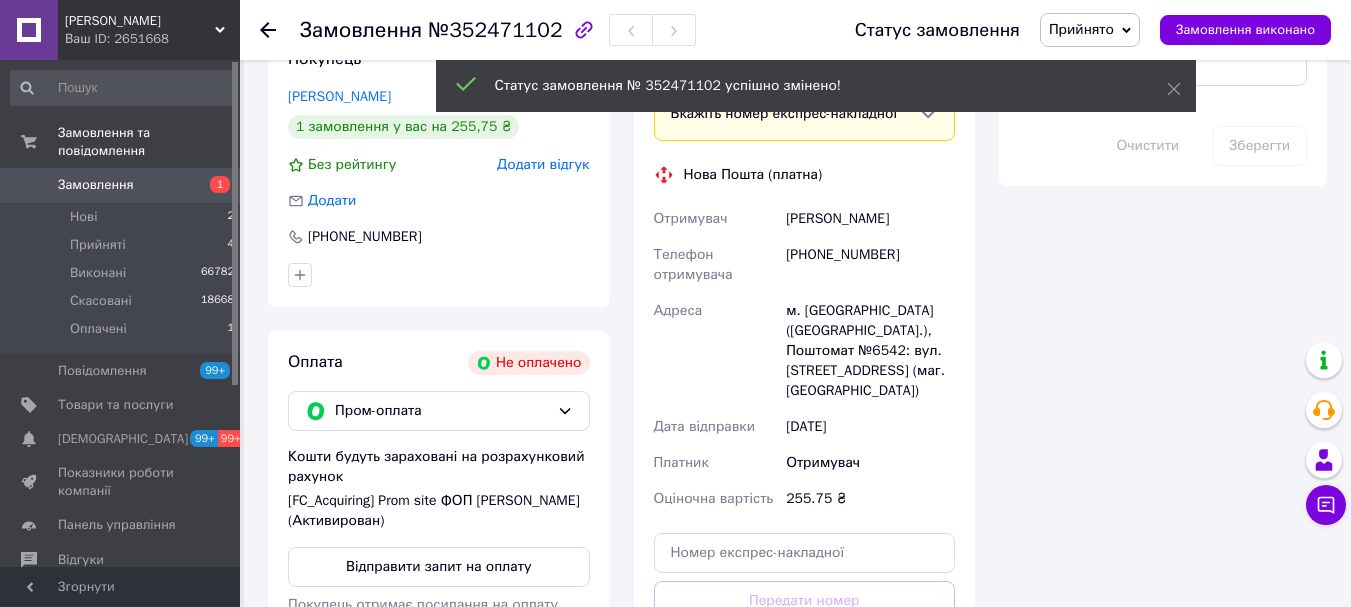 scroll, scrollTop: 1100, scrollLeft: 0, axis: vertical 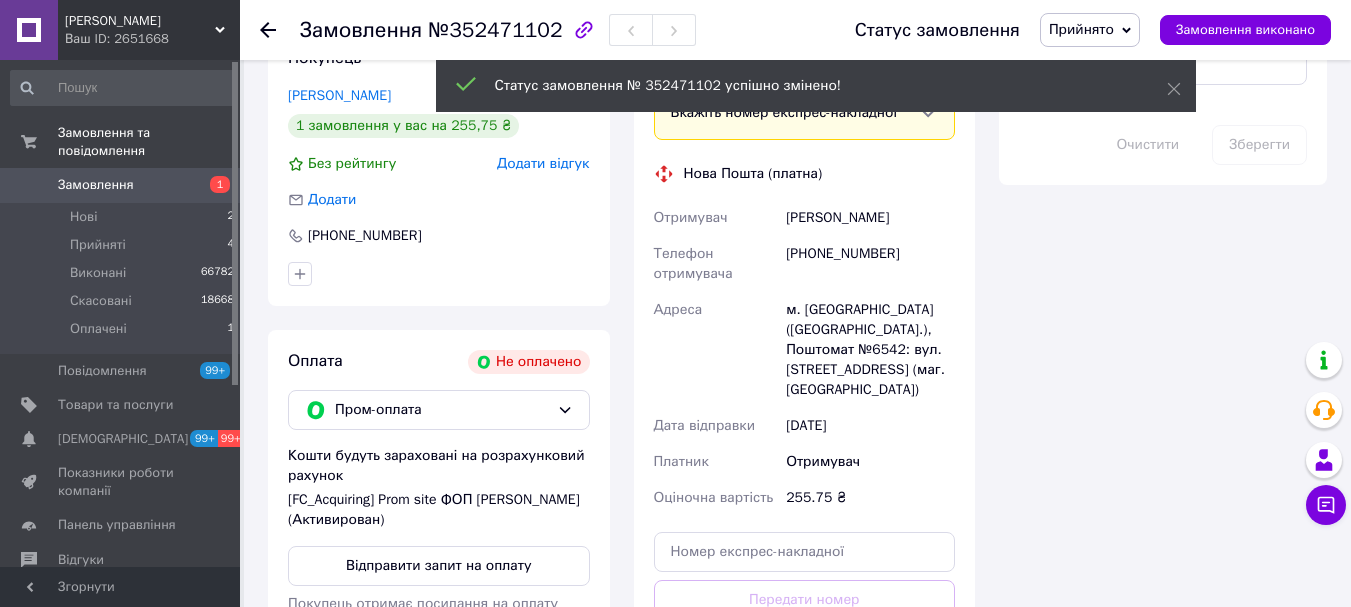 click on "Відправити запит на оплату" at bounding box center [439, 566] 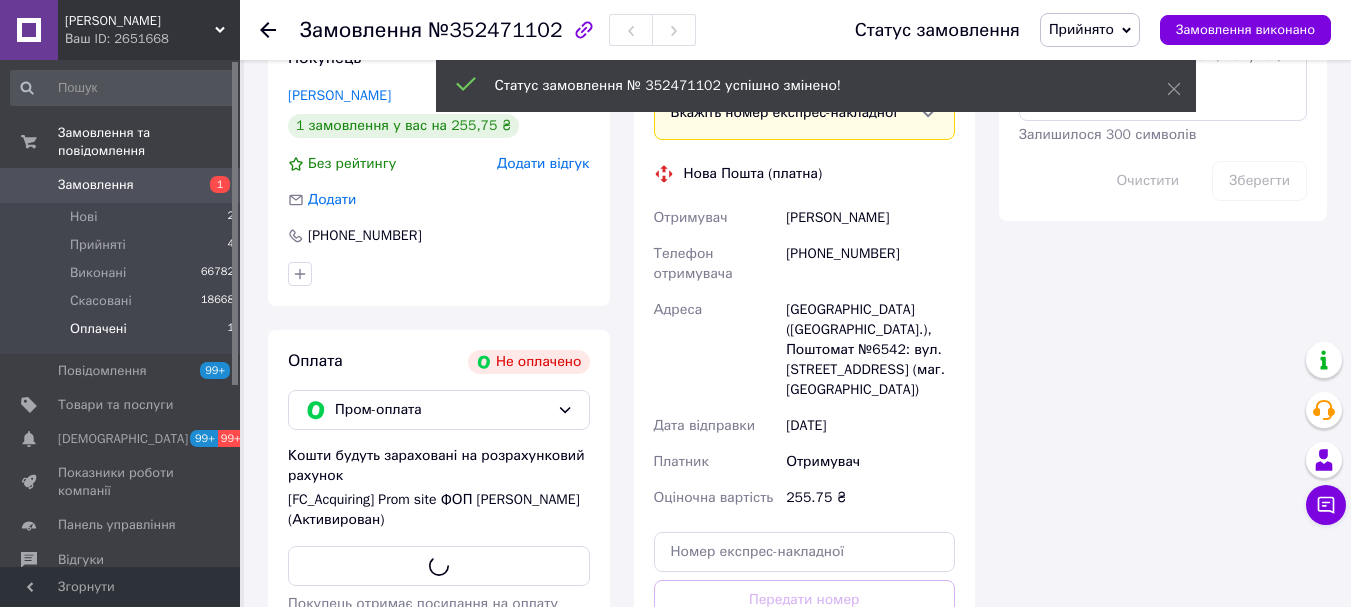 click on "Оплачені" at bounding box center (98, 329) 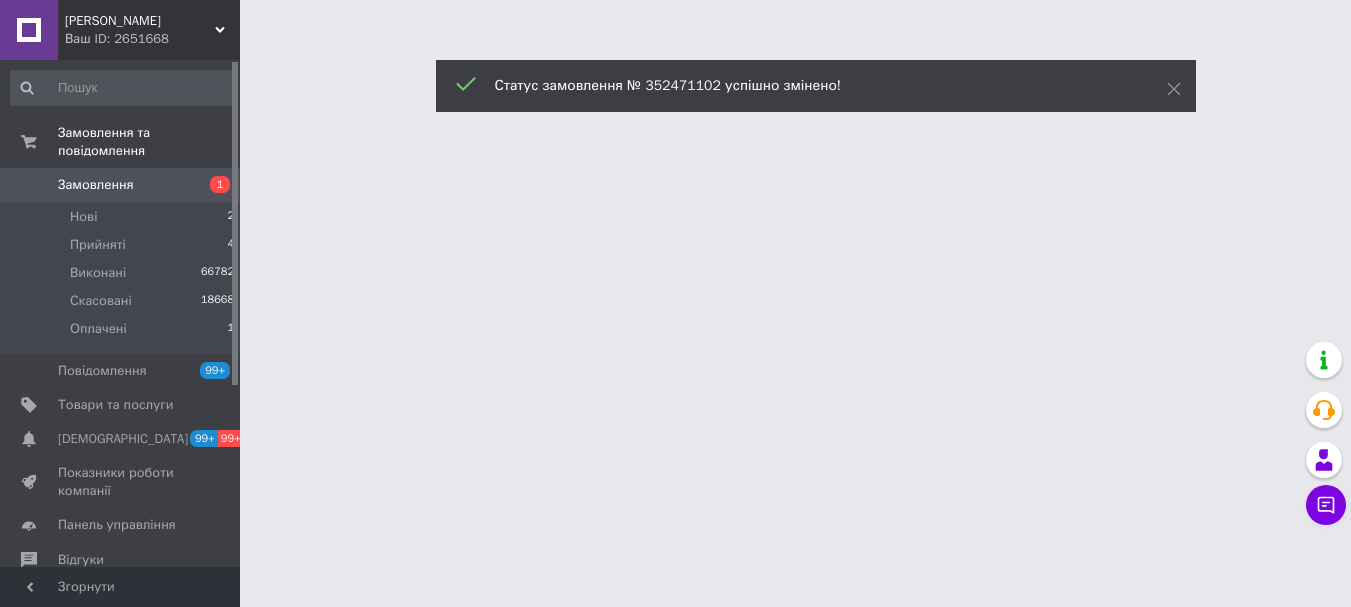 scroll, scrollTop: 0, scrollLeft: 0, axis: both 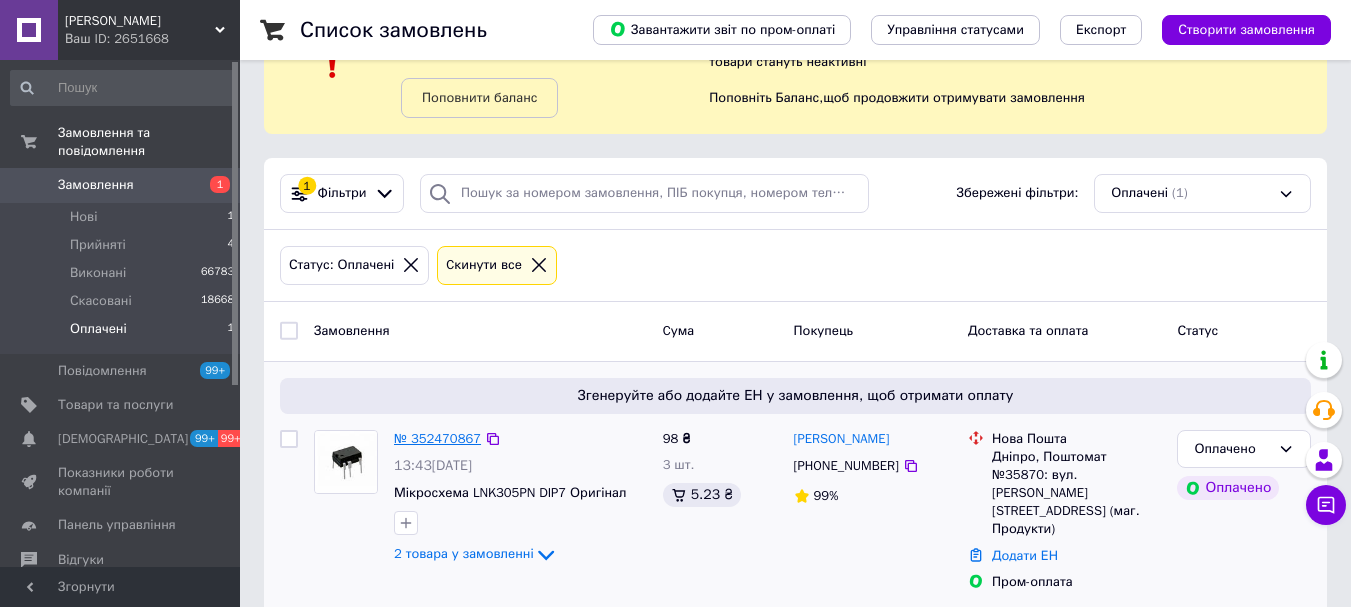 click on "№ 352470867" at bounding box center [437, 438] 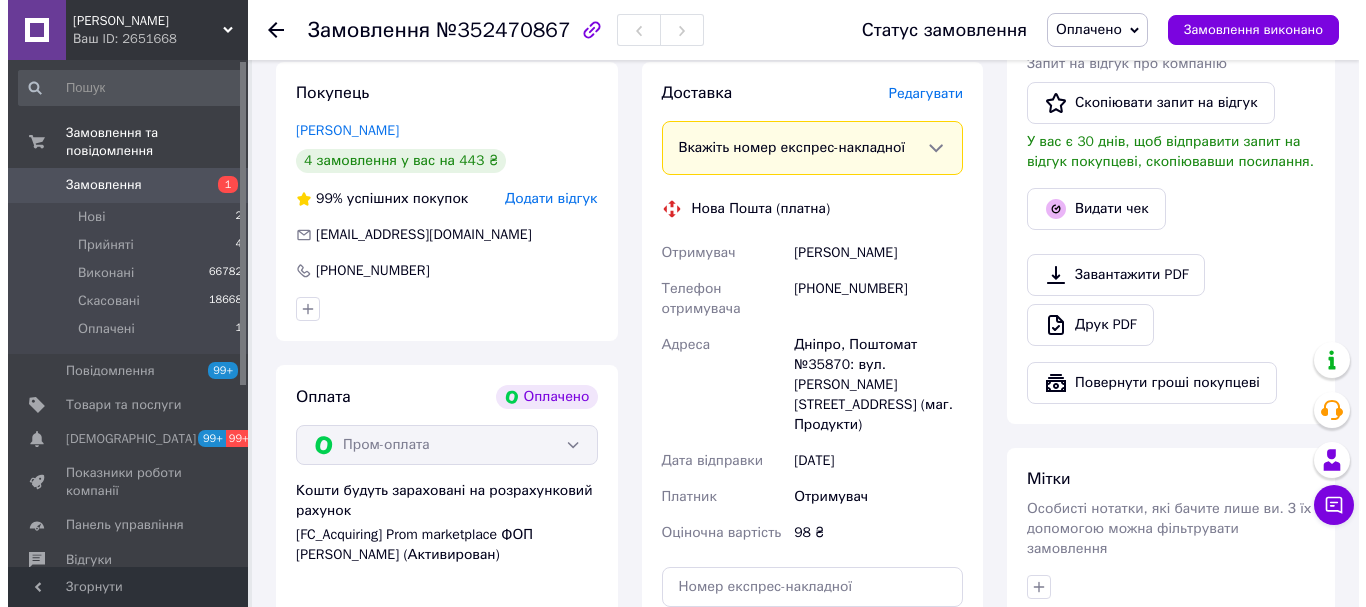 scroll, scrollTop: 500, scrollLeft: 0, axis: vertical 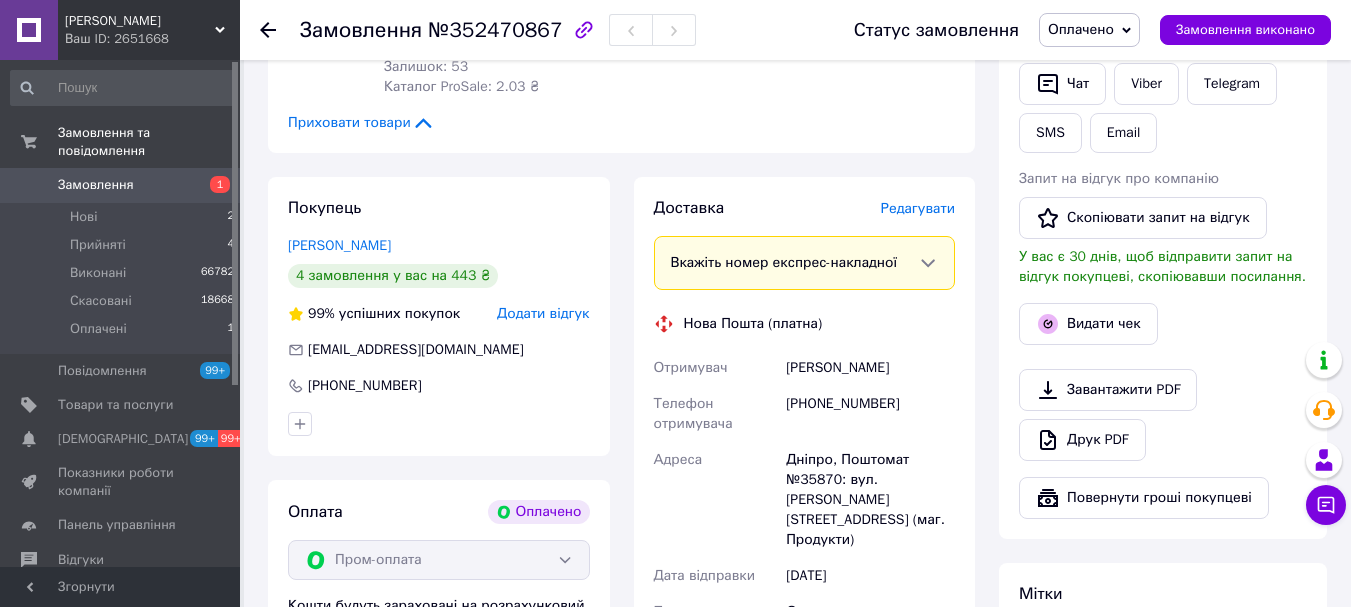 click on "Редагувати" at bounding box center (918, 208) 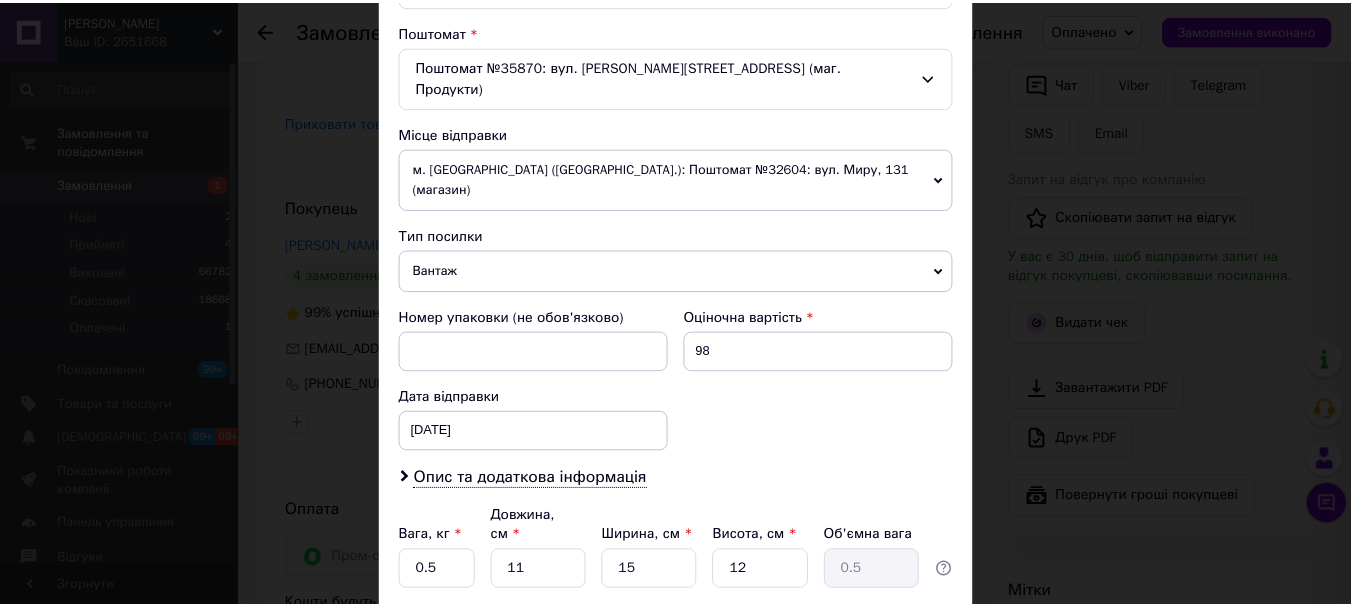 scroll, scrollTop: 721, scrollLeft: 0, axis: vertical 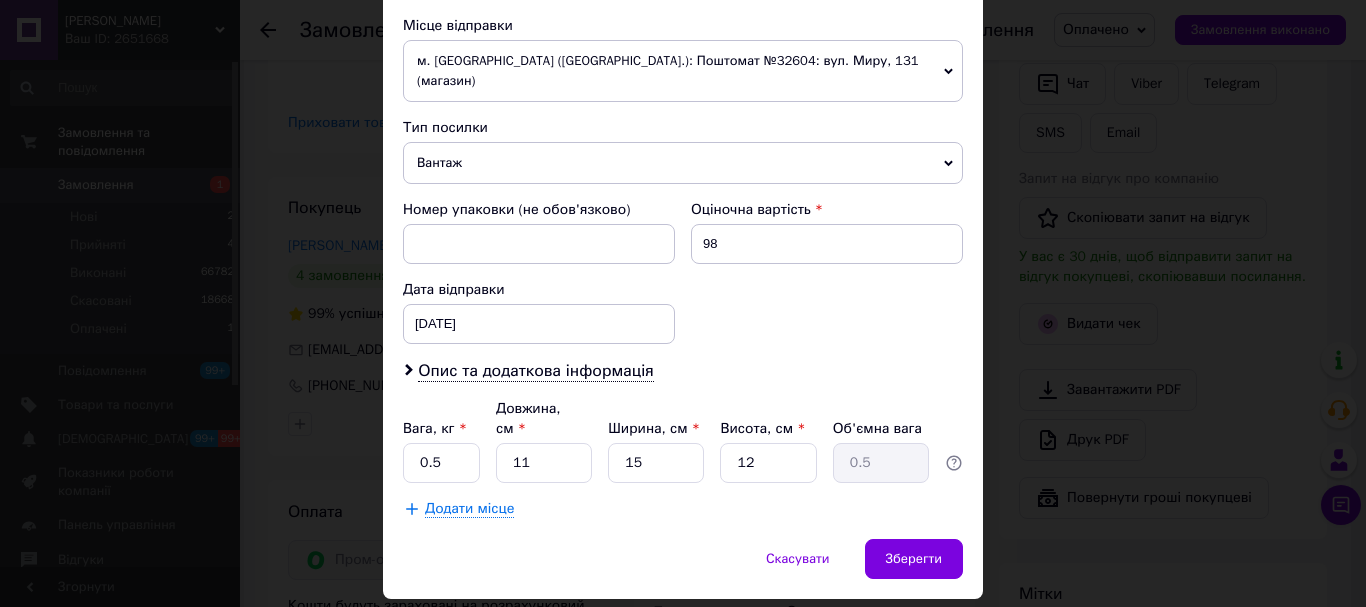 drag, startPoint x: 473, startPoint y: 116, endPoint x: 460, endPoint y: 149, distance: 35.468296 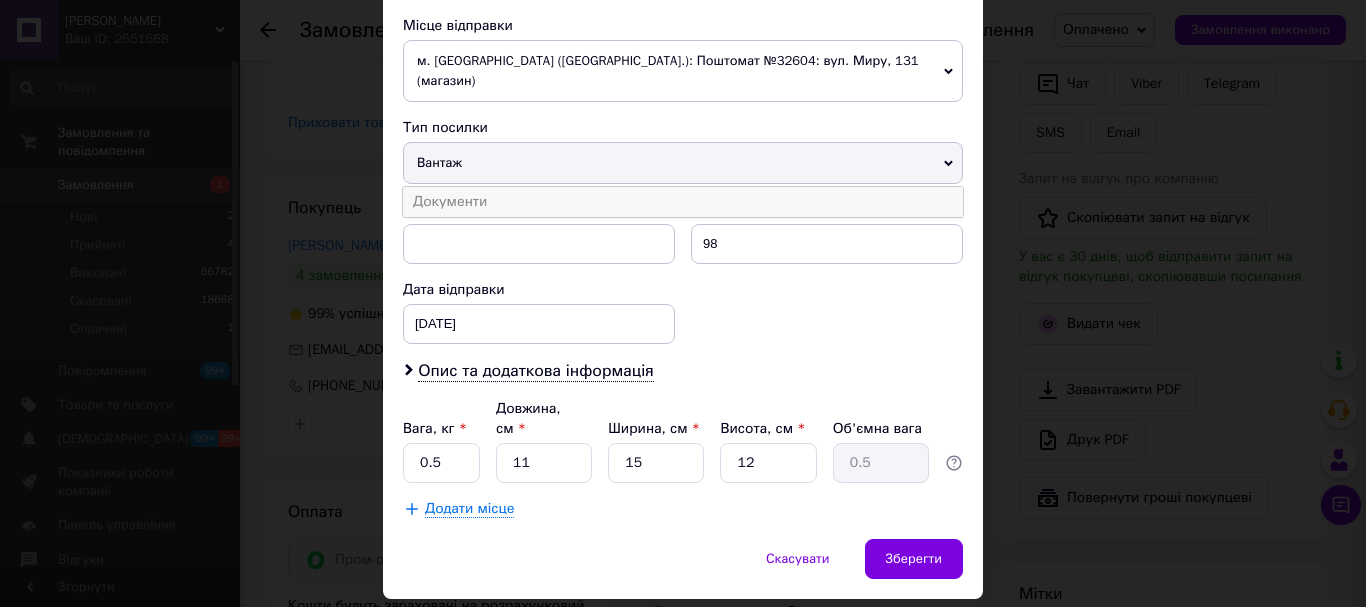 drag, startPoint x: 460, startPoint y: 157, endPoint x: 575, endPoint y: 272, distance: 162.63457 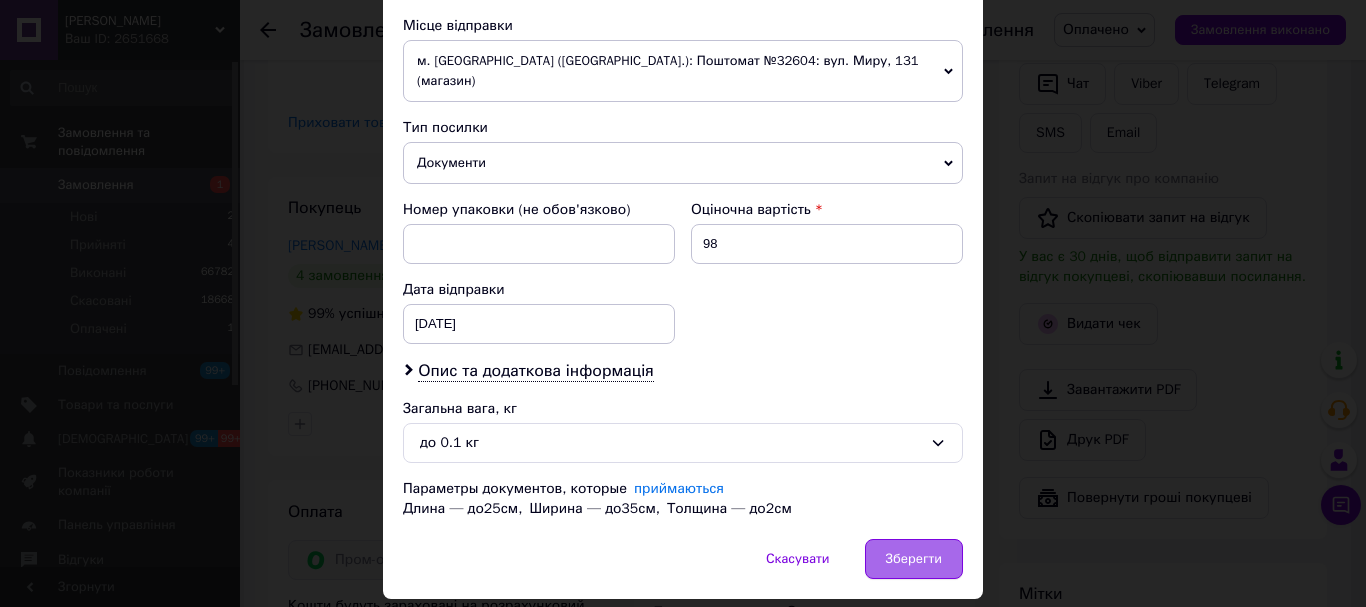 click on "Зберегти" at bounding box center [914, 559] 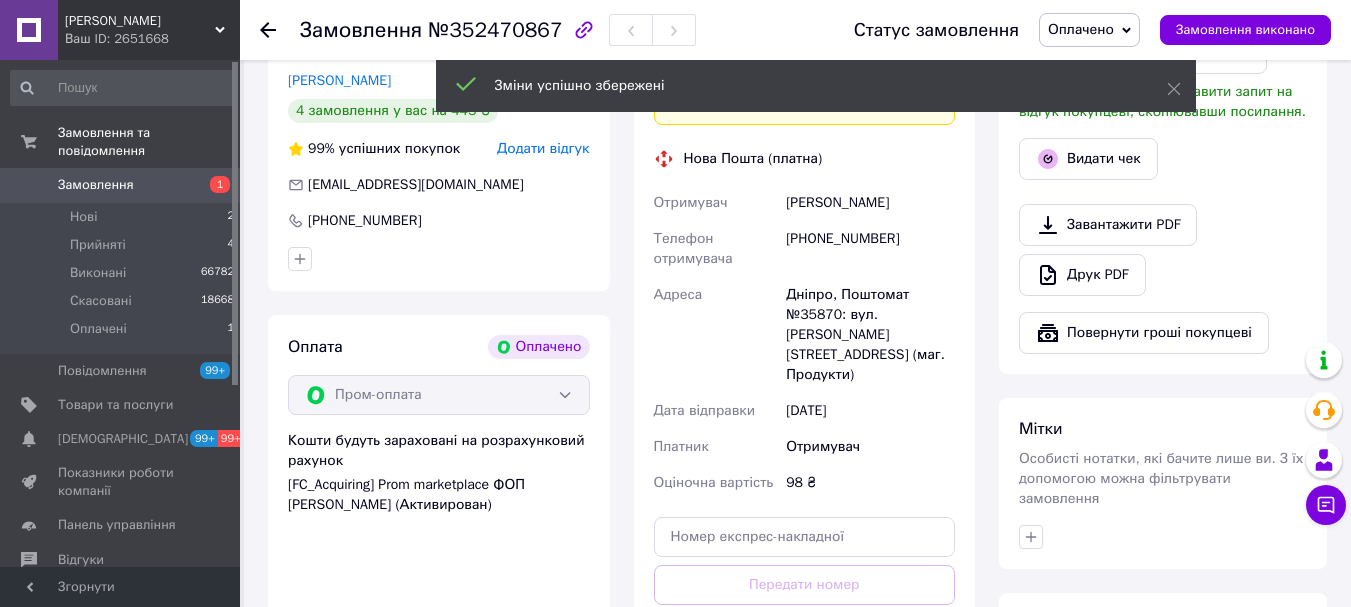 scroll, scrollTop: 700, scrollLeft: 0, axis: vertical 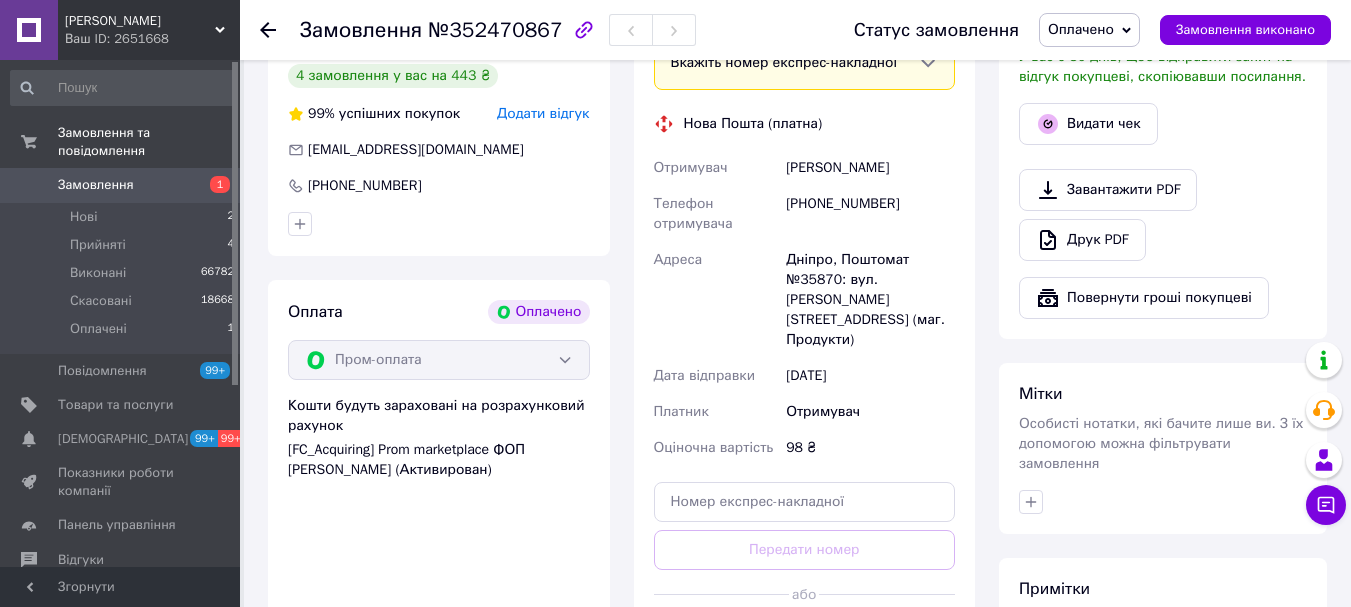 drag, startPoint x: 845, startPoint y: 564, endPoint x: 832, endPoint y: 548, distance: 20.615528 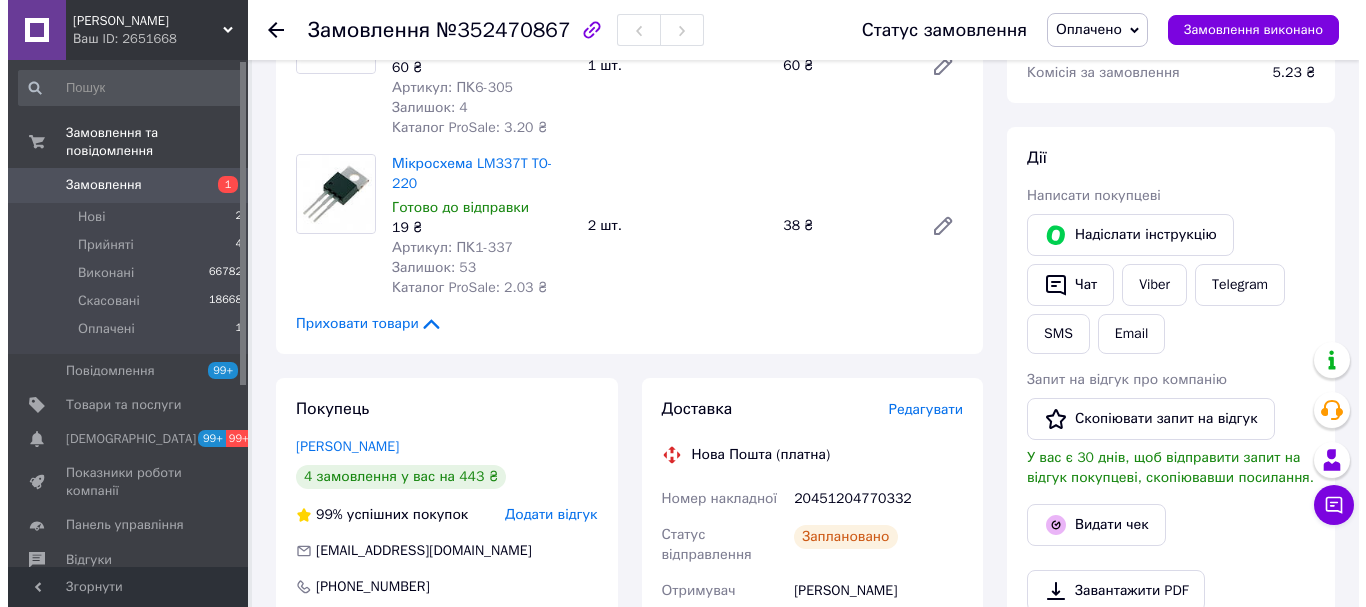 scroll, scrollTop: 500, scrollLeft: 0, axis: vertical 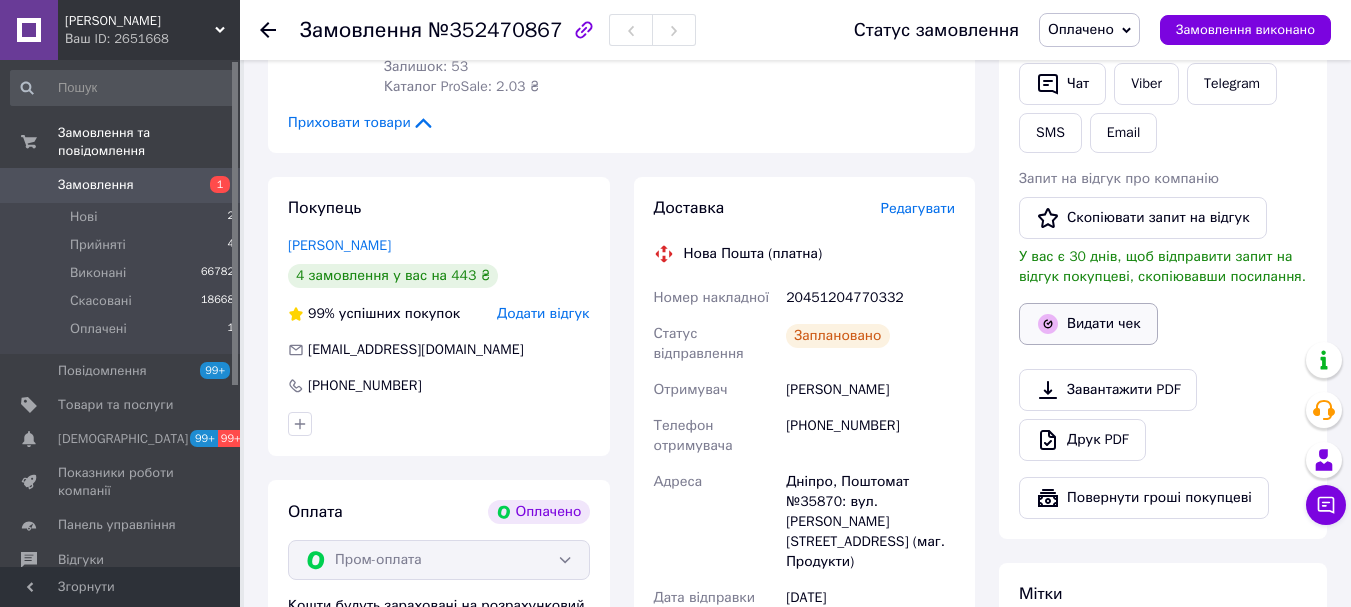 click on "Видати чек" at bounding box center [1088, 324] 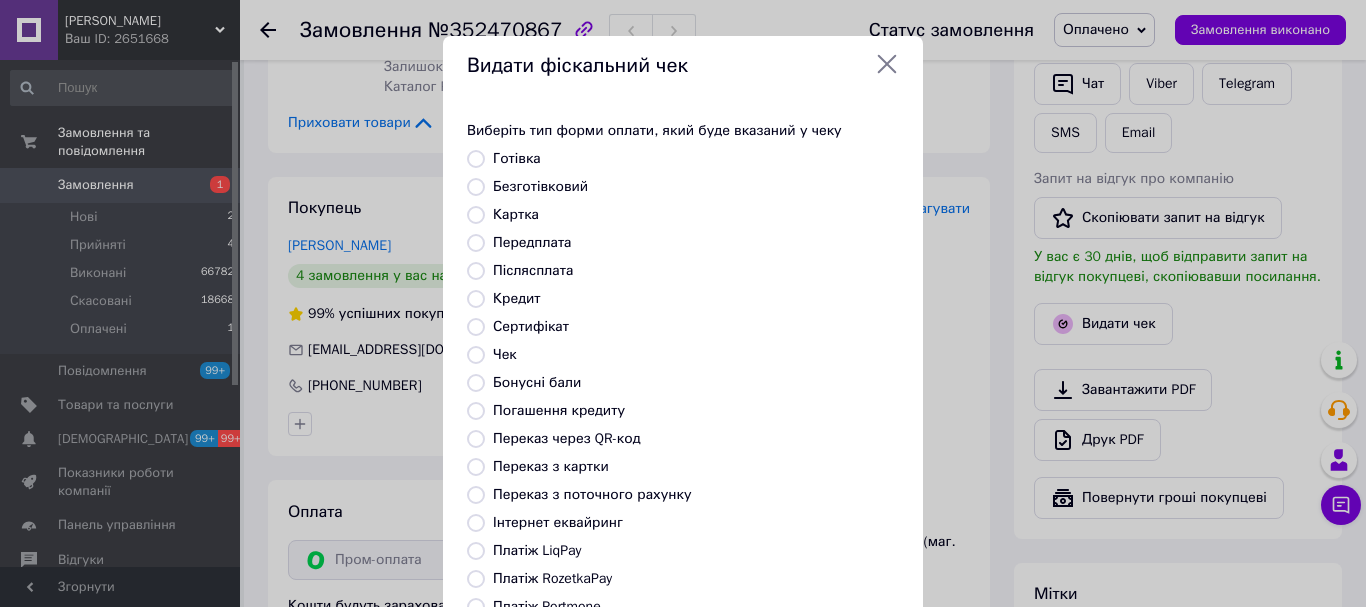 click on "Безготівковий" at bounding box center [540, 186] 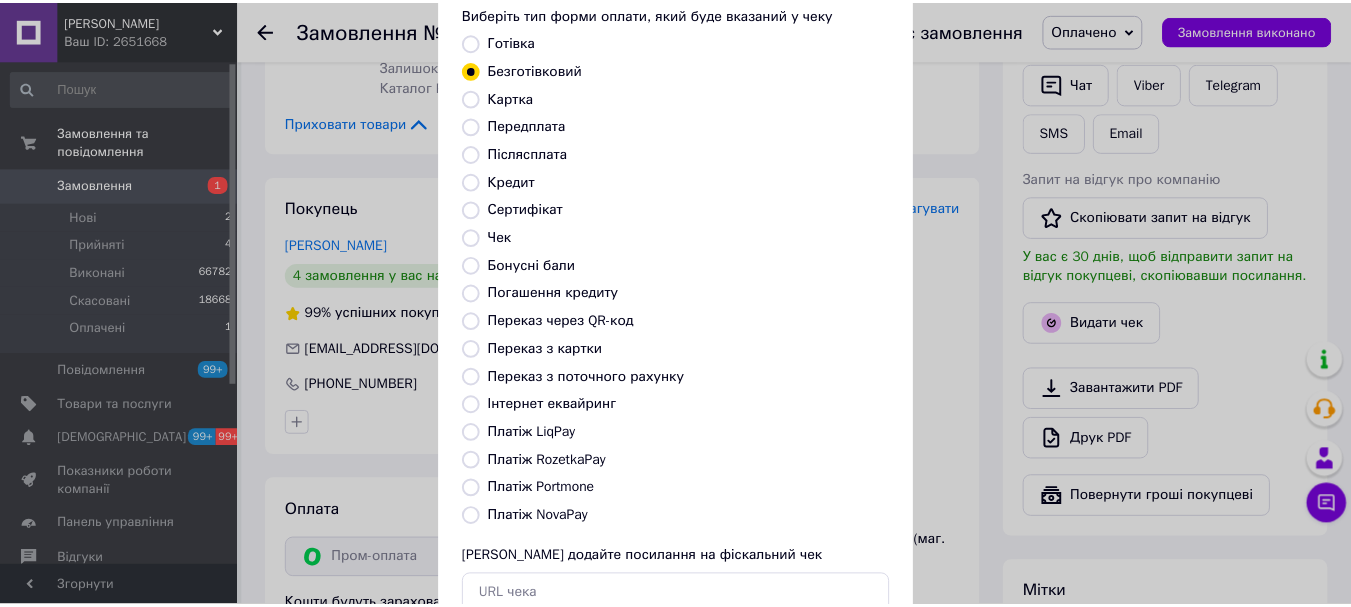 scroll, scrollTop: 252, scrollLeft: 0, axis: vertical 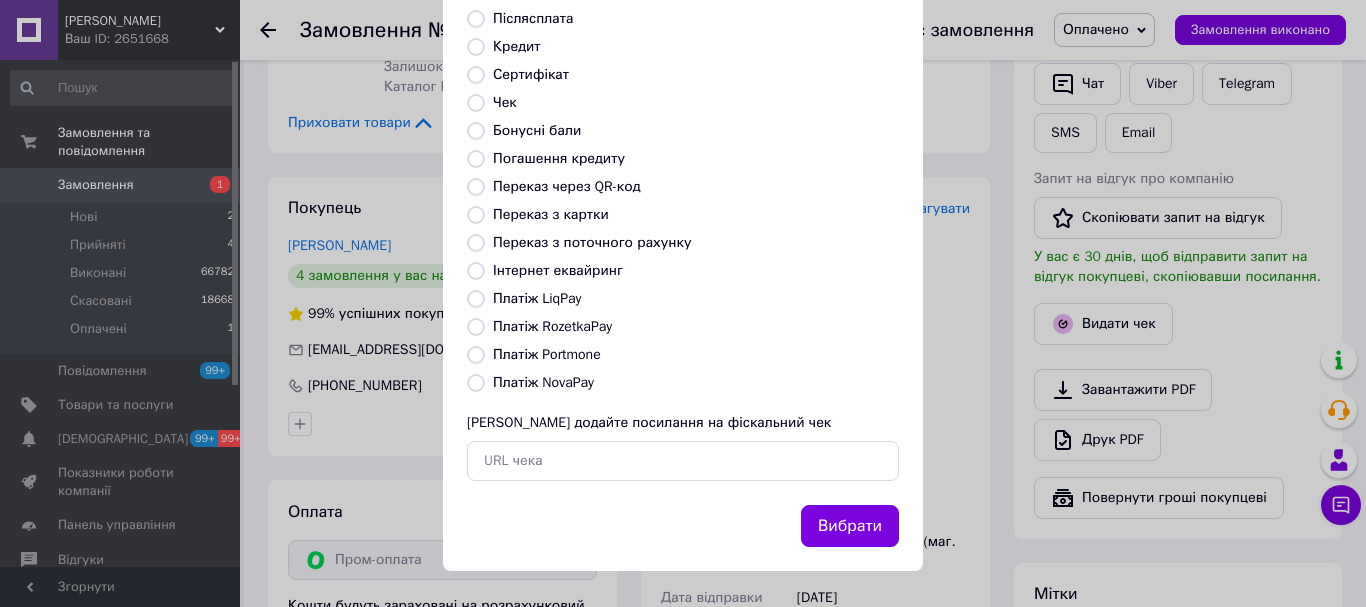 click on "Платіж RozetkaPay" at bounding box center (552, 326) 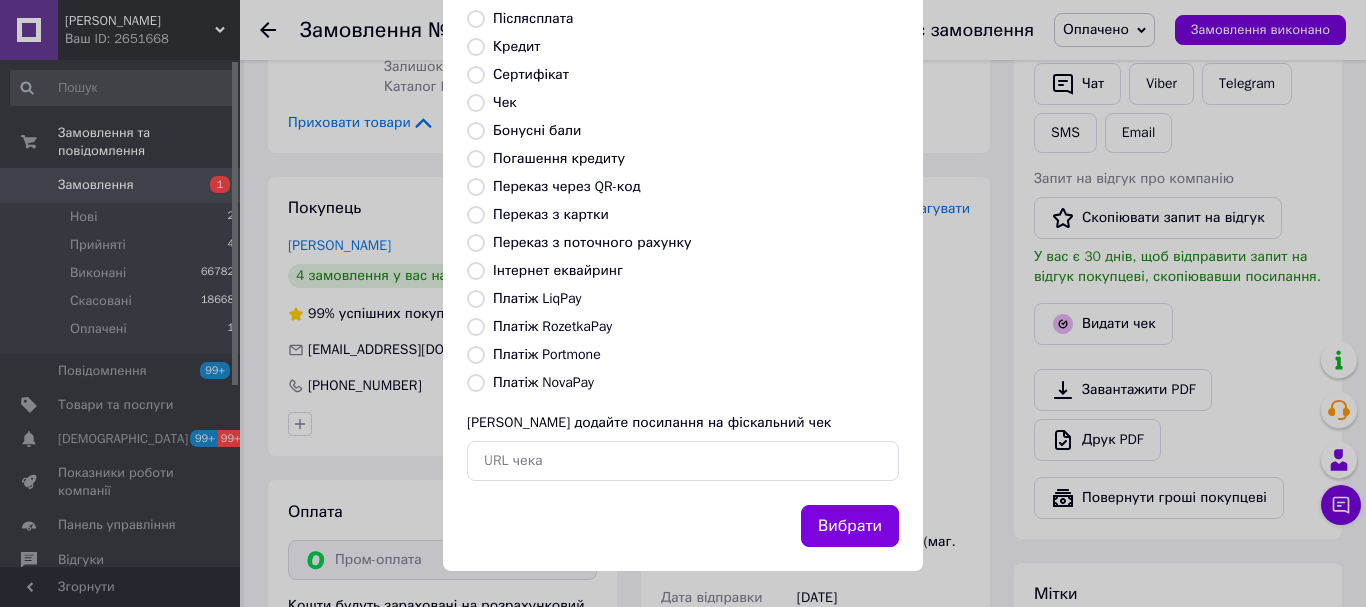 radio on "true" 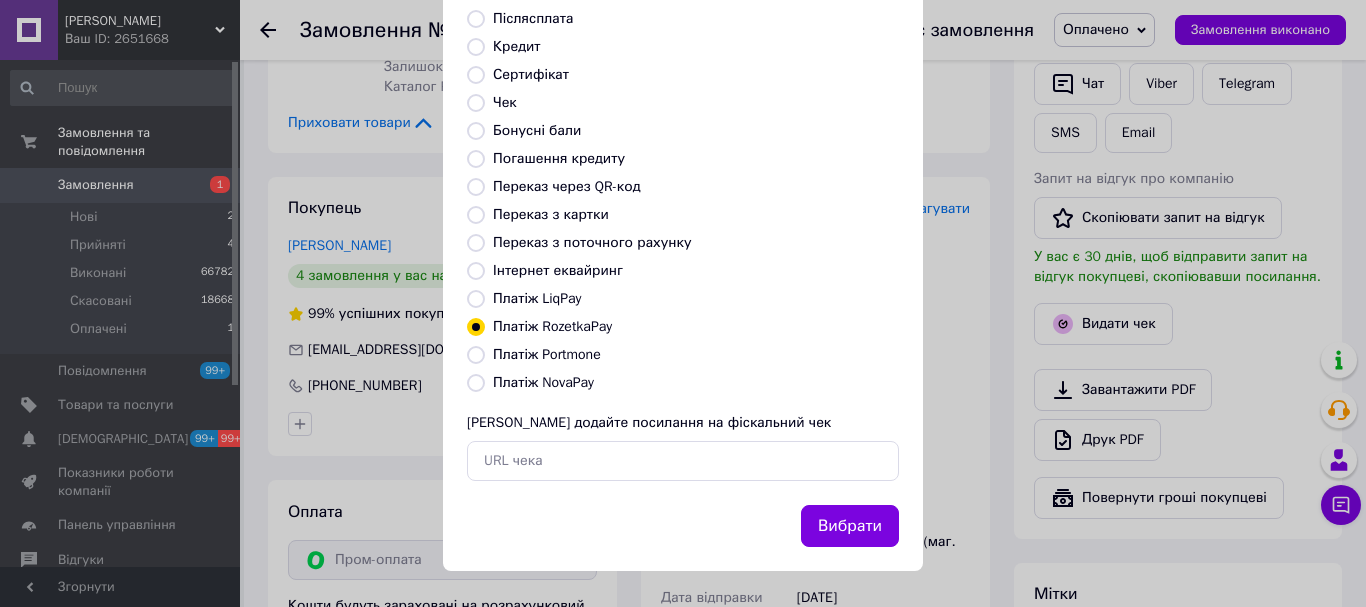 drag, startPoint x: 861, startPoint y: 539, endPoint x: 867, endPoint y: 525, distance: 15.231546 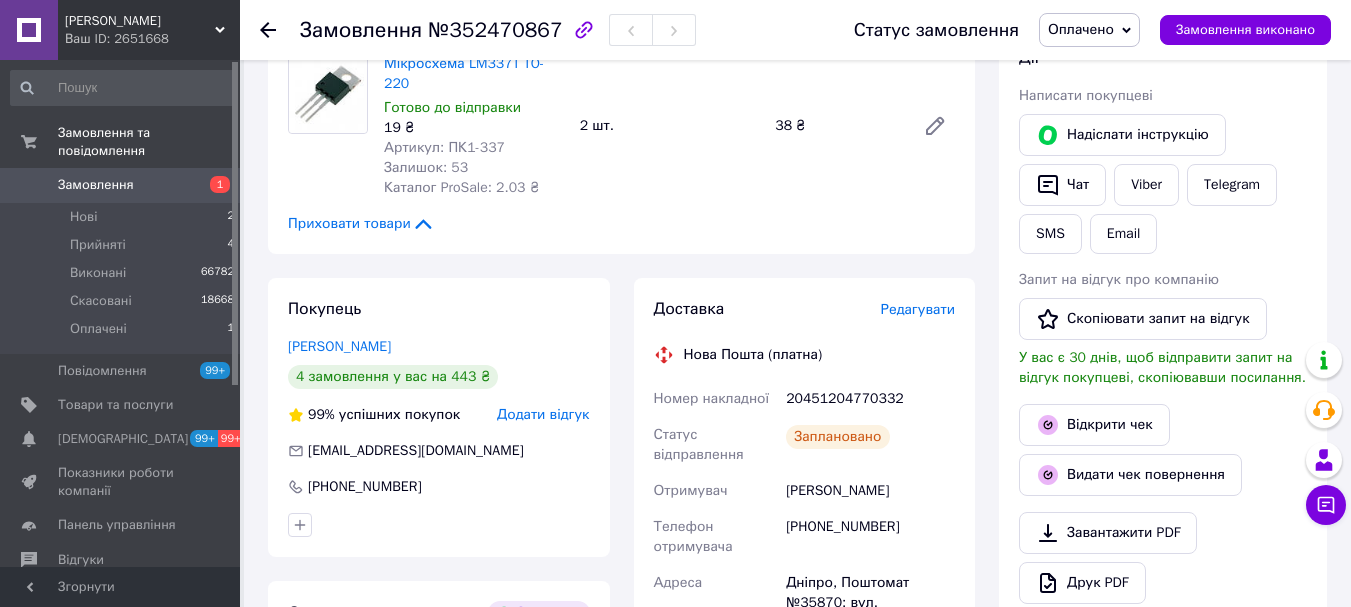 scroll, scrollTop: 200, scrollLeft: 0, axis: vertical 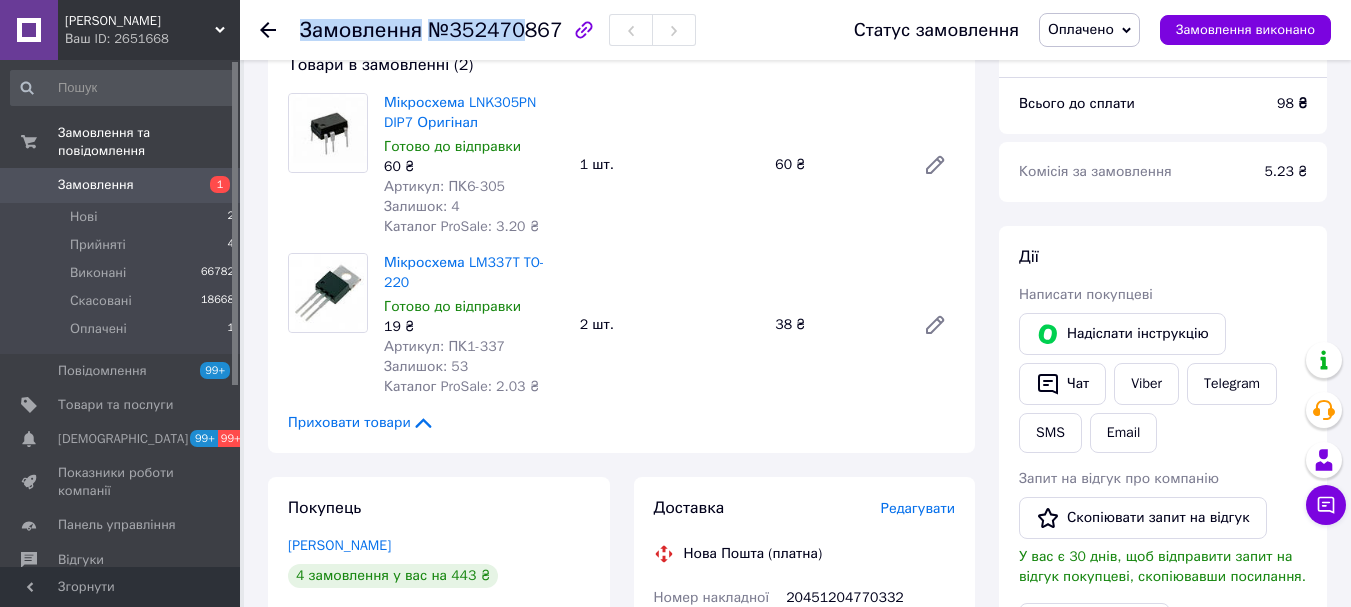 drag, startPoint x: 549, startPoint y: 27, endPoint x: 511, endPoint y: 30, distance: 38.118237 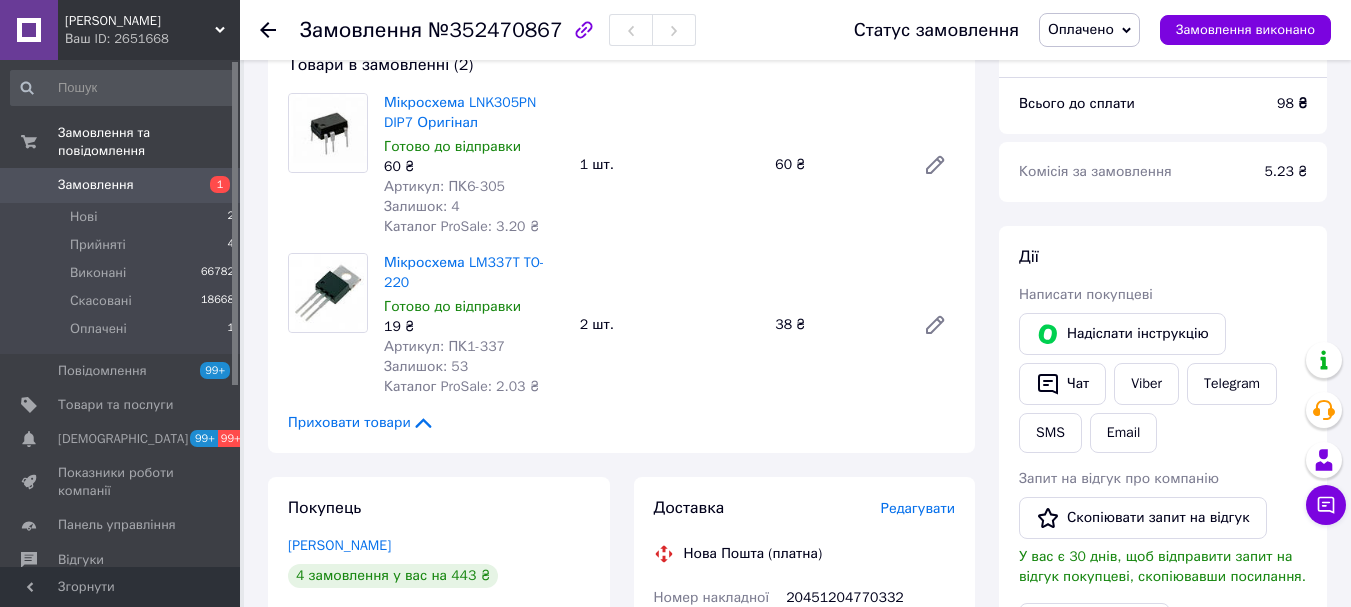 click on "Замовлення №352470867" at bounding box center [498, 30] 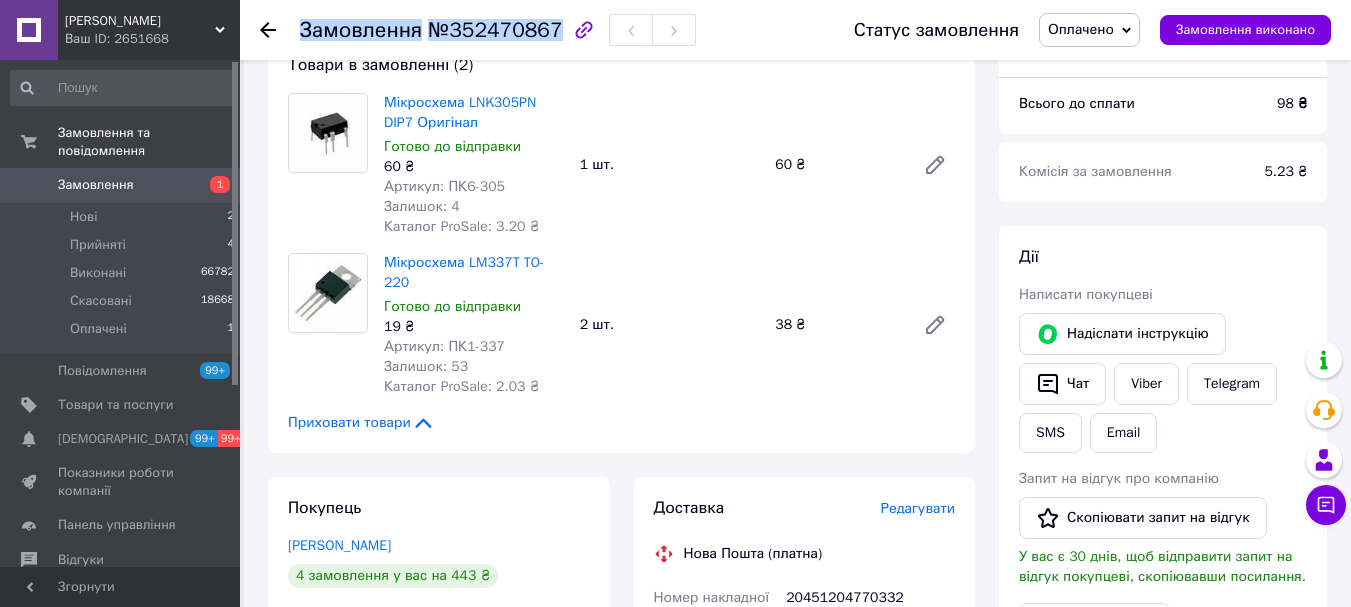 click on "№352470867" at bounding box center (495, 30) 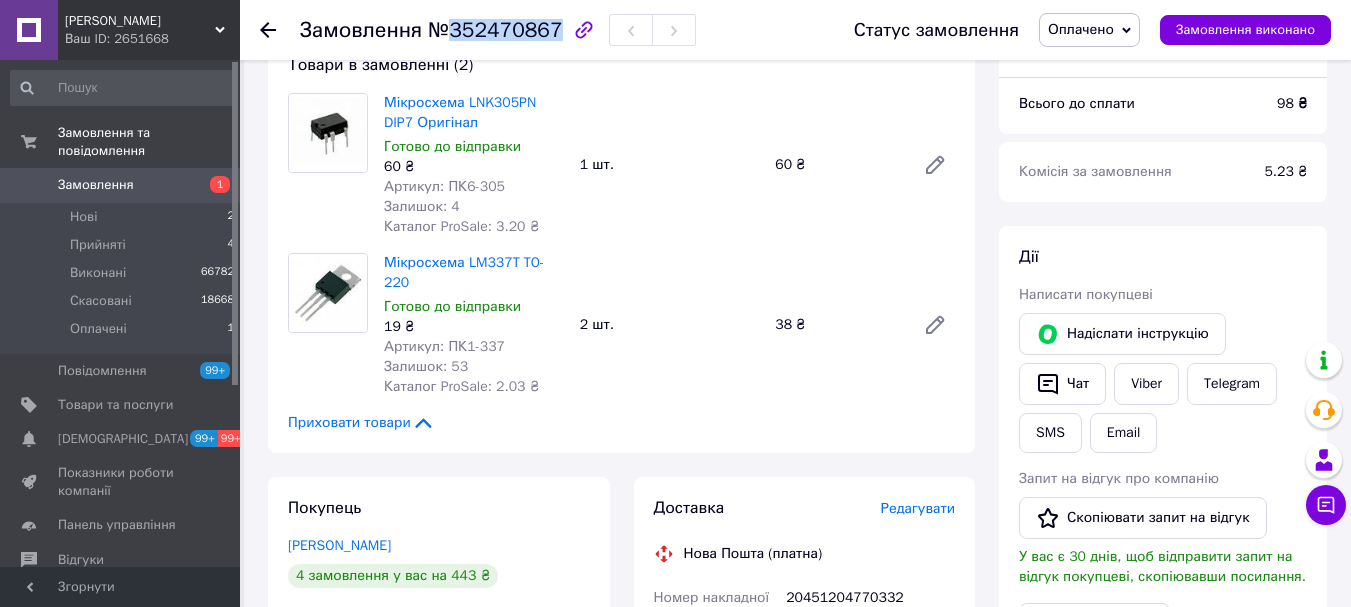 drag, startPoint x: 547, startPoint y: 30, endPoint x: 532, endPoint y: 28, distance: 15.132746 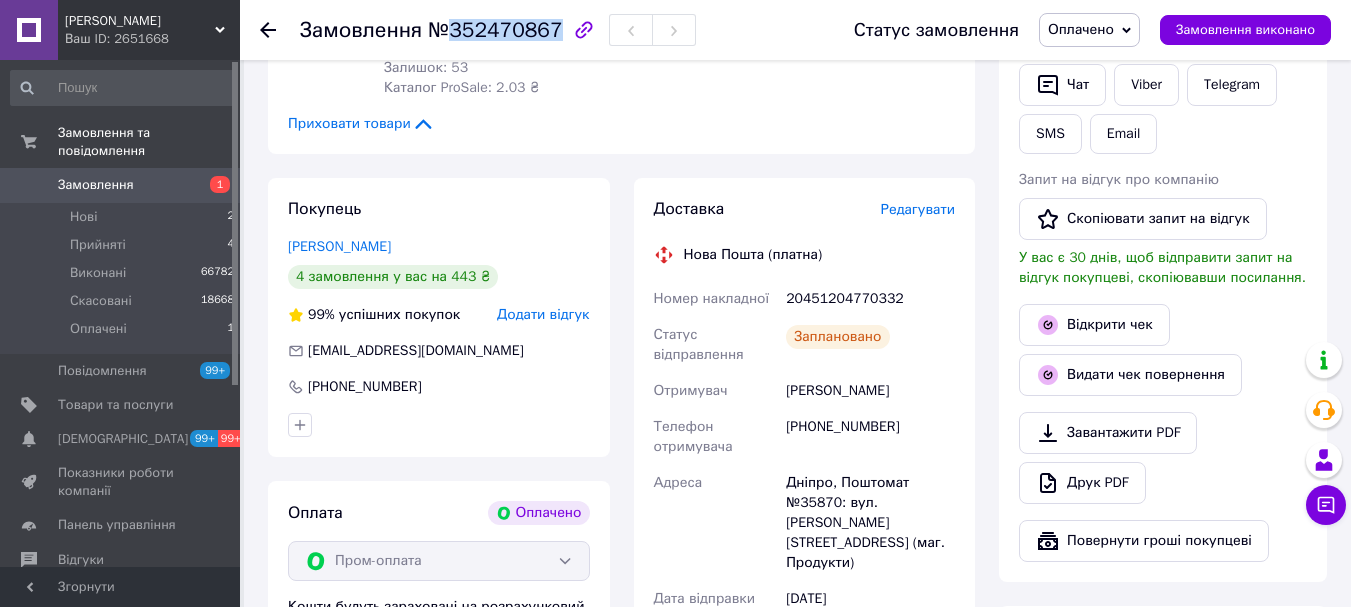 scroll, scrollTop: 600, scrollLeft: 0, axis: vertical 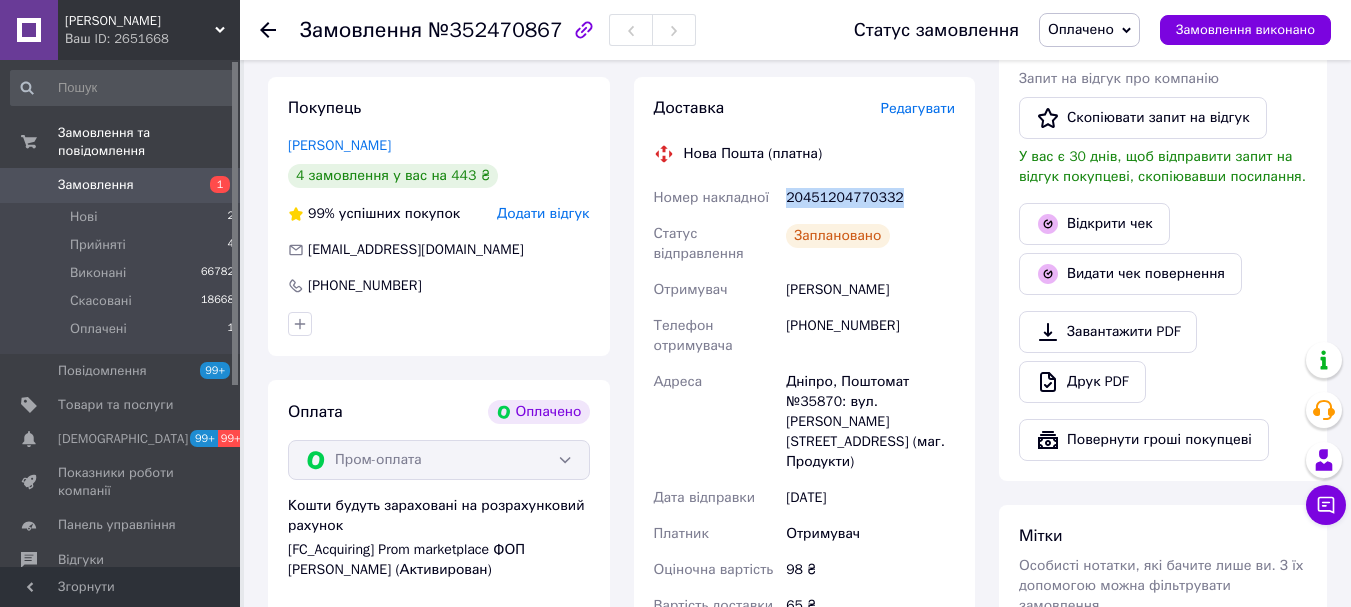 drag, startPoint x: 907, startPoint y: 166, endPoint x: 805, endPoint y: 182, distance: 103.24728 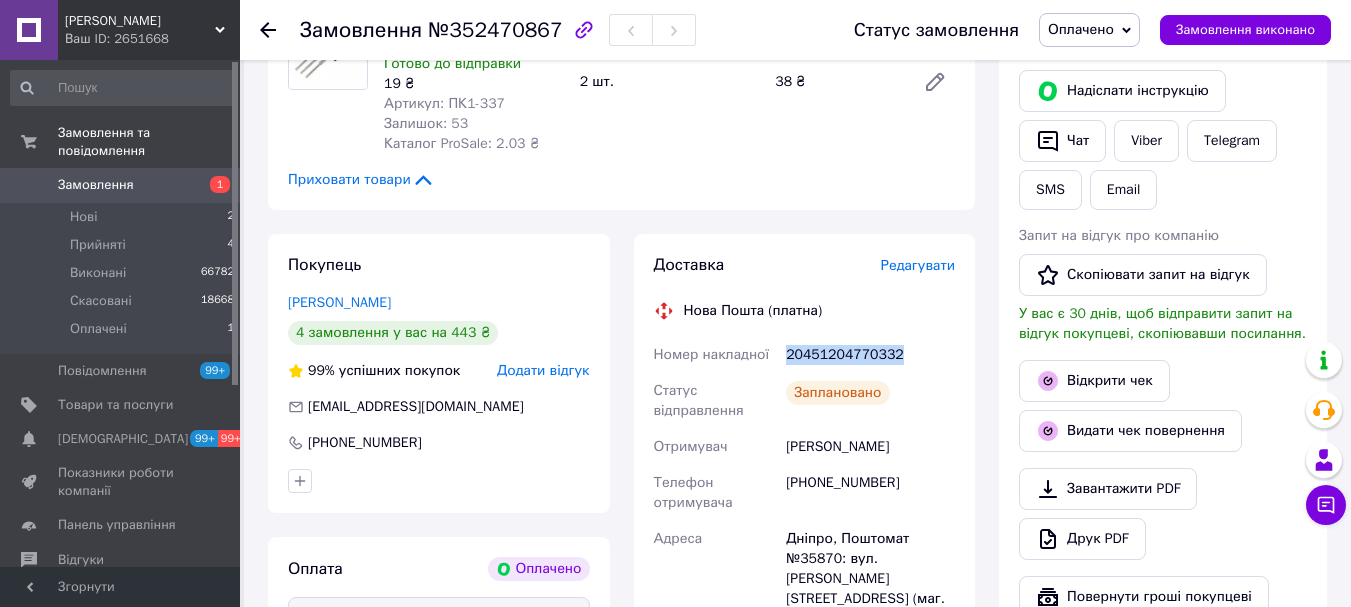 scroll, scrollTop: 200, scrollLeft: 0, axis: vertical 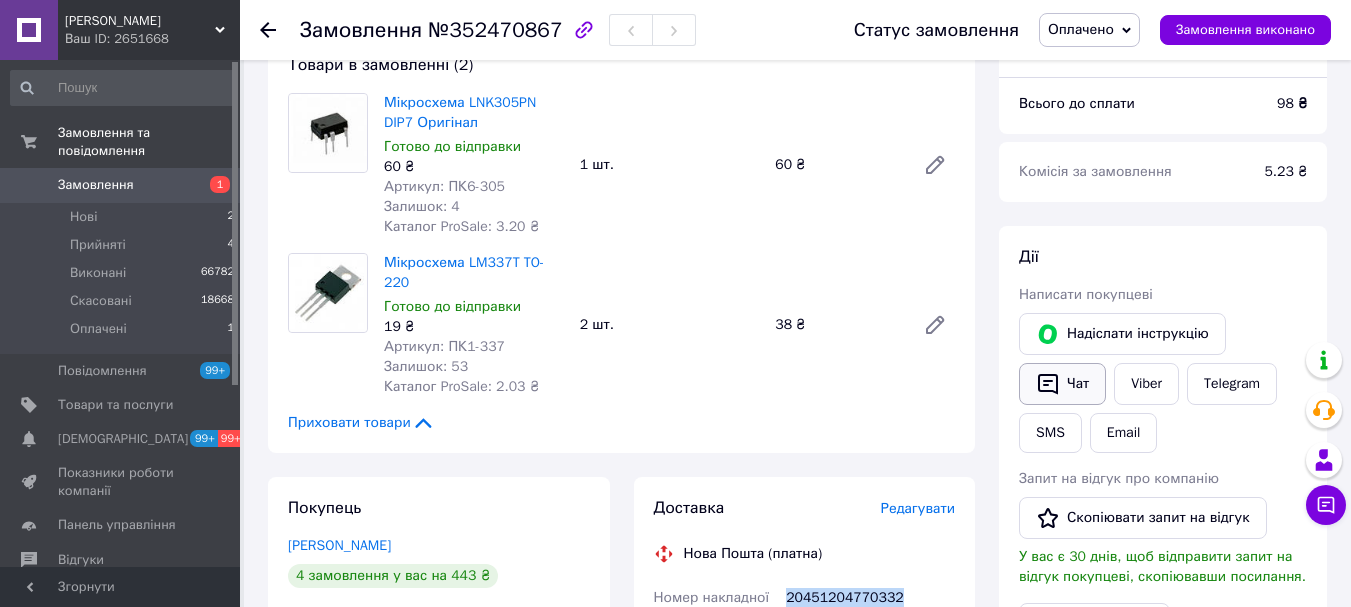 click on "Чат" at bounding box center [1062, 384] 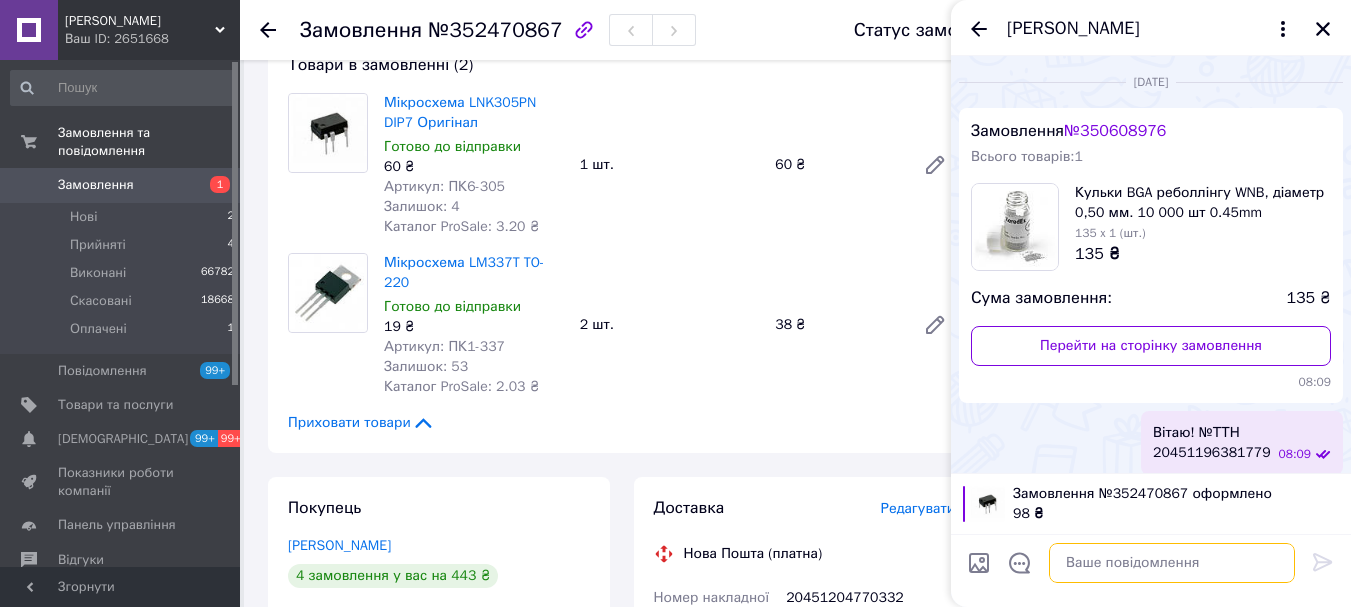 click at bounding box center (1172, 563) 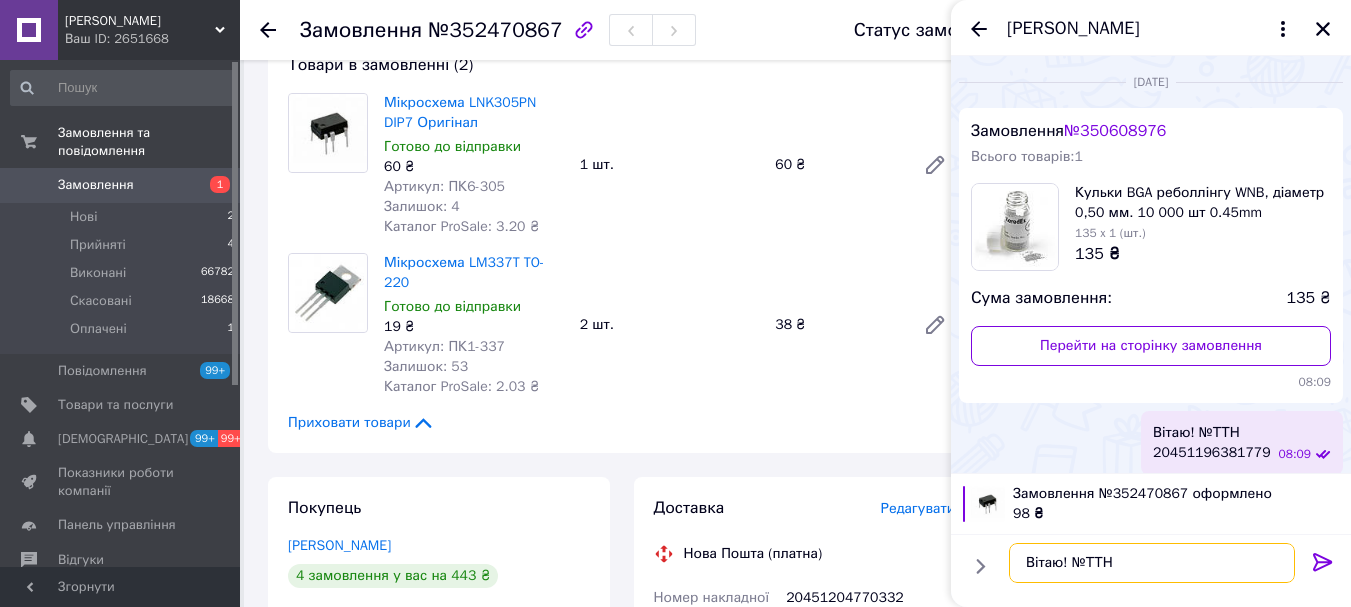 paste on "20451204770332" 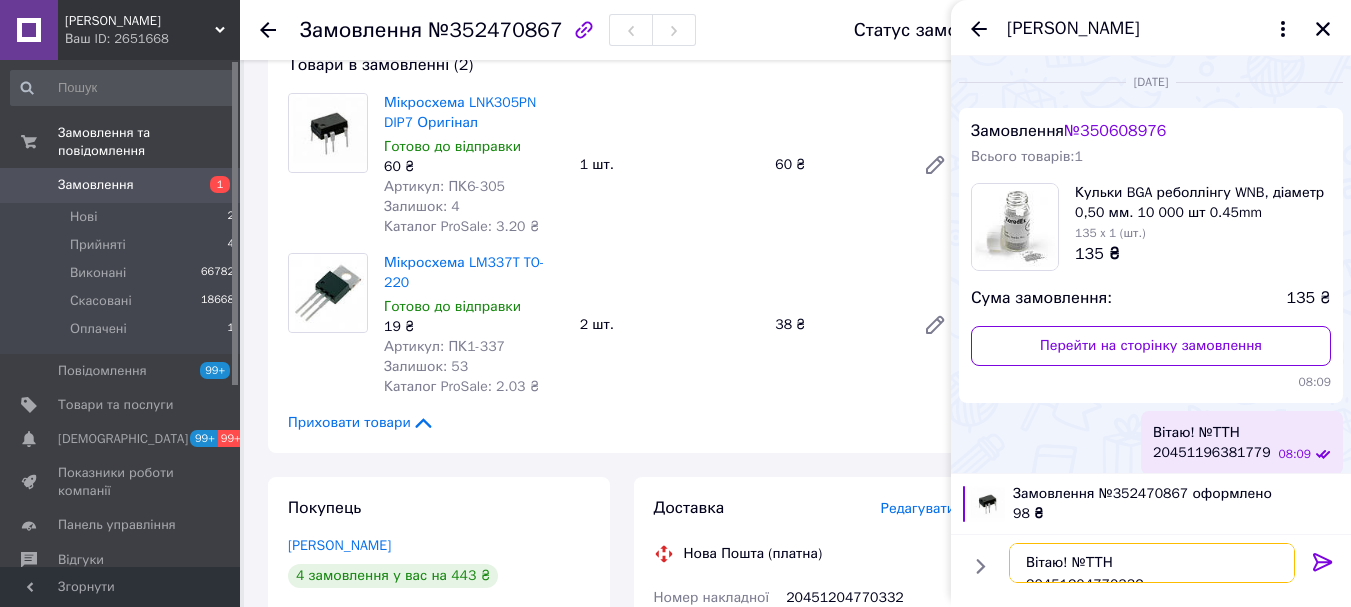 scroll, scrollTop: 12, scrollLeft: 0, axis: vertical 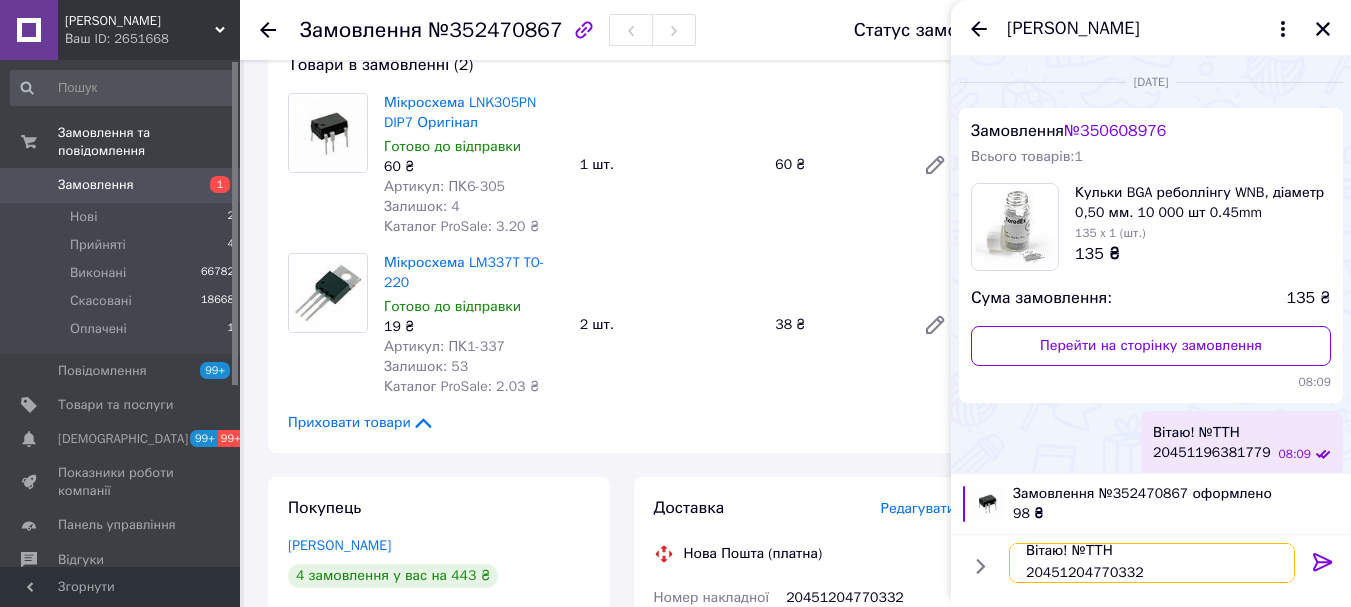 type 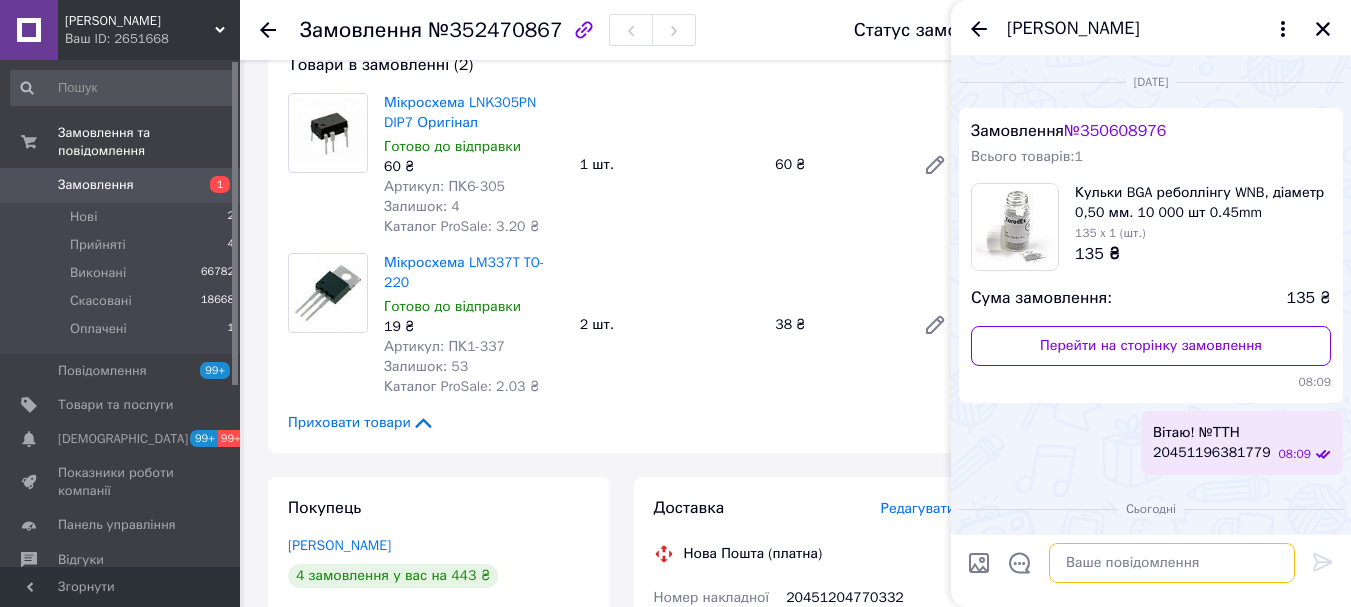 scroll, scrollTop: 0, scrollLeft: 0, axis: both 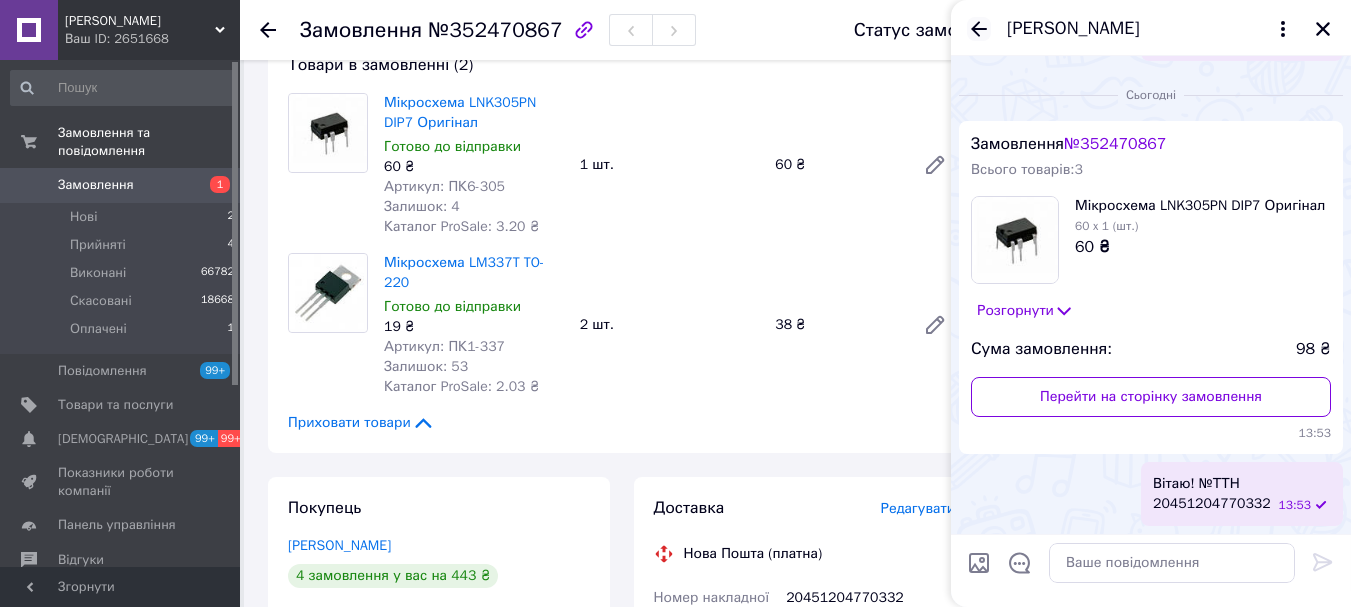 click 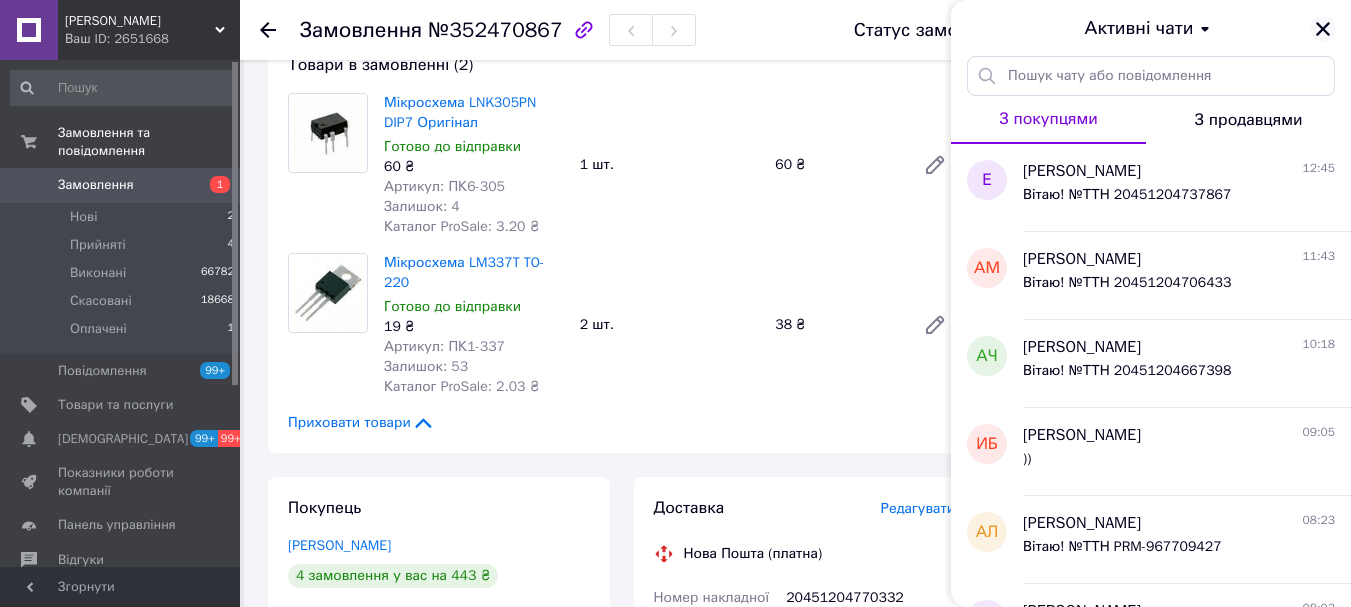 click 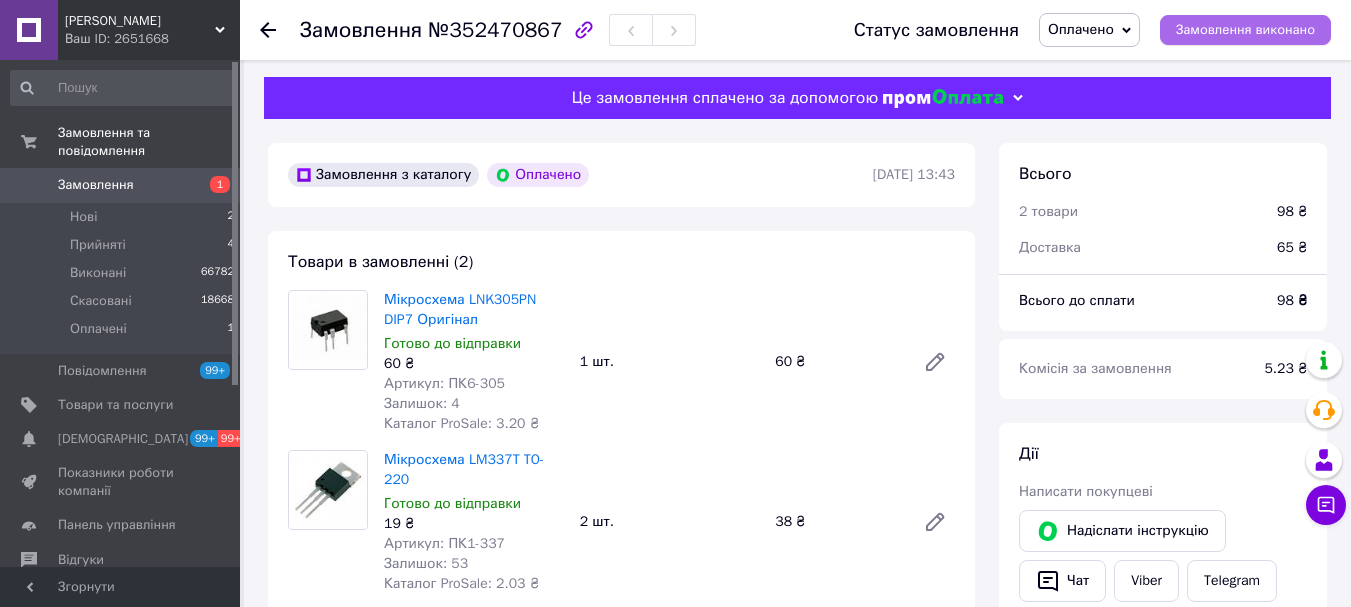 scroll, scrollTop: 0, scrollLeft: 0, axis: both 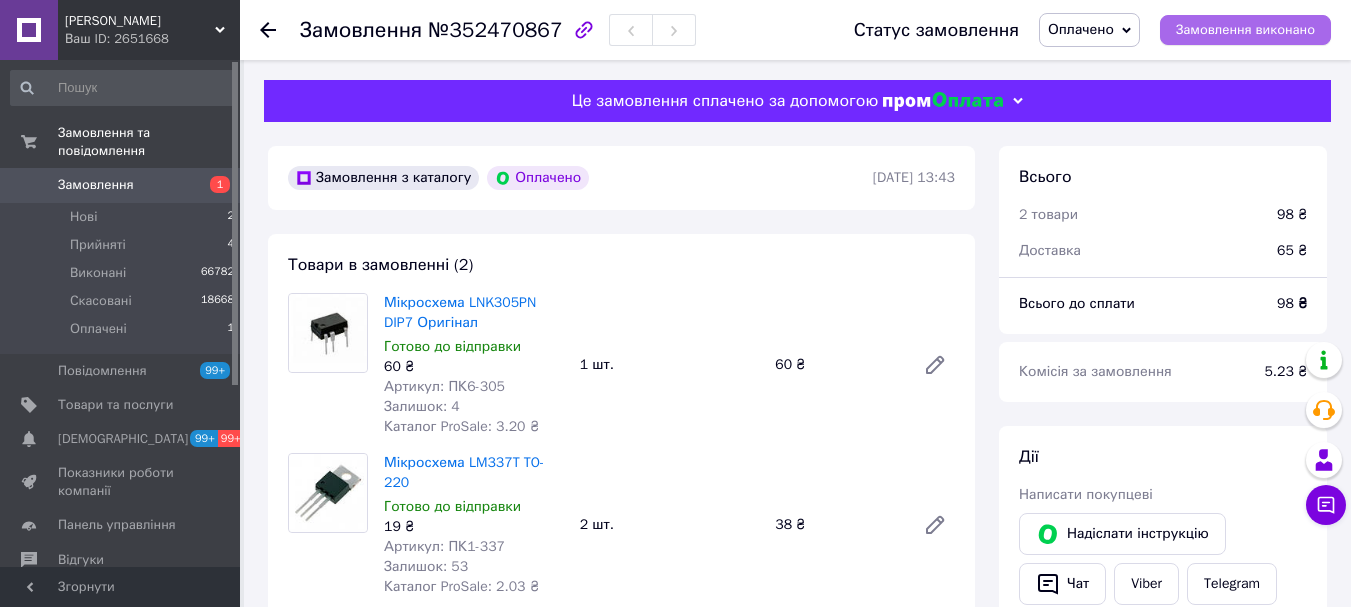 click on "Замовлення виконано" at bounding box center [1245, 30] 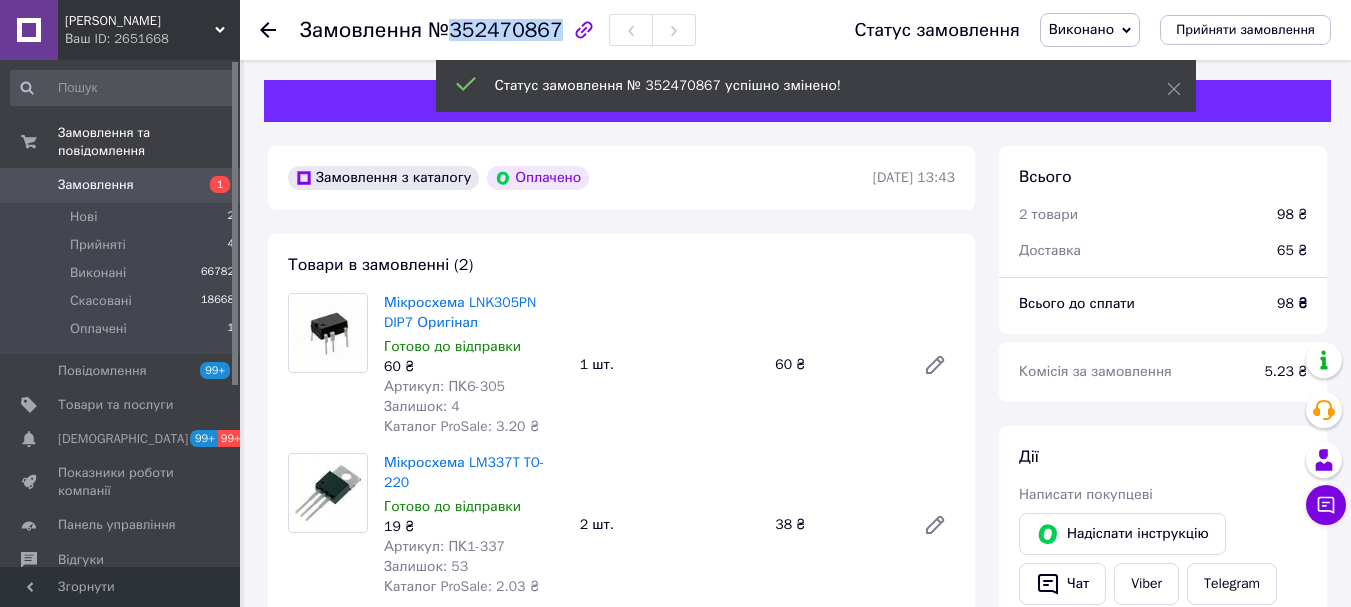 drag, startPoint x: 546, startPoint y: 27, endPoint x: 448, endPoint y: 27, distance: 98 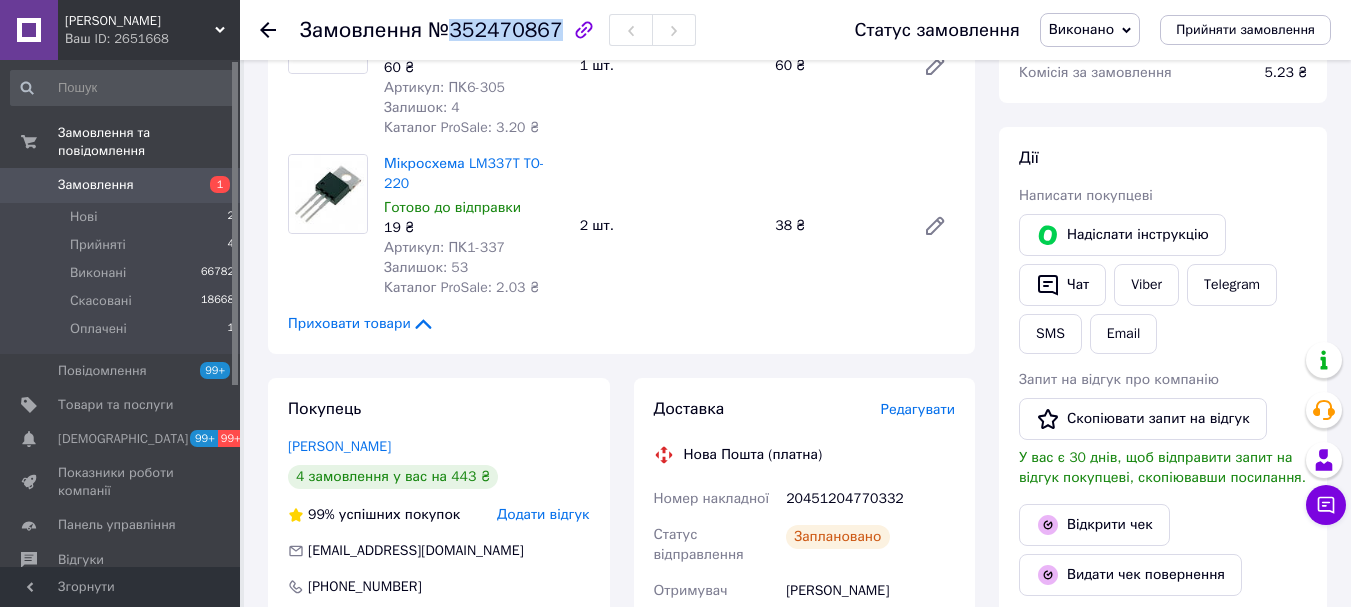 scroll, scrollTop: 300, scrollLeft: 0, axis: vertical 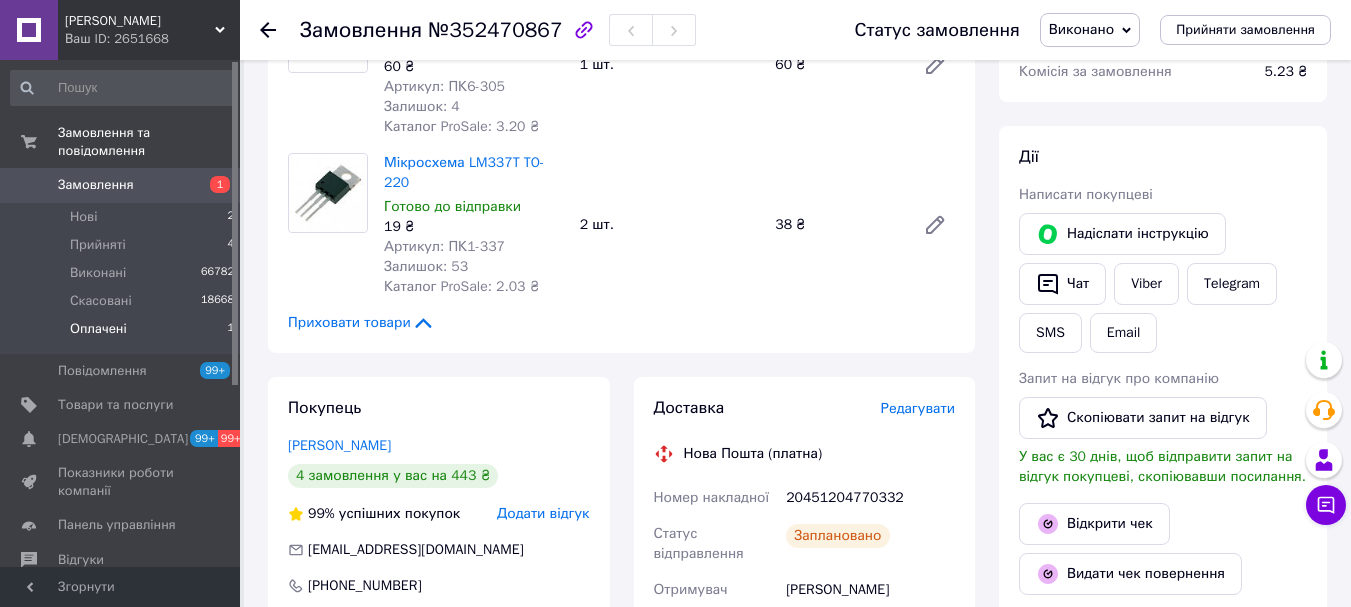 click on "Оплачені 1" at bounding box center [123, 334] 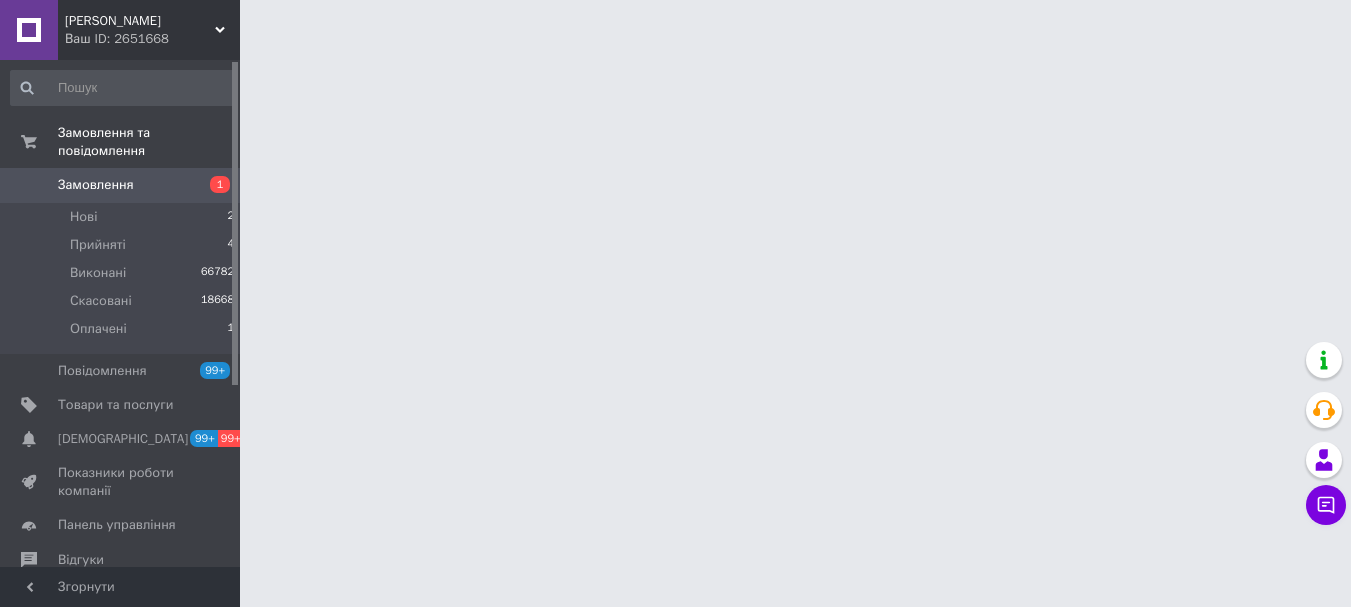 scroll, scrollTop: 0, scrollLeft: 0, axis: both 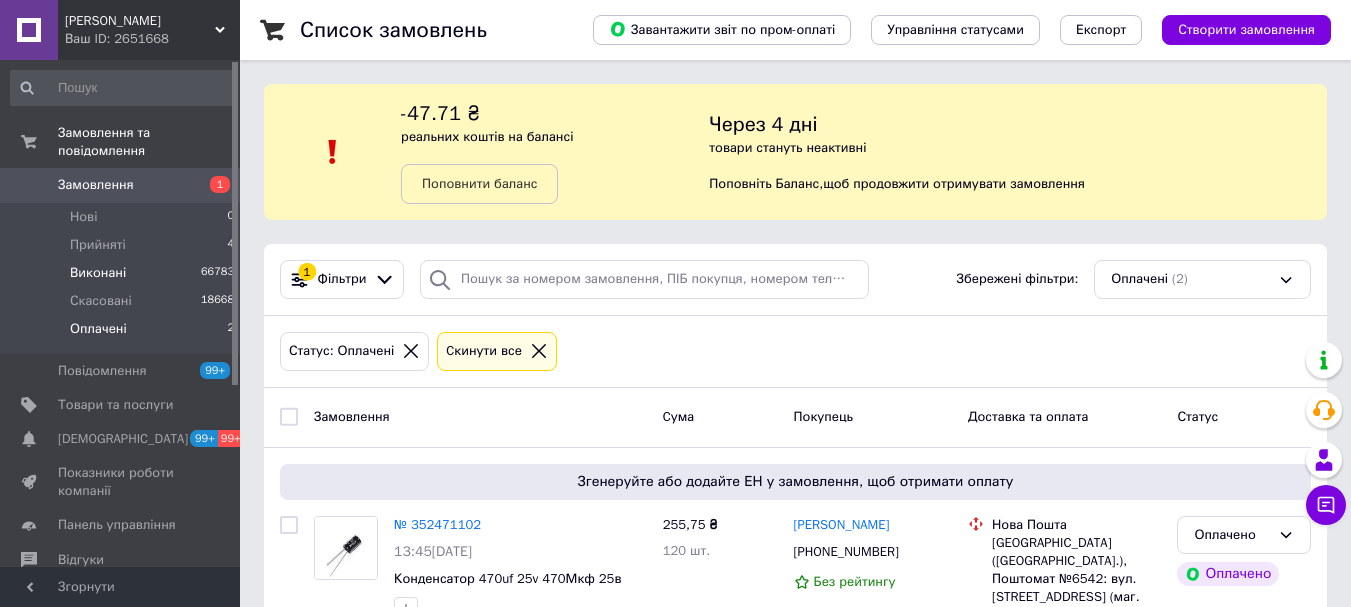 click on "Виконані" at bounding box center (98, 273) 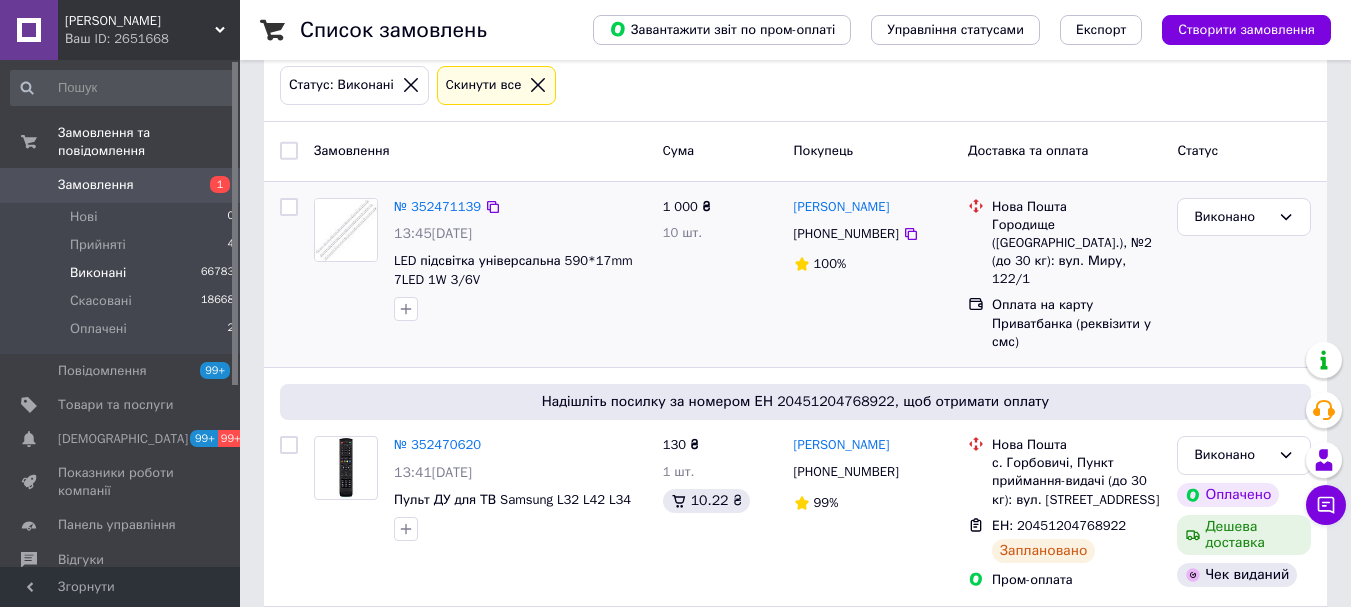 scroll, scrollTop: 400, scrollLeft: 0, axis: vertical 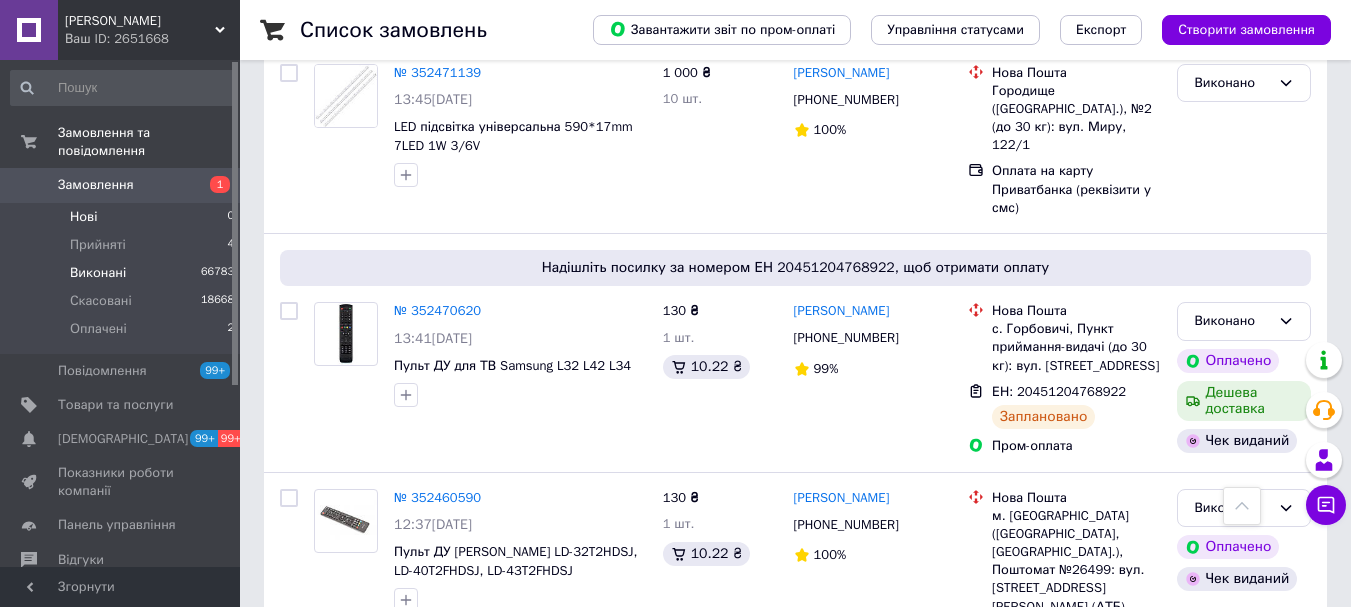 click on "Нові 0" at bounding box center (123, 217) 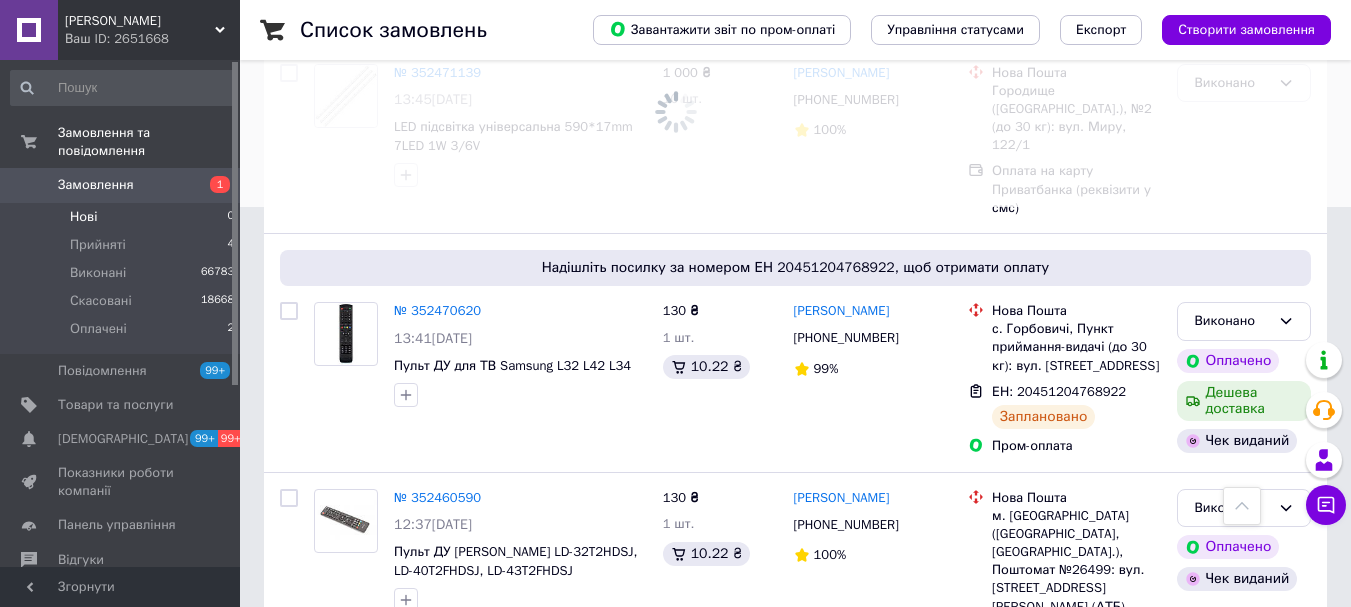 scroll, scrollTop: 0, scrollLeft: 0, axis: both 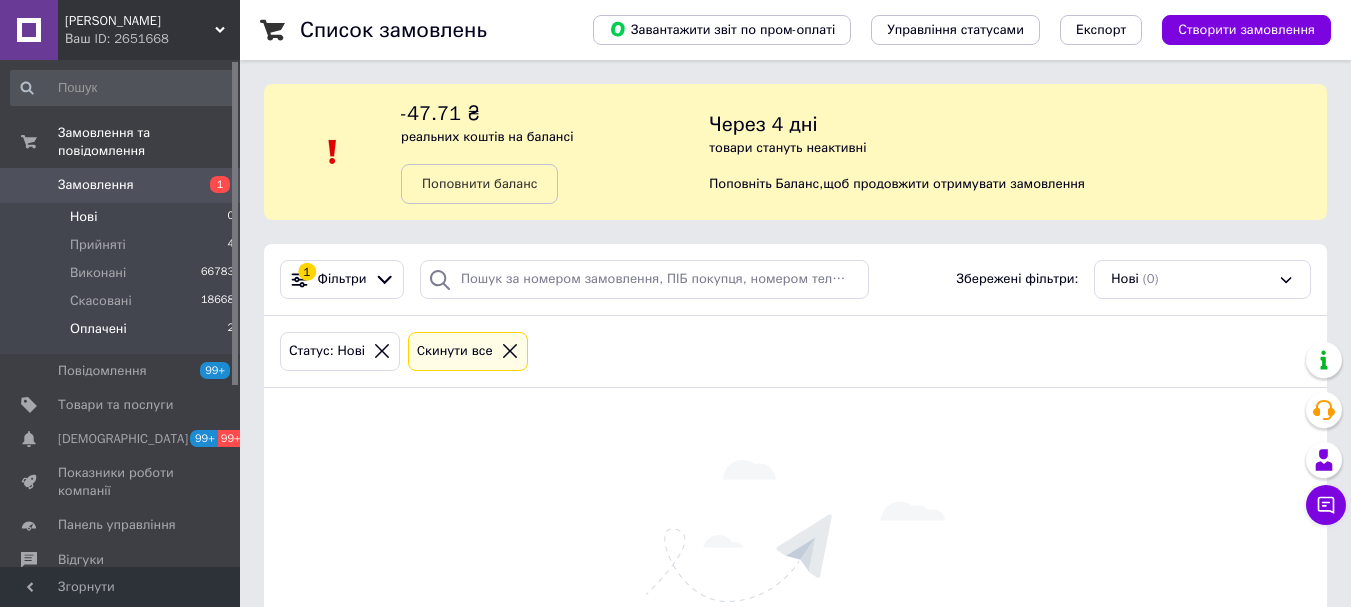 click on "Оплачені" at bounding box center (98, 329) 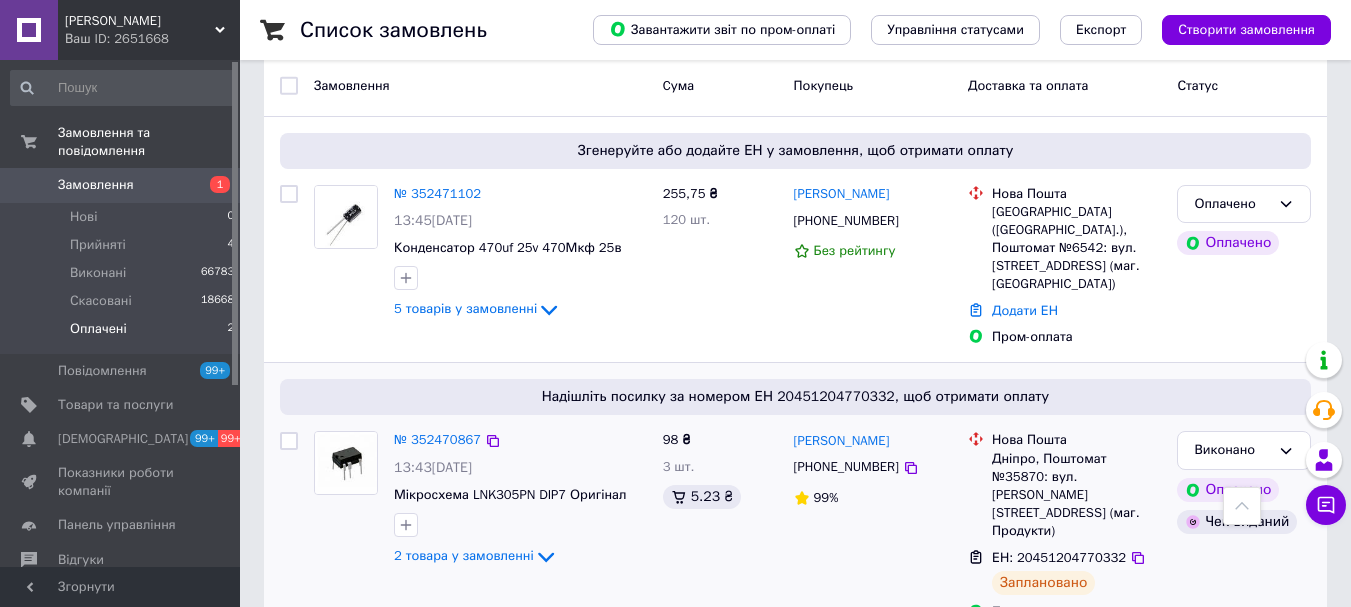 scroll, scrollTop: 231, scrollLeft: 0, axis: vertical 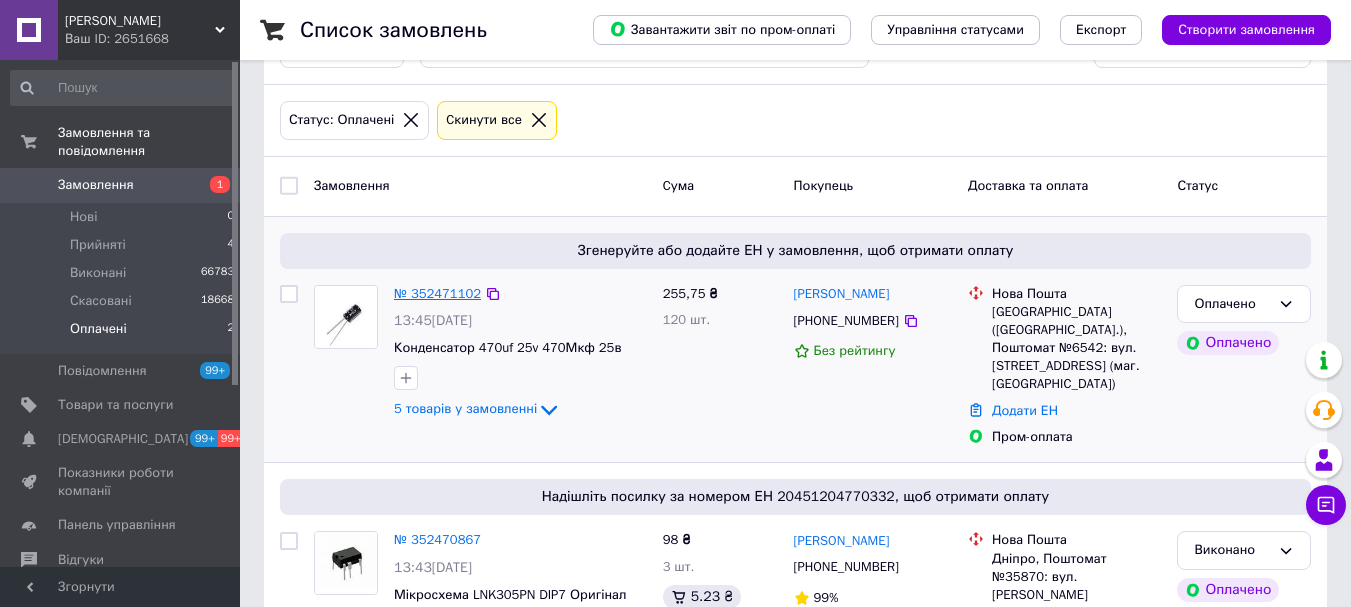 click on "№ 352471102" at bounding box center [437, 293] 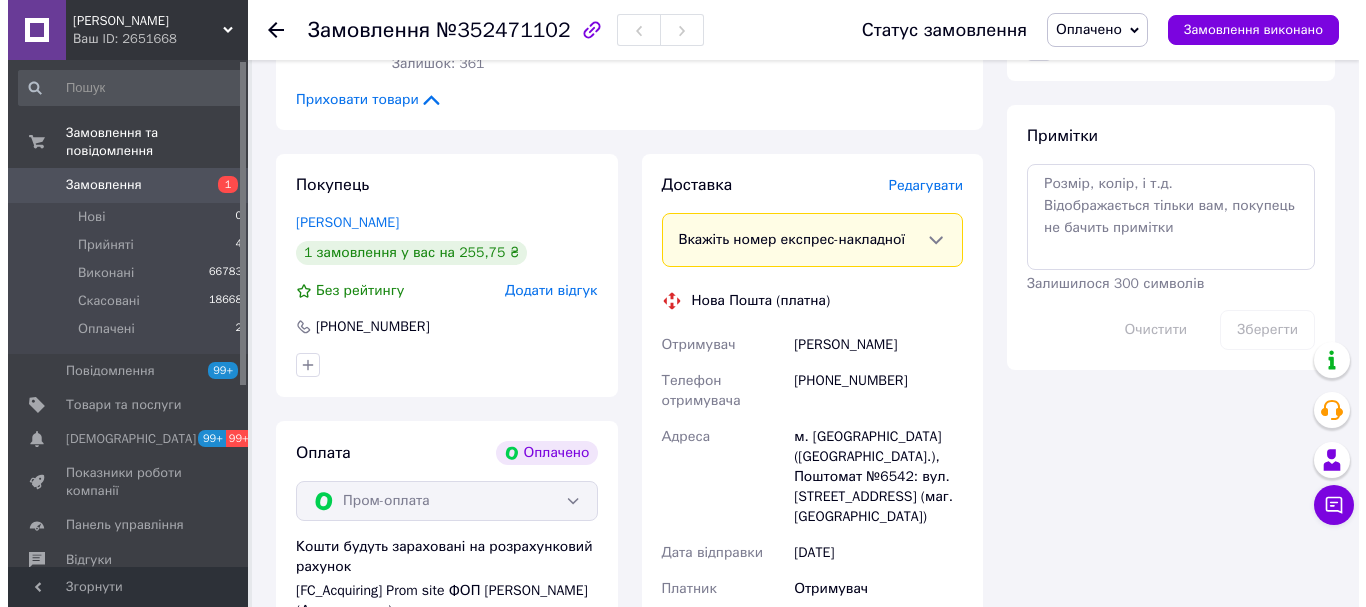 scroll, scrollTop: 1000, scrollLeft: 0, axis: vertical 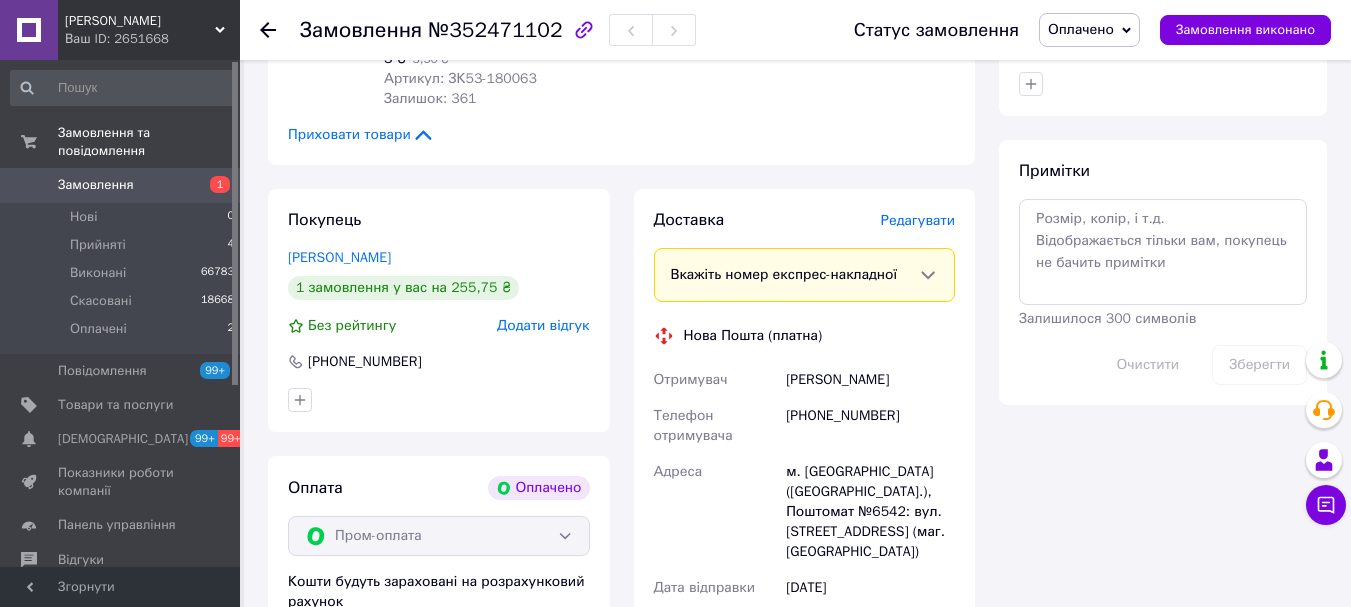 click on "Редагувати" at bounding box center [918, 220] 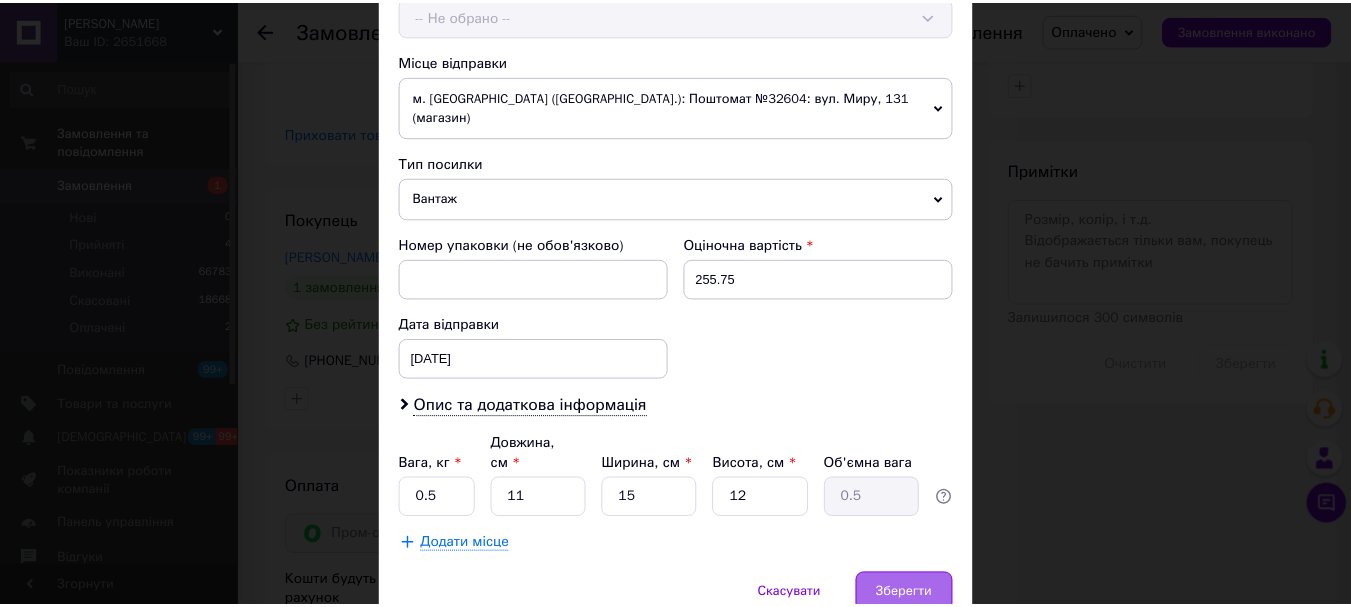 scroll, scrollTop: 721, scrollLeft: 0, axis: vertical 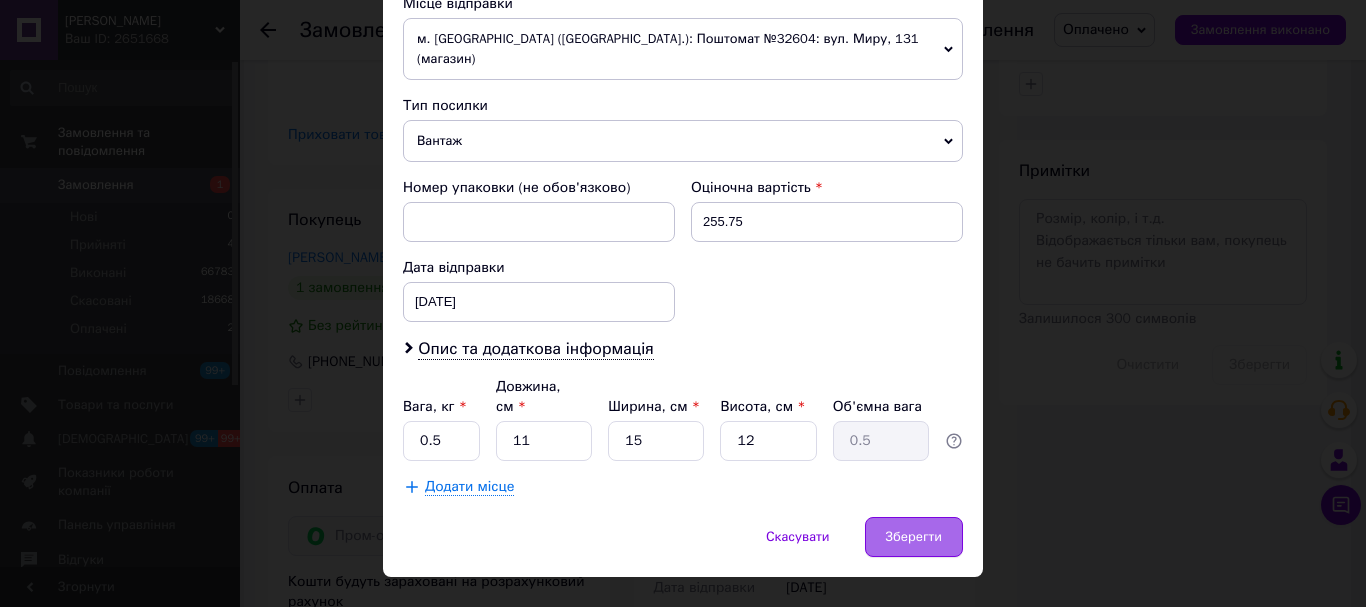 click on "Зберегти" at bounding box center [914, 537] 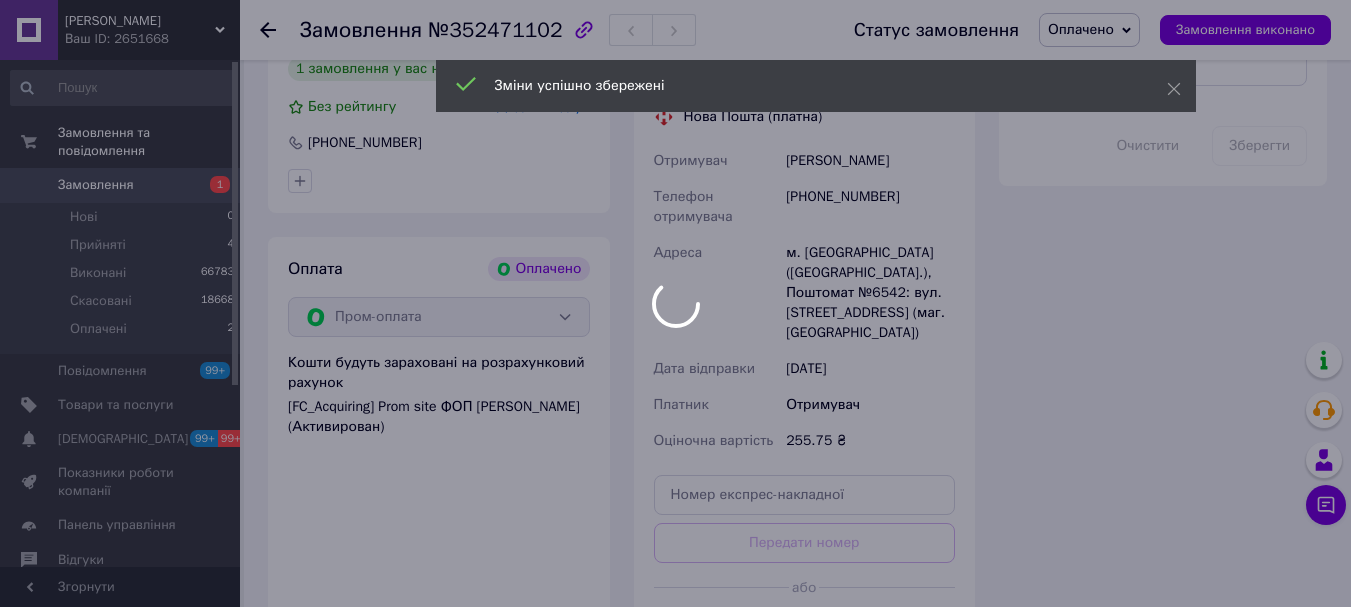 scroll, scrollTop: 1500, scrollLeft: 0, axis: vertical 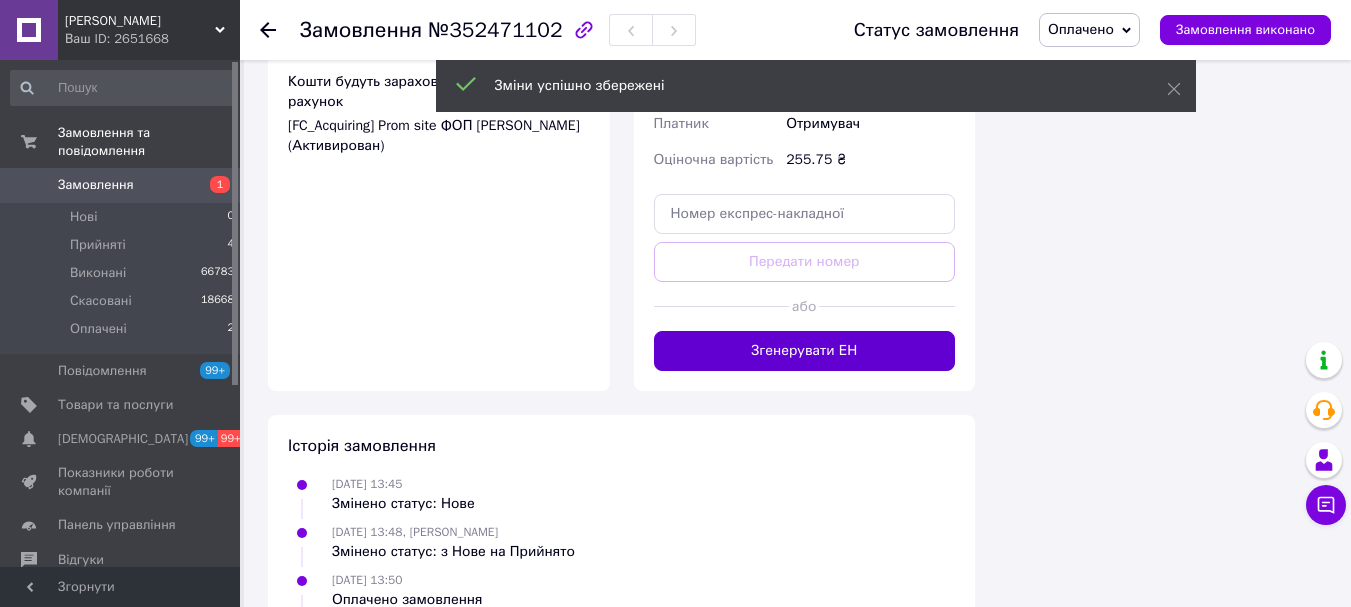 click on "Згенерувати ЕН" at bounding box center (805, 351) 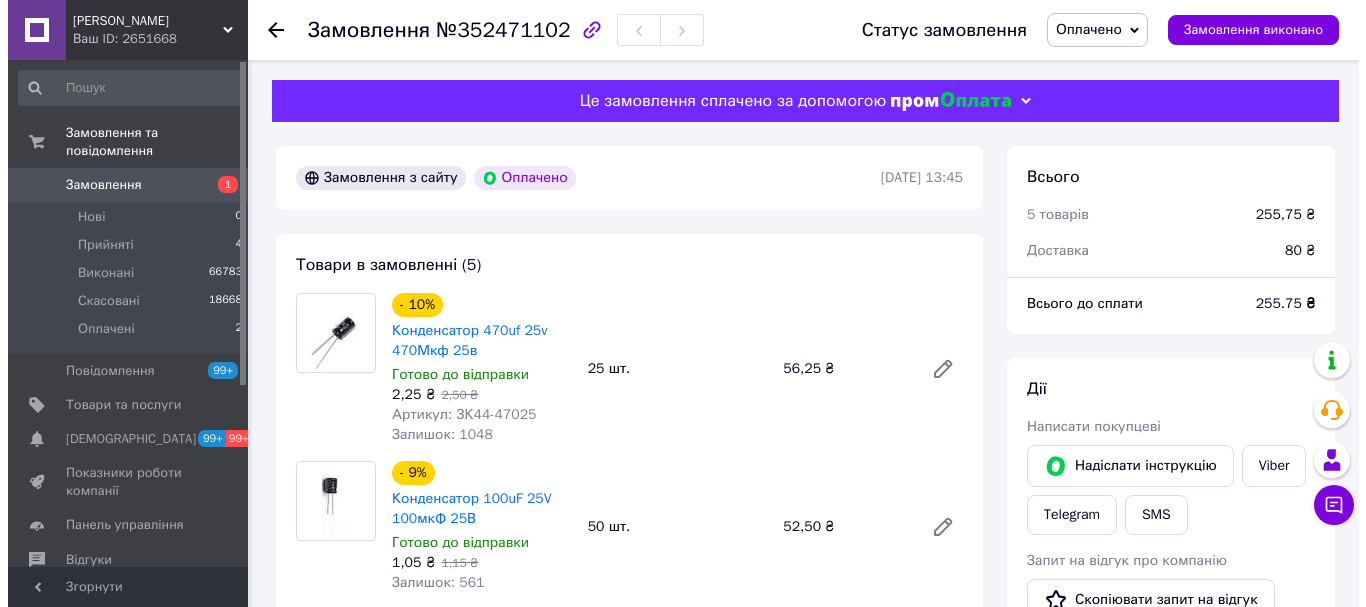 scroll, scrollTop: 300, scrollLeft: 0, axis: vertical 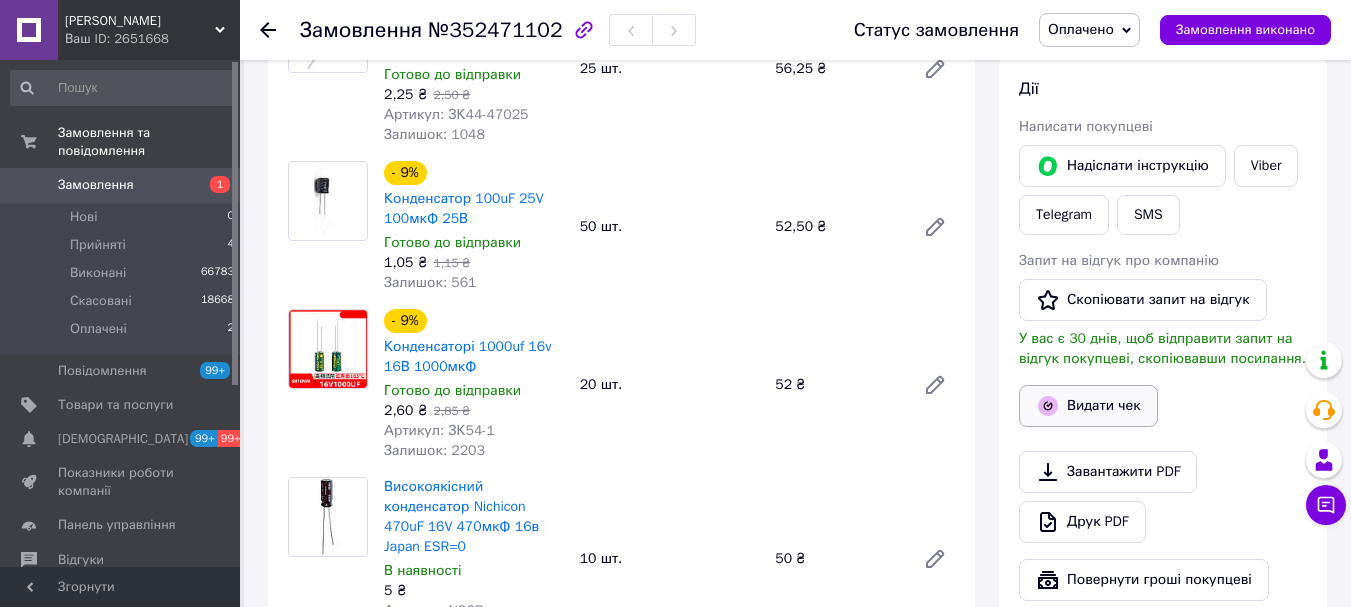 click on "Видати чек" at bounding box center (1088, 406) 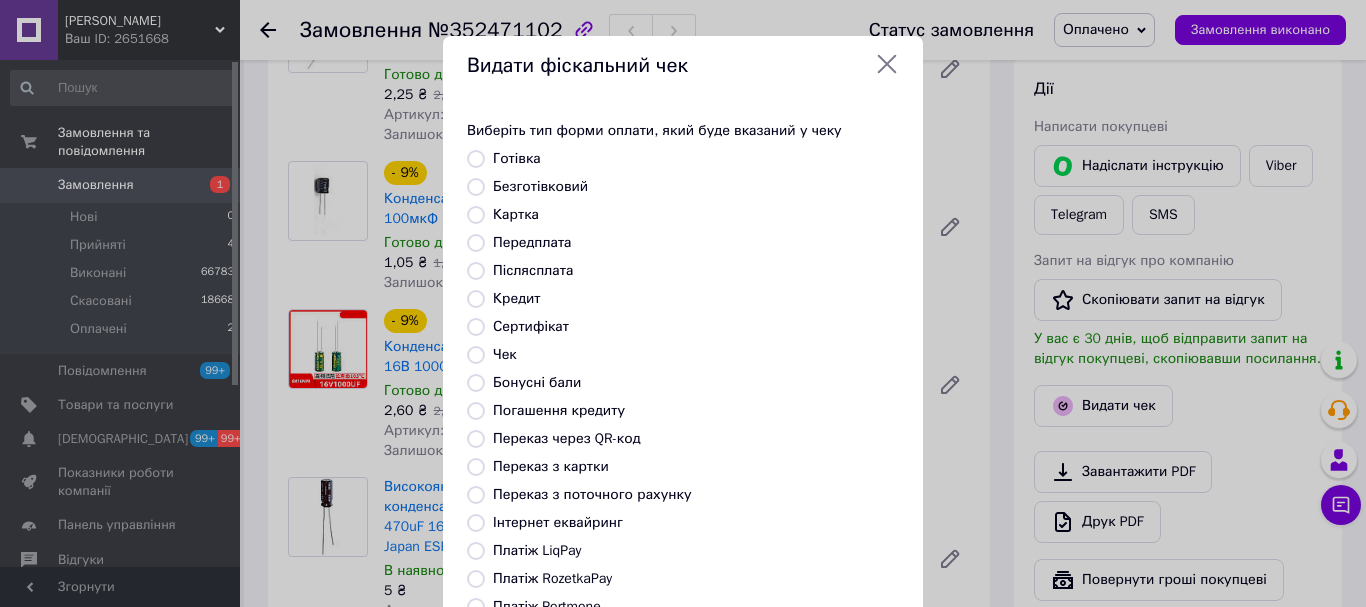drag, startPoint x: 559, startPoint y: 576, endPoint x: 648, endPoint y: 566, distance: 89.560036 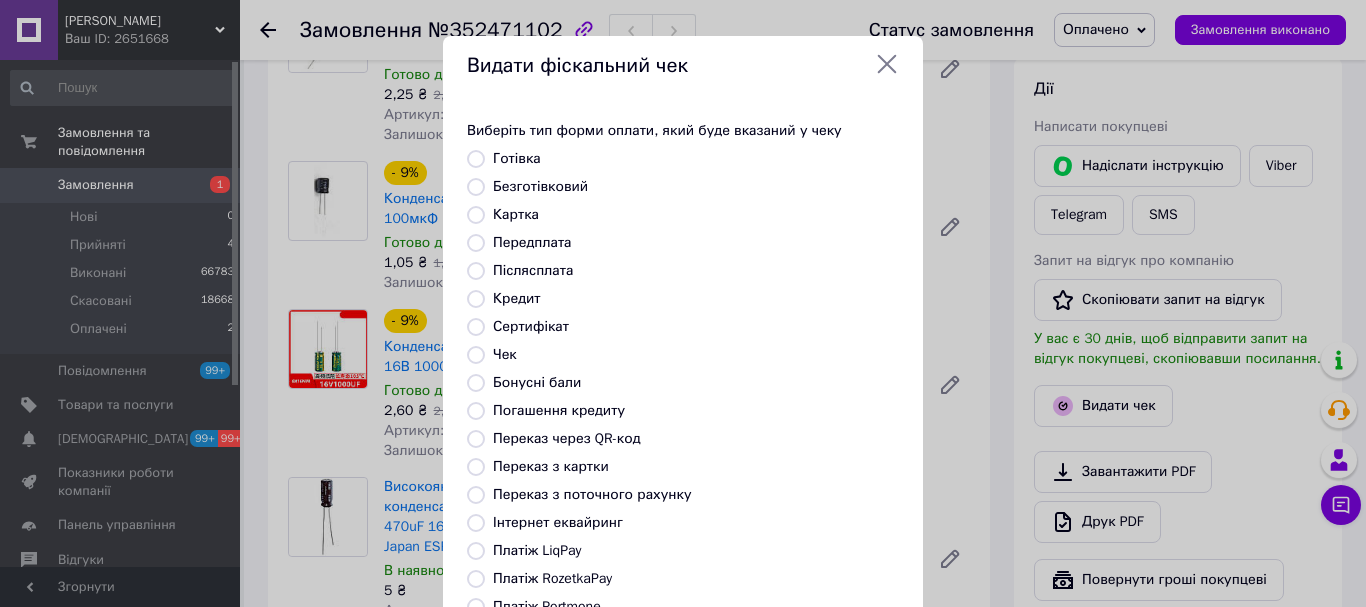 radio on "true" 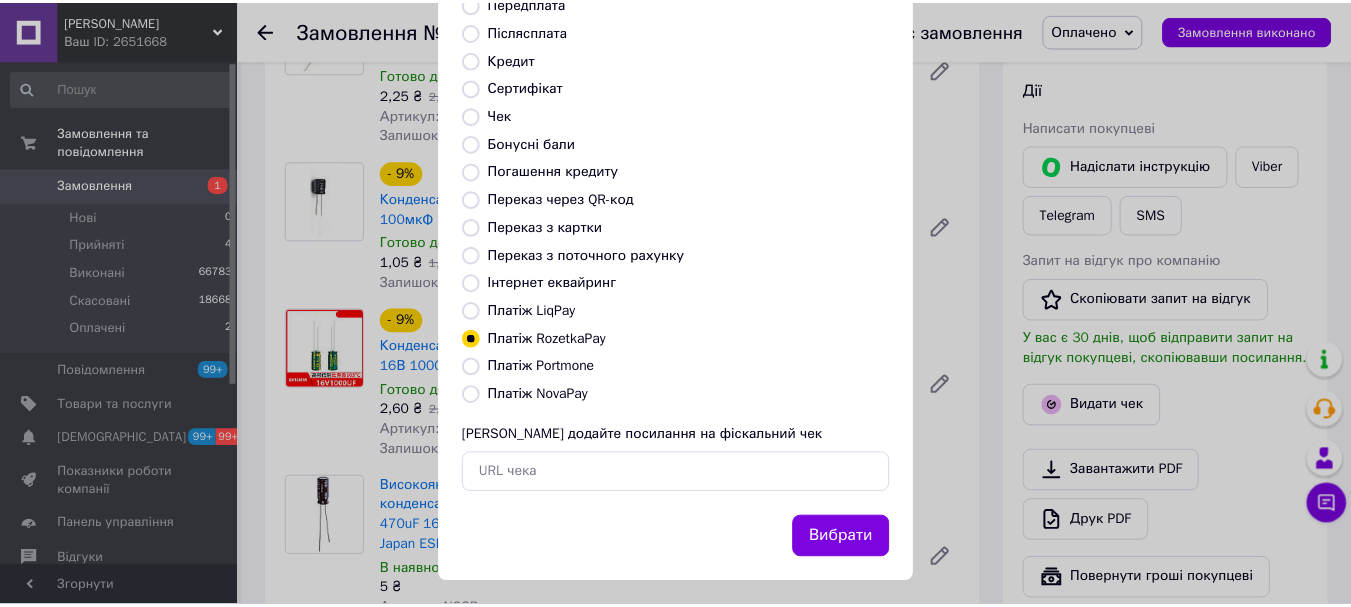 scroll, scrollTop: 252, scrollLeft: 0, axis: vertical 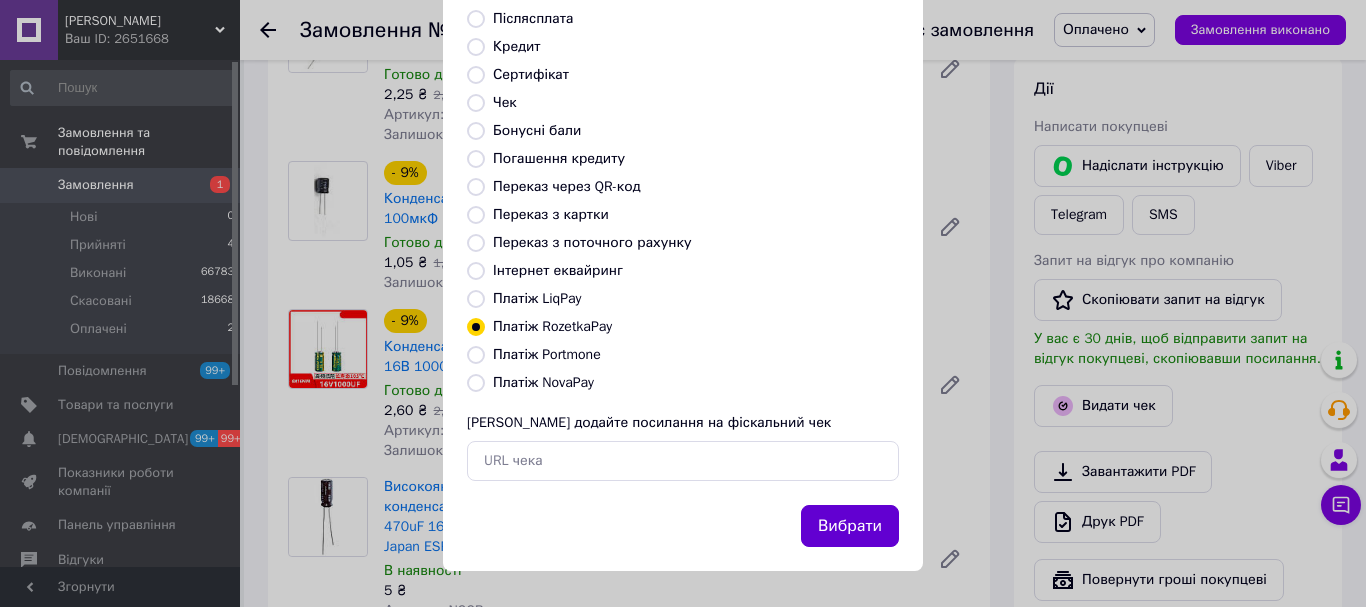 click on "Вибрати" at bounding box center [850, 526] 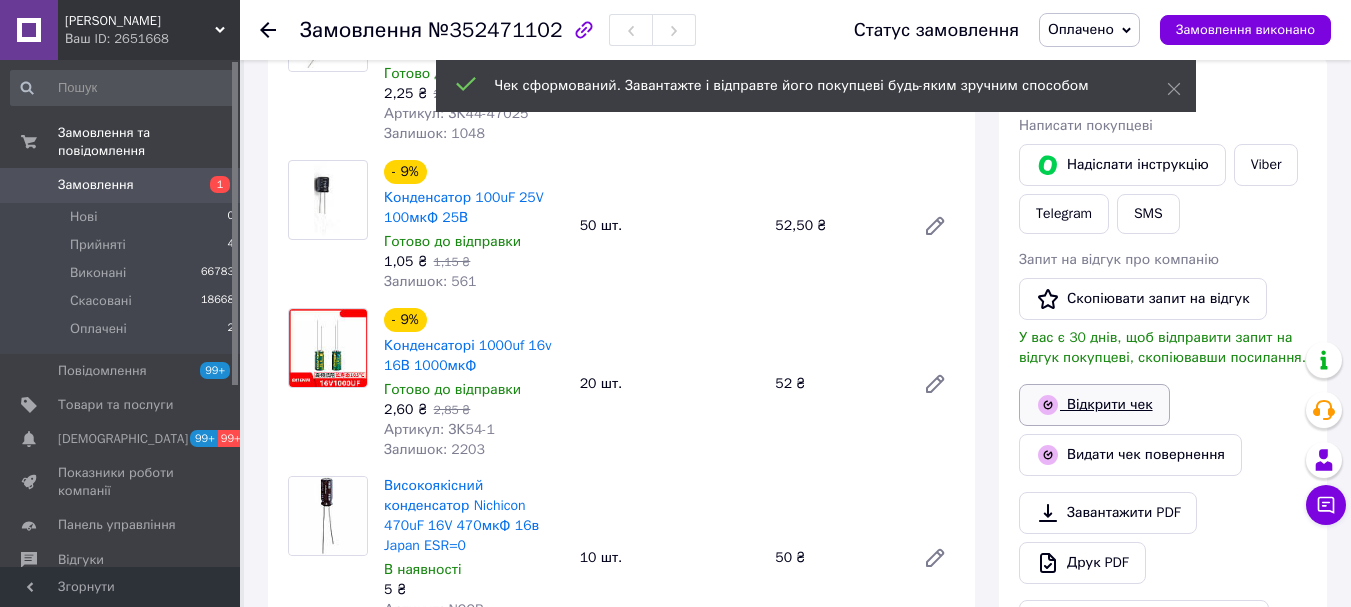 scroll, scrollTop: 300, scrollLeft: 0, axis: vertical 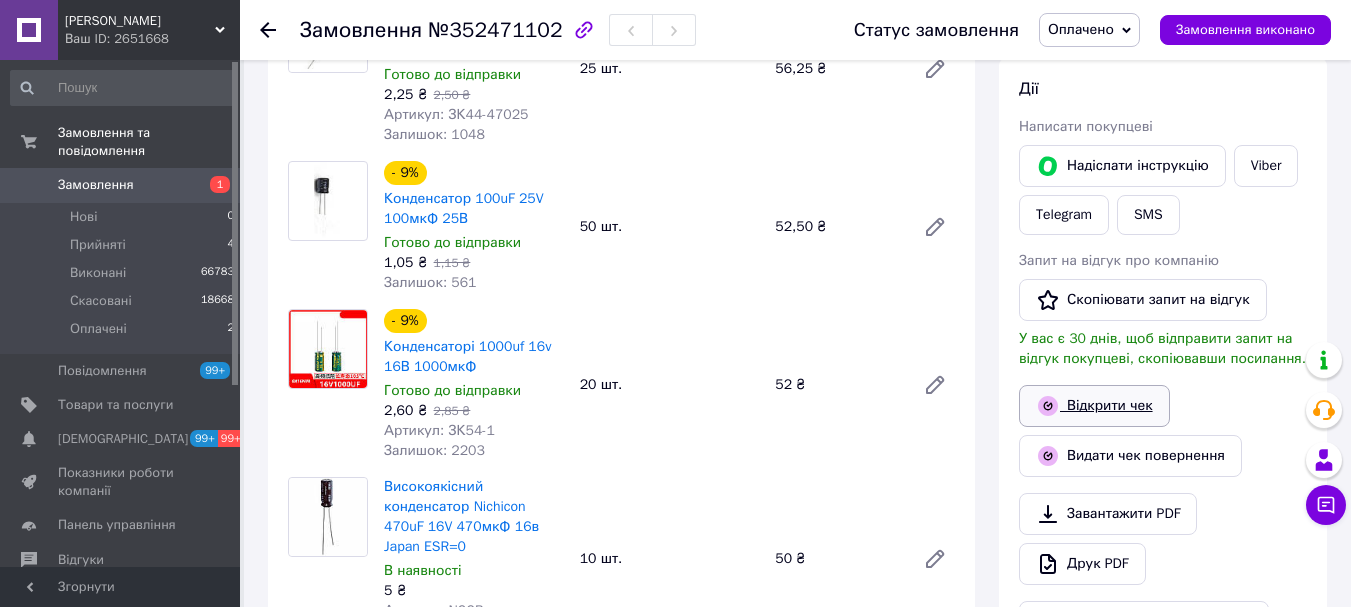 click on "Відкрити чек" at bounding box center (1094, 406) 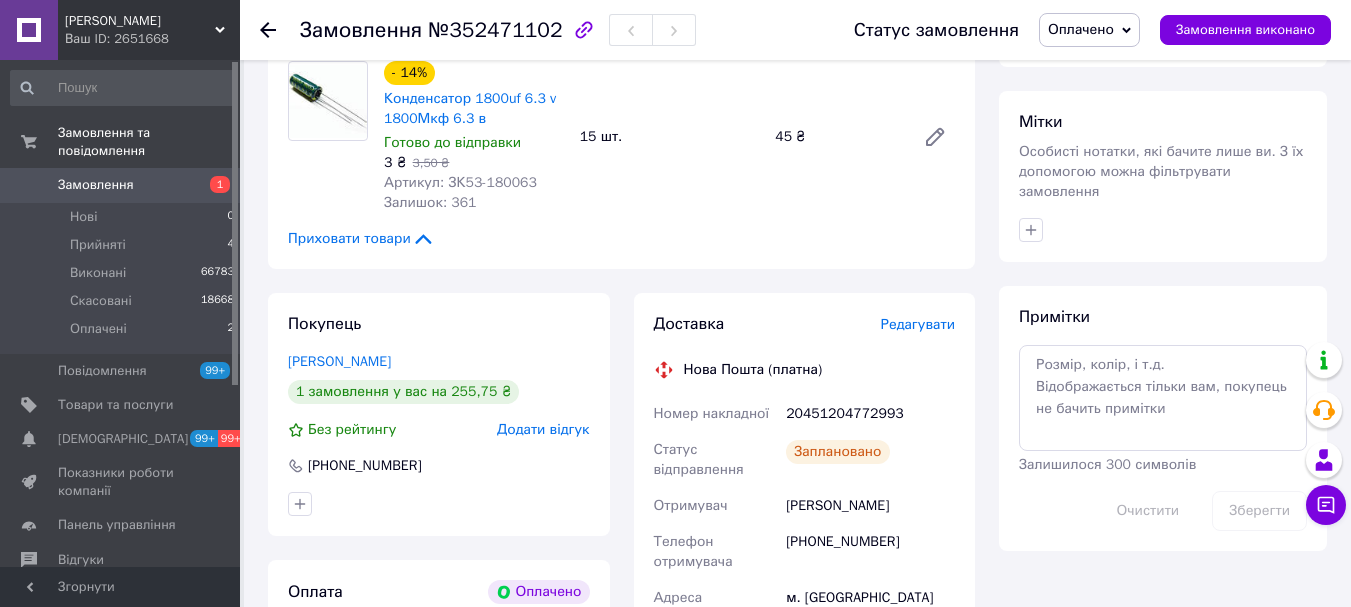 scroll, scrollTop: 900, scrollLeft: 0, axis: vertical 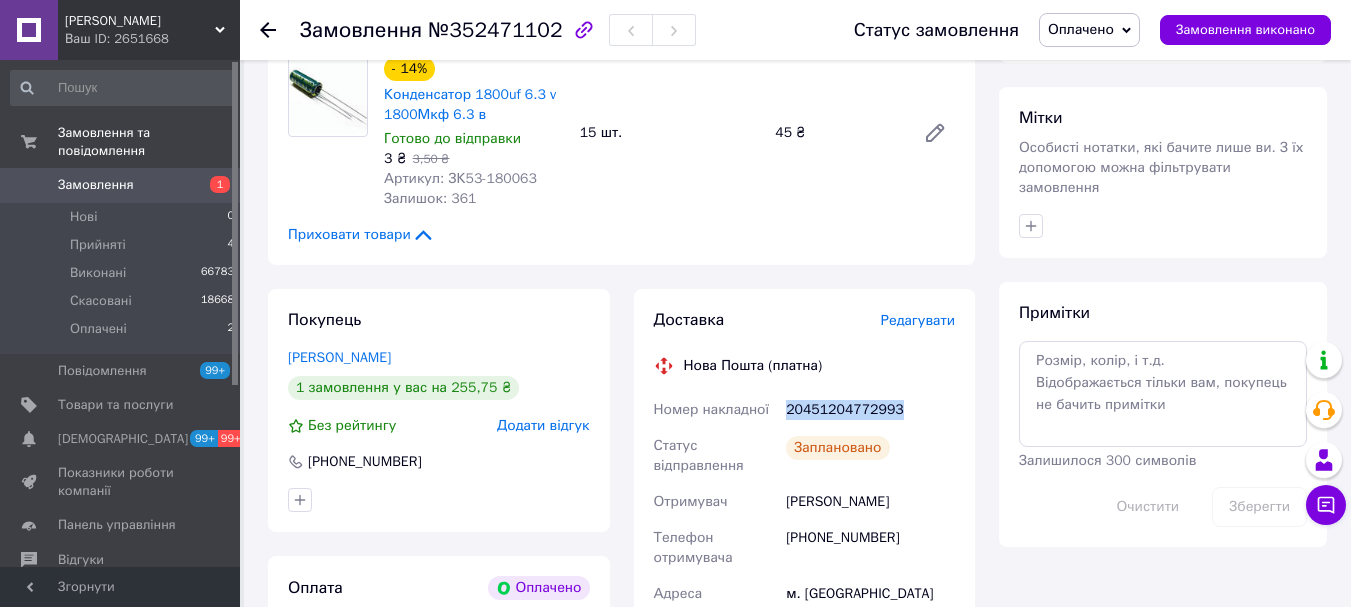 drag, startPoint x: 833, startPoint y: 419, endPoint x: 781, endPoint y: 418, distance: 52.009613 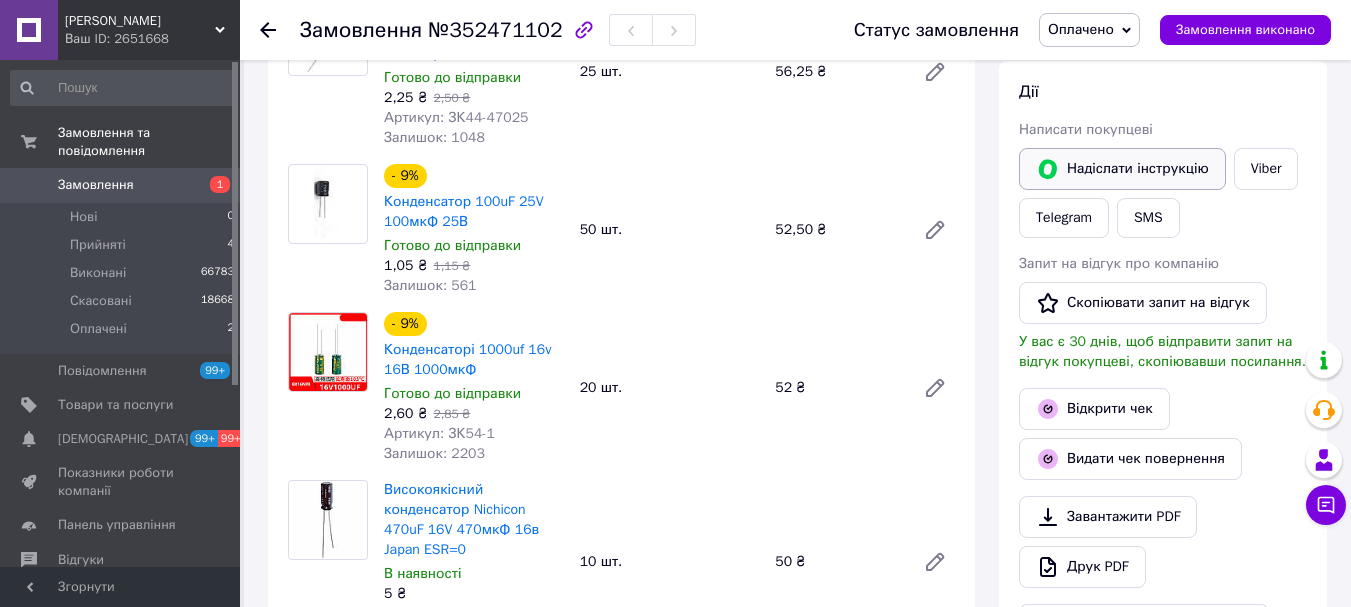 scroll, scrollTop: 200, scrollLeft: 0, axis: vertical 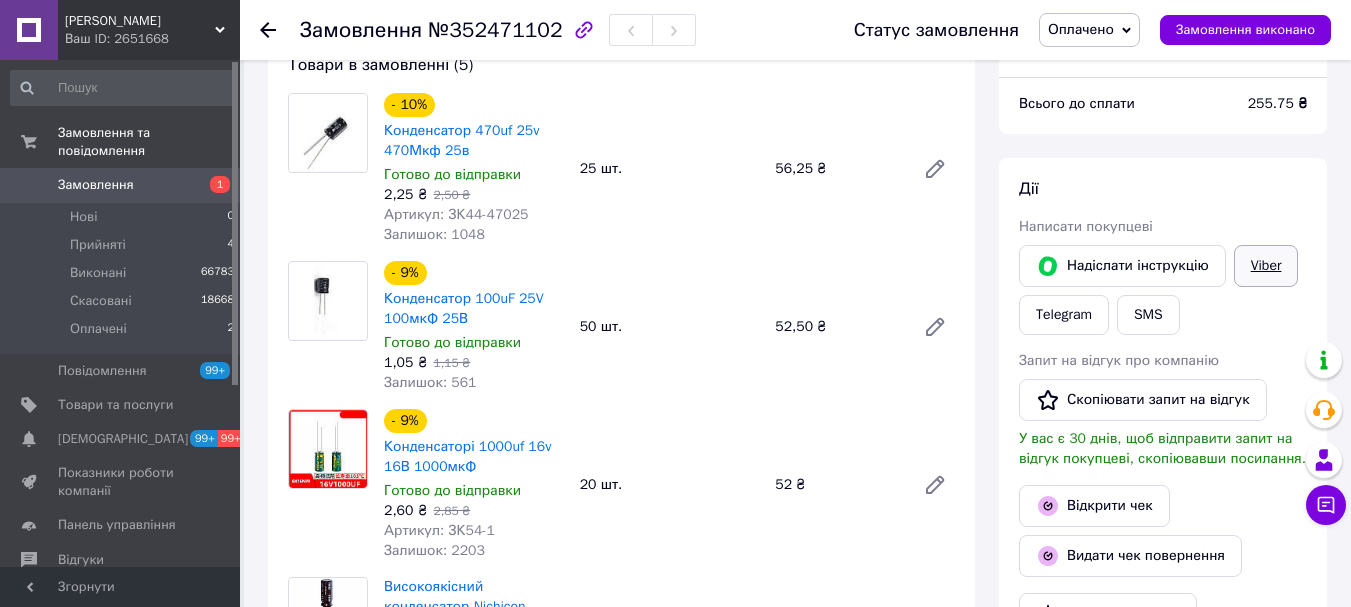 click on "Viber" at bounding box center [1266, 266] 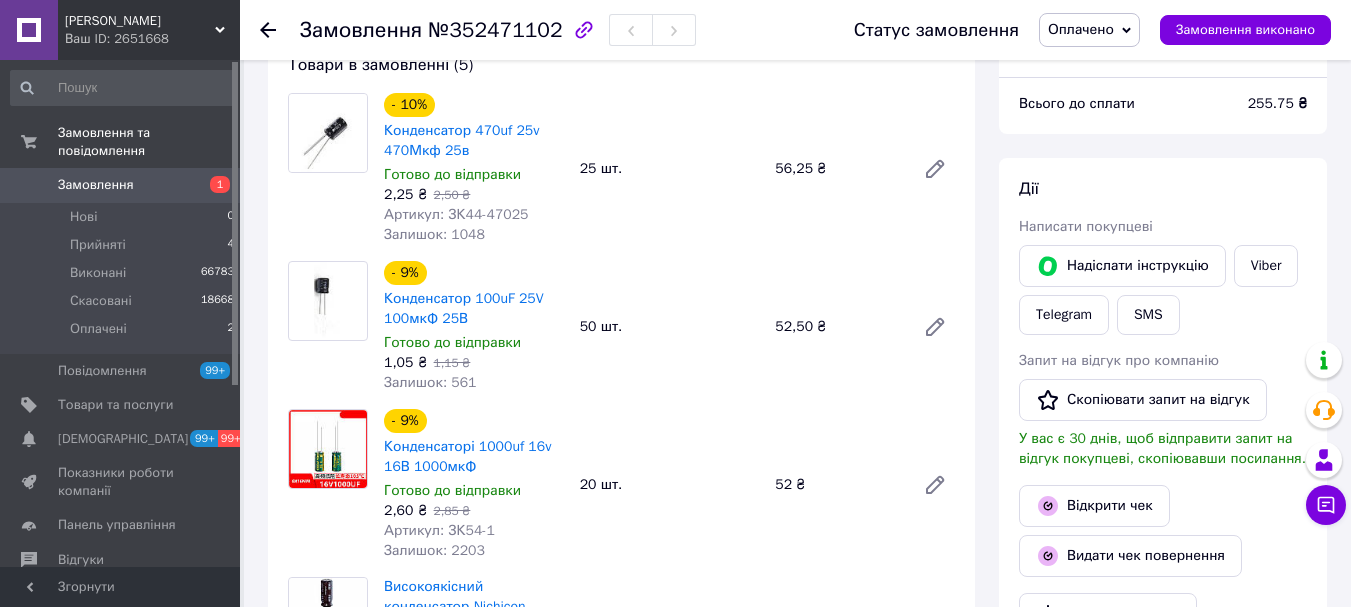 drag, startPoint x: 1269, startPoint y: 262, endPoint x: 1193, endPoint y: 64, distance: 212.08488 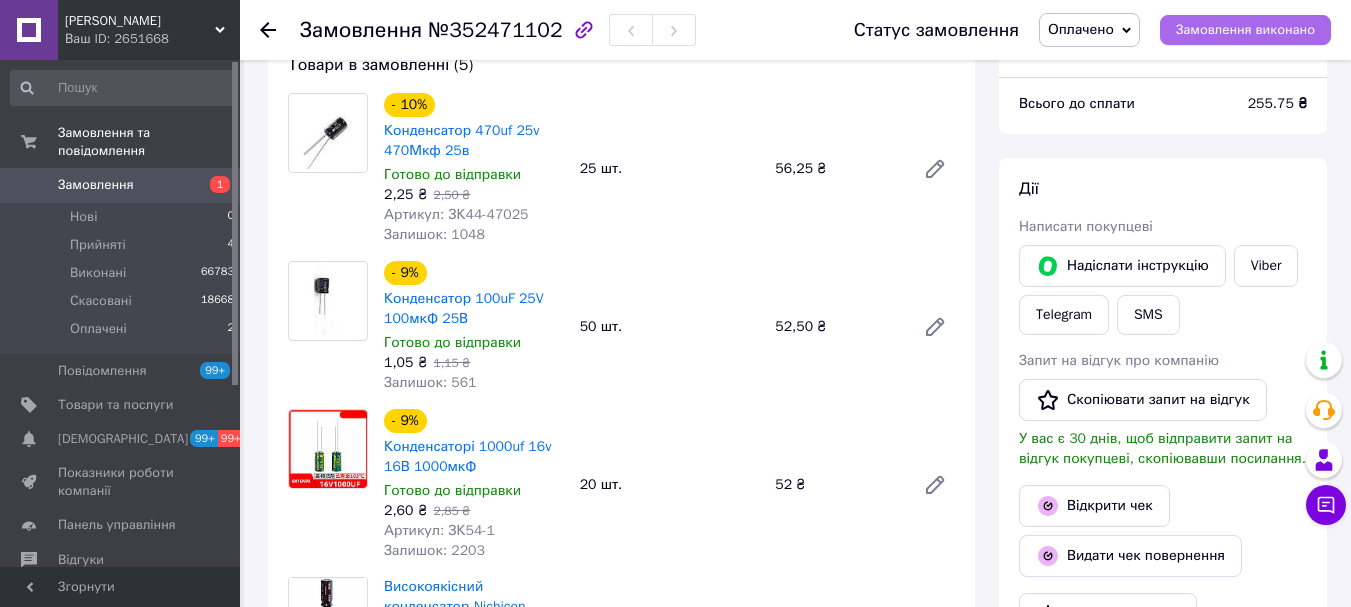 click on "Замовлення виконано" at bounding box center [1245, 30] 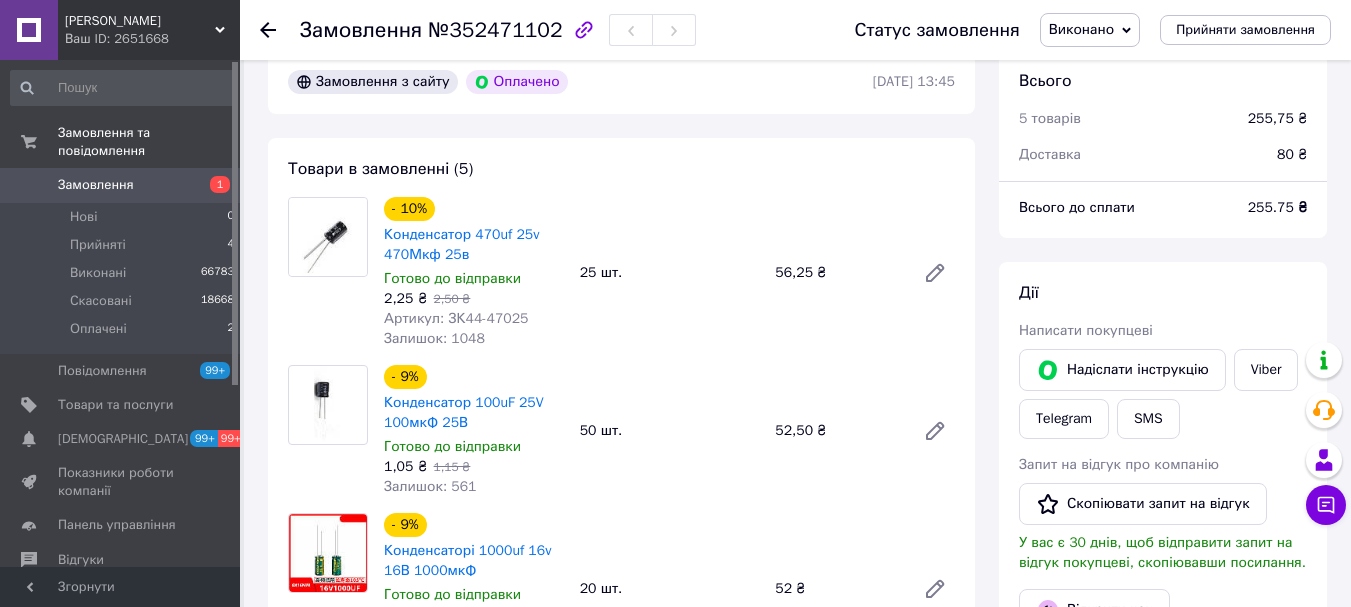 scroll, scrollTop: 0, scrollLeft: 0, axis: both 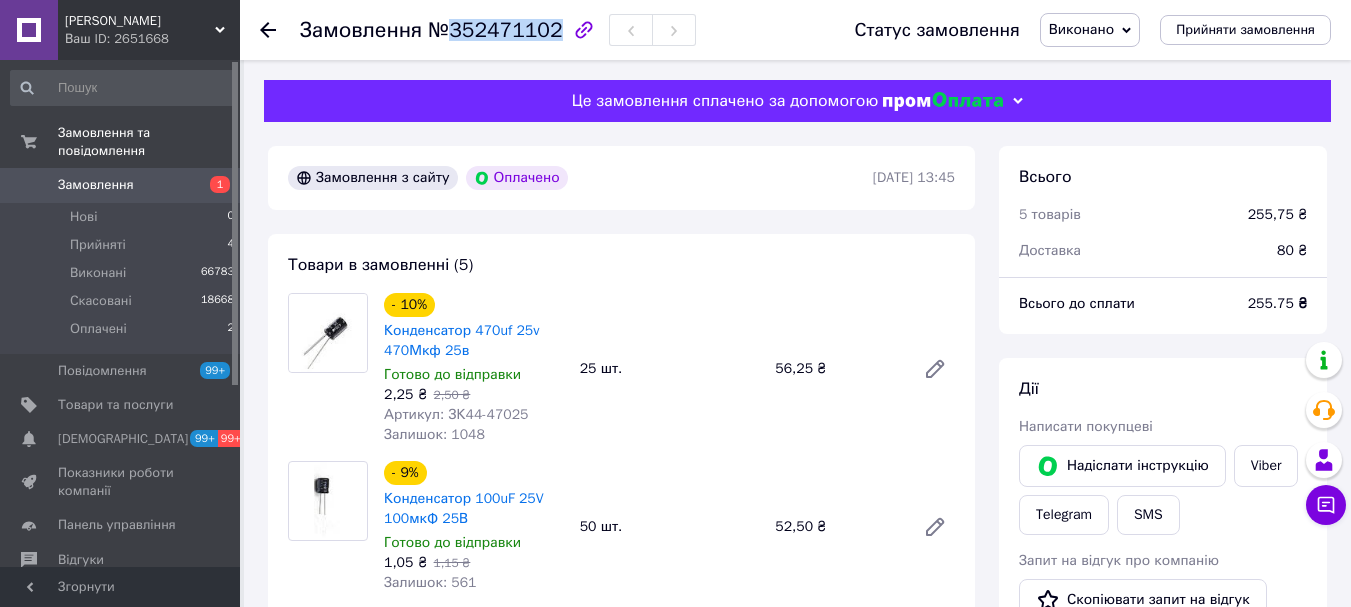 drag, startPoint x: 501, startPoint y: 35, endPoint x: 446, endPoint y: 35, distance: 55 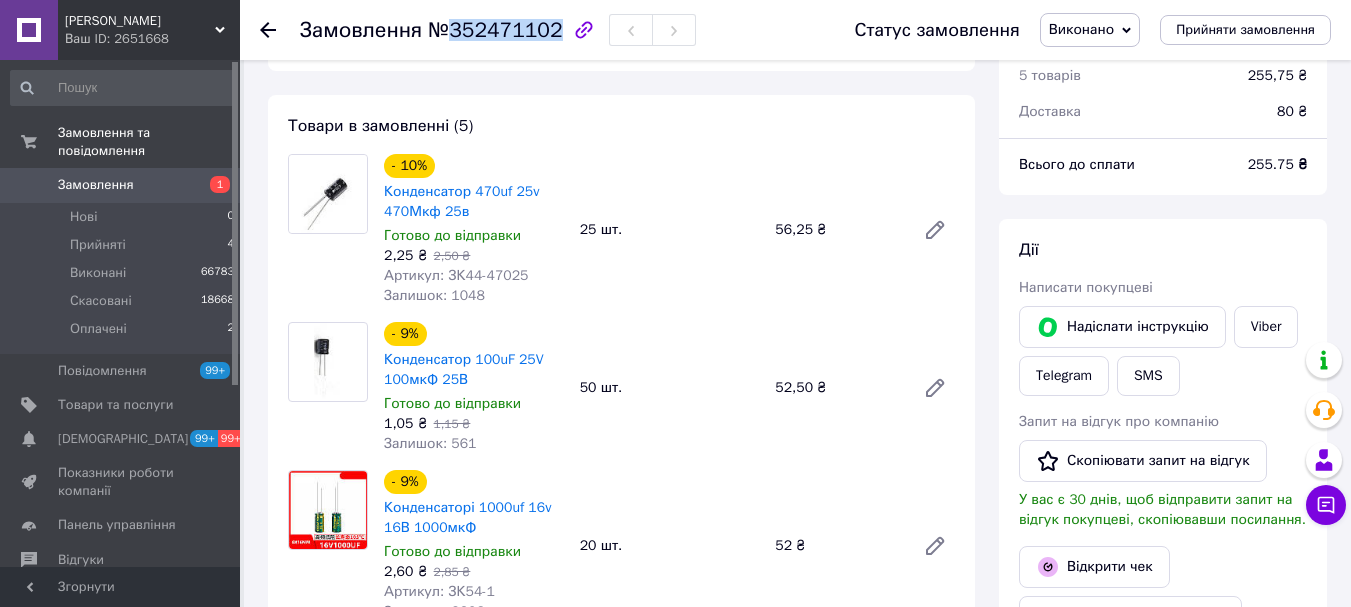 scroll, scrollTop: 0, scrollLeft: 0, axis: both 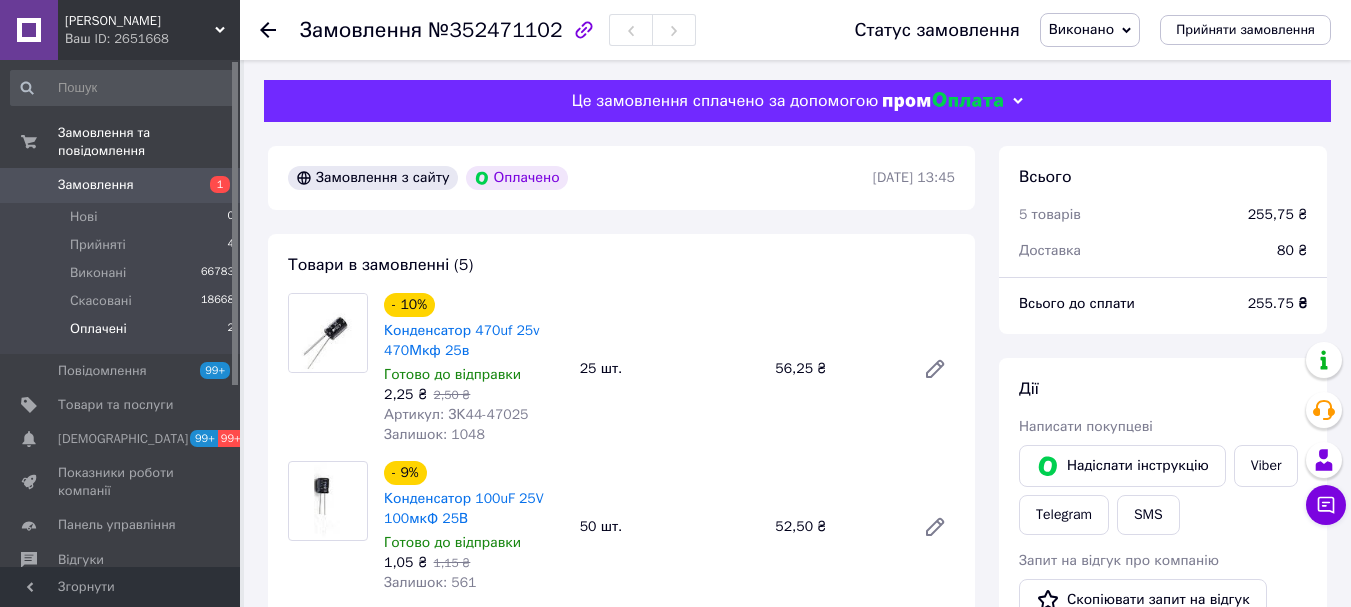 click on "Оплачені 2" at bounding box center [123, 334] 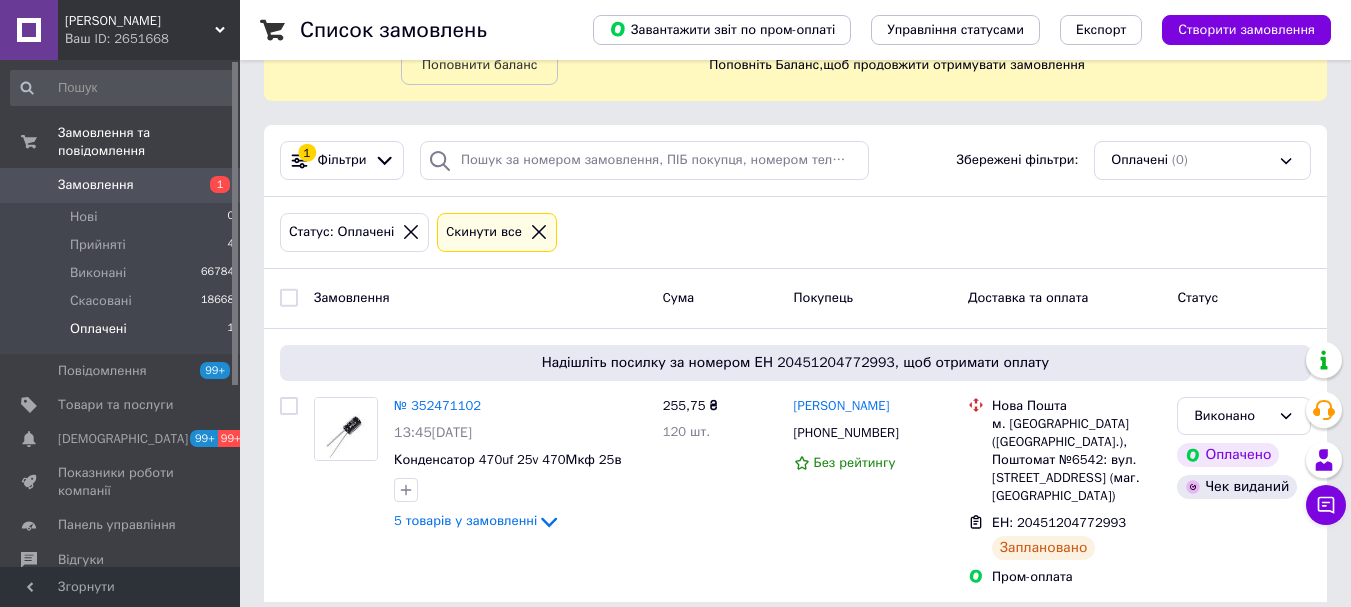 scroll, scrollTop: 120, scrollLeft: 0, axis: vertical 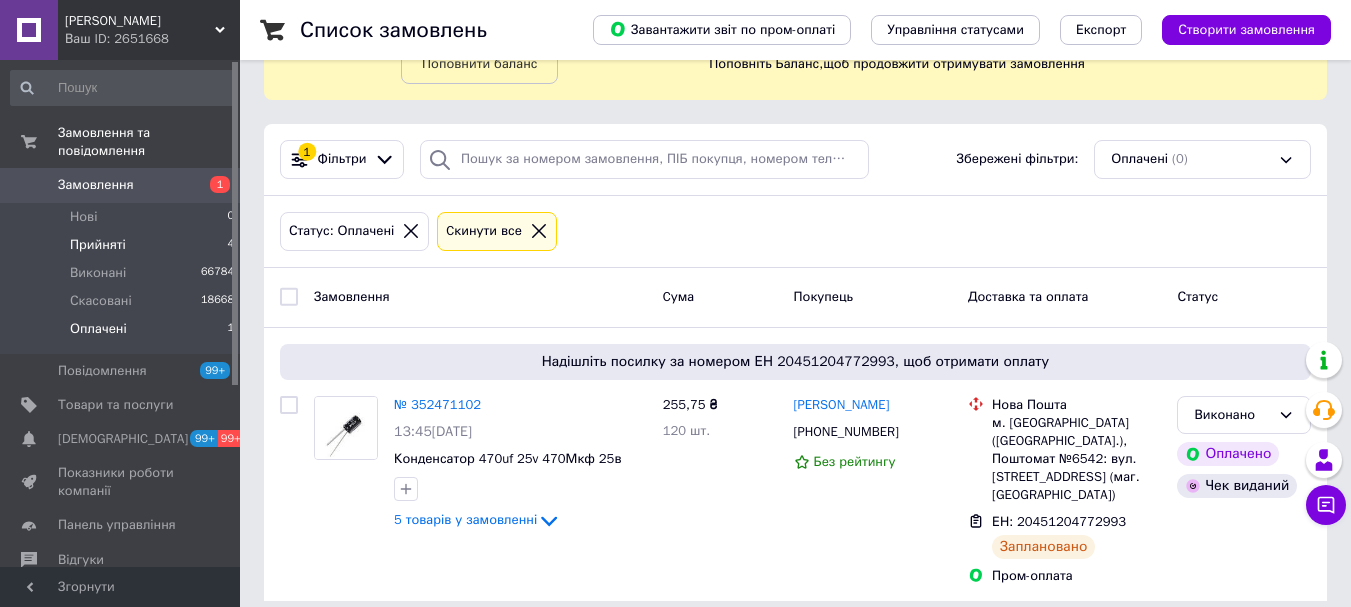 click on "Прийняті" at bounding box center [98, 245] 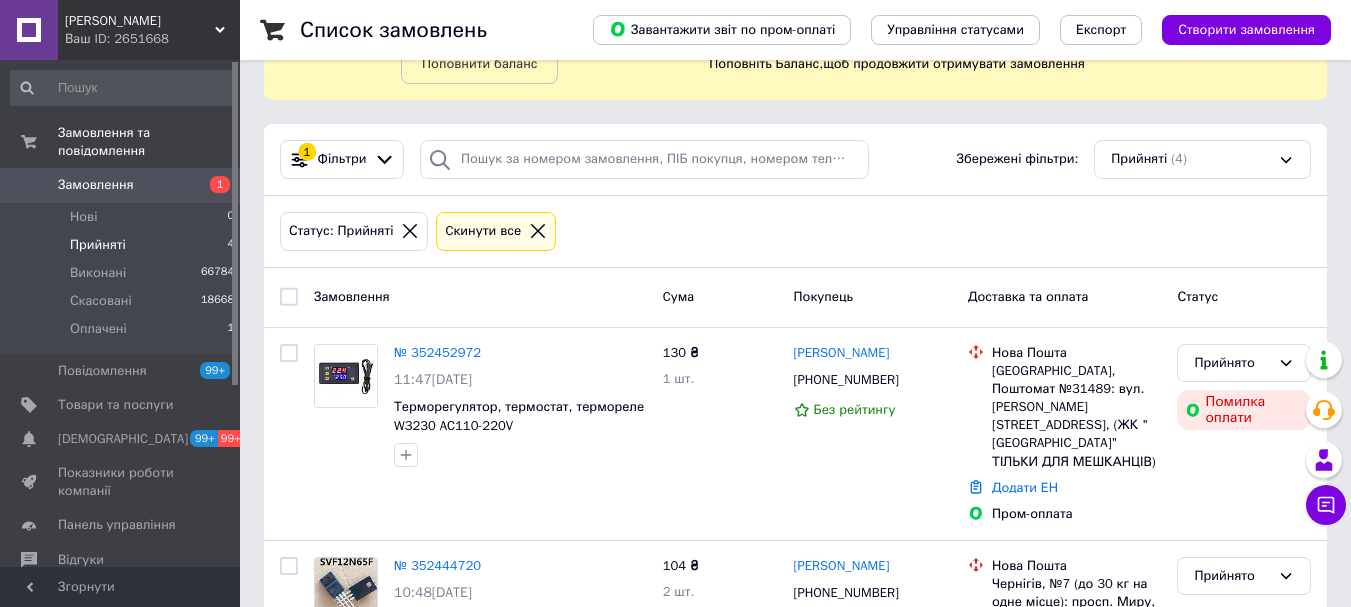 scroll, scrollTop: 0, scrollLeft: 0, axis: both 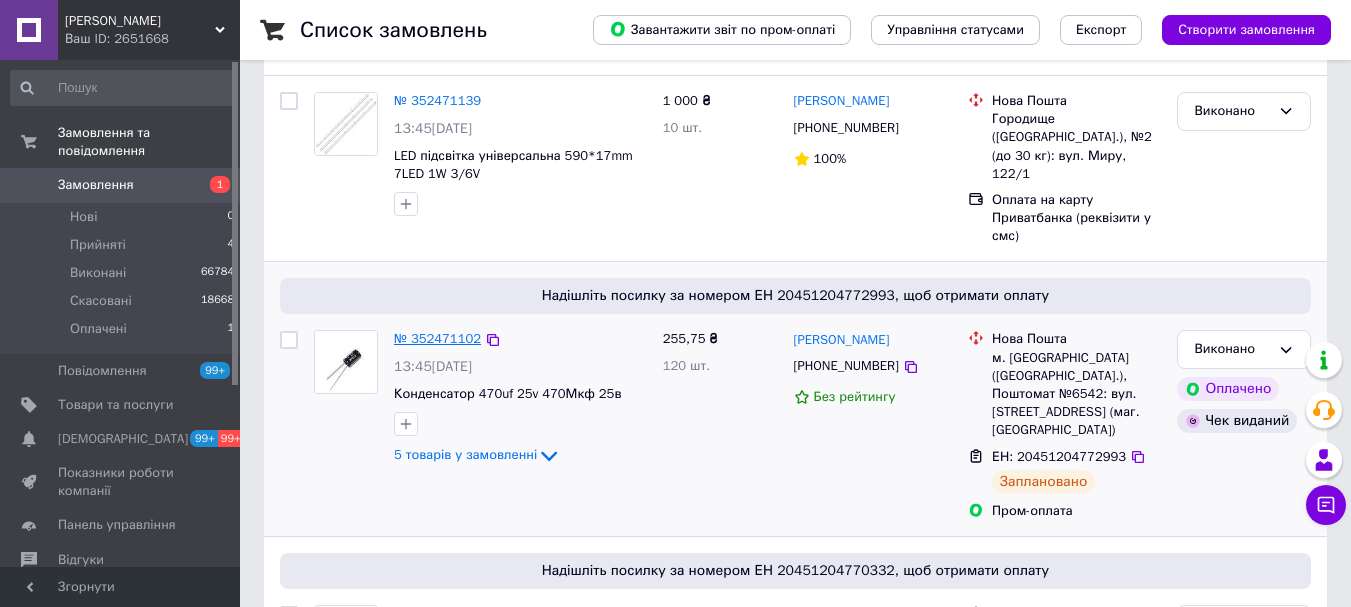 click on "№ 352471102" at bounding box center (437, 338) 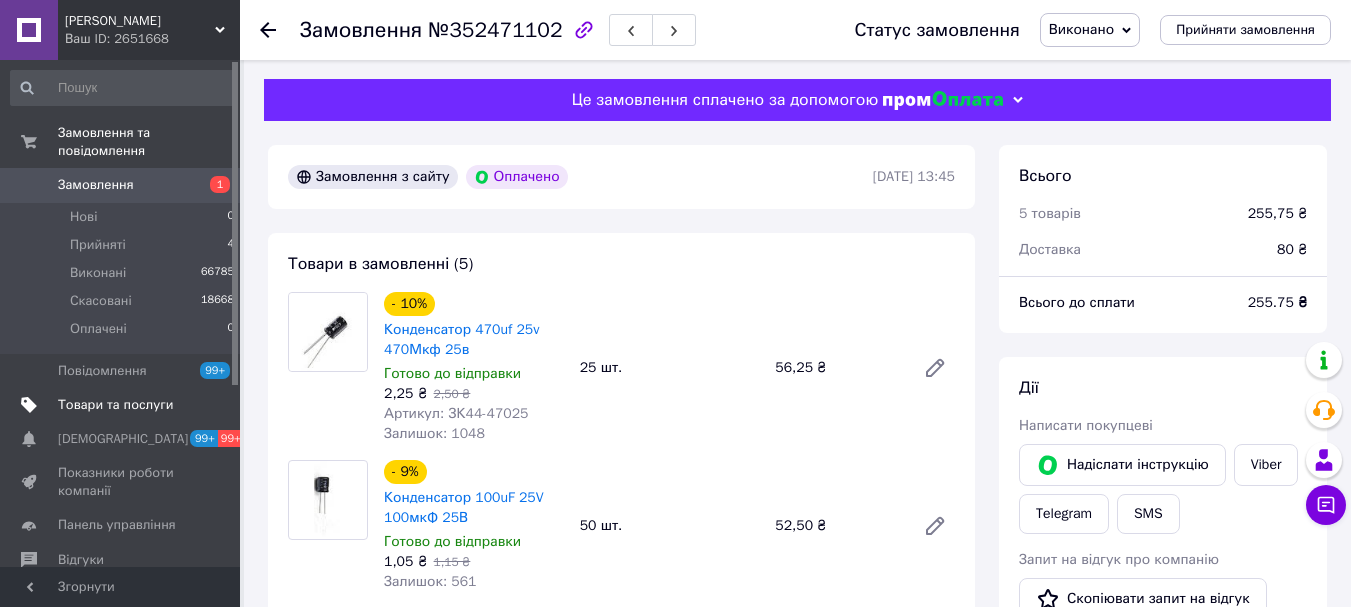 scroll, scrollTop: 0, scrollLeft: 0, axis: both 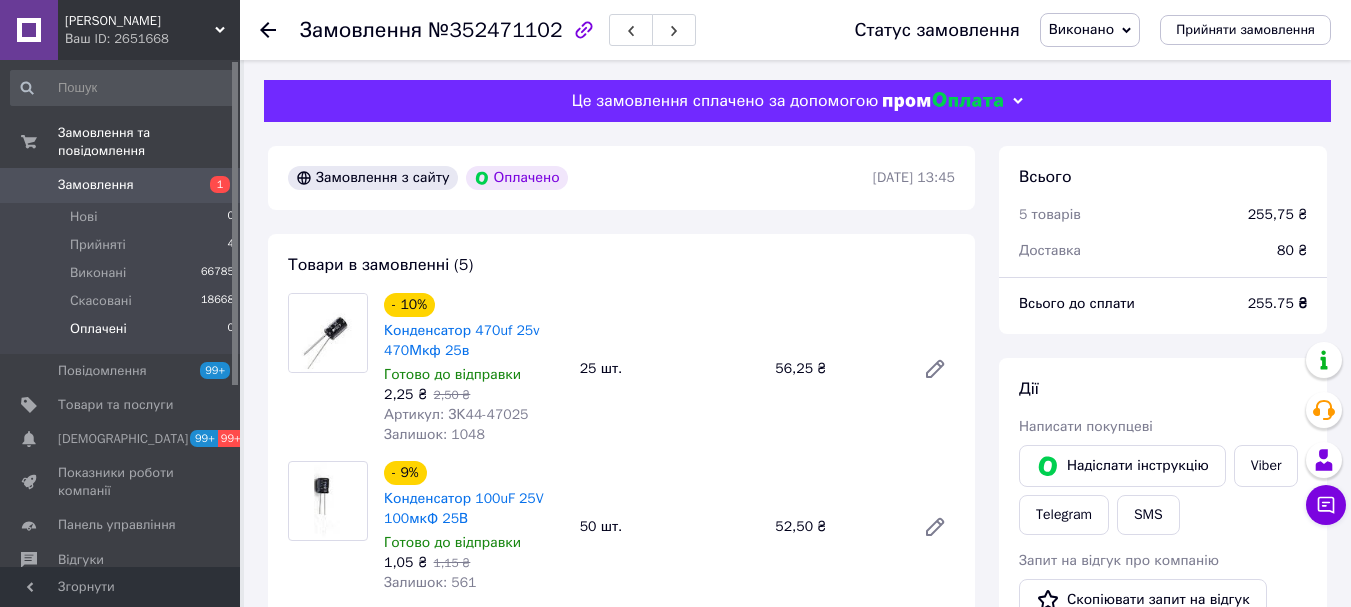 click on "Оплачені" at bounding box center (98, 329) 